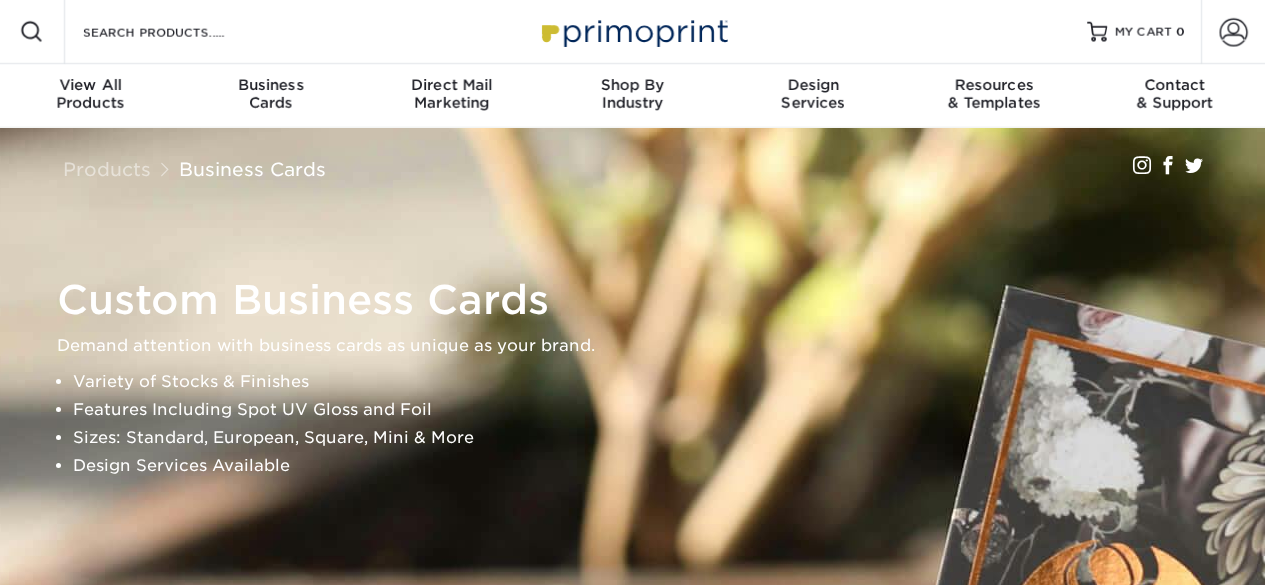 scroll, scrollTop: 0, scrollLeft: 0, axis: both 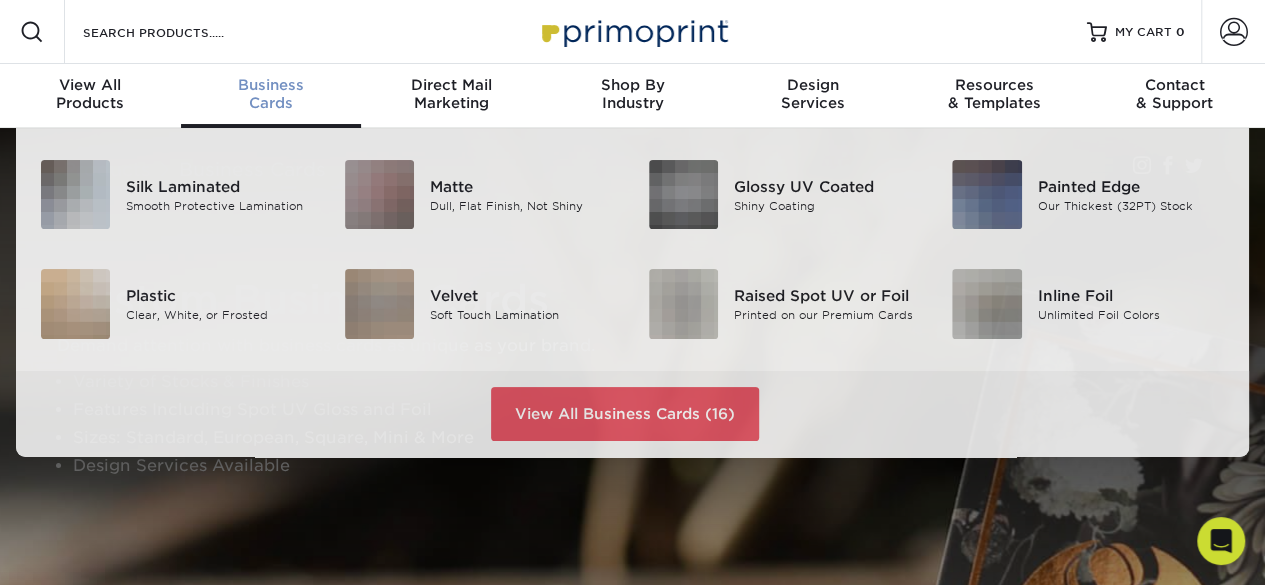 click on "Business  Cards" at bounding box center (271, 94) 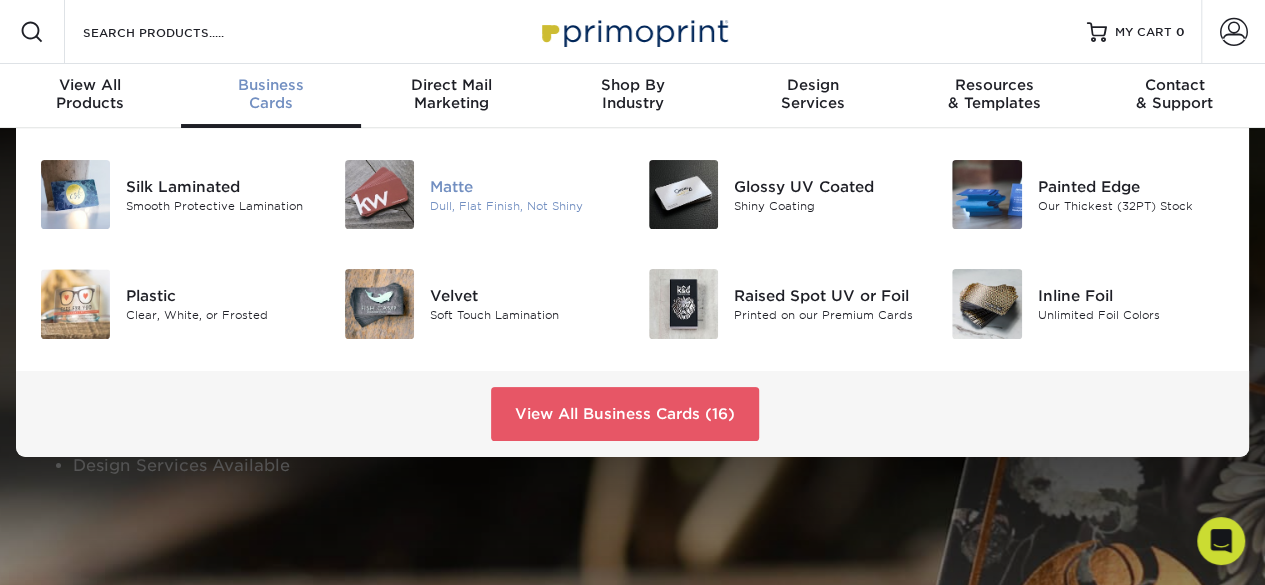click on "Dull, Flat Finish, Not Shiny" at bounding box center (524, 205) 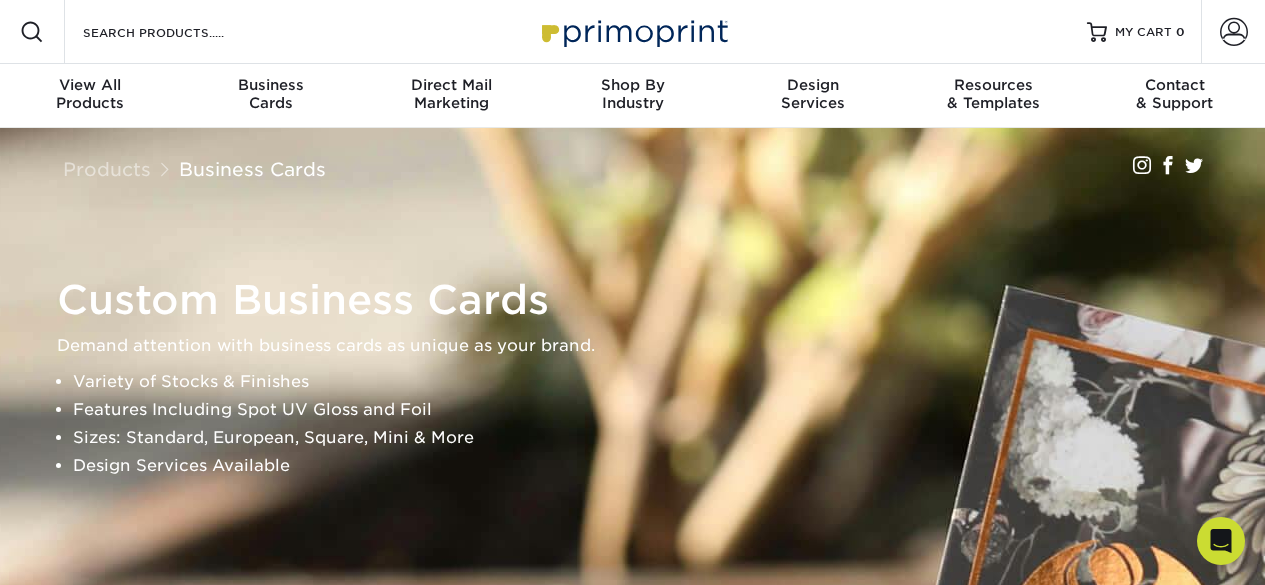 scroll, scrollTop: 0, scrollLeft: 0, axis: both 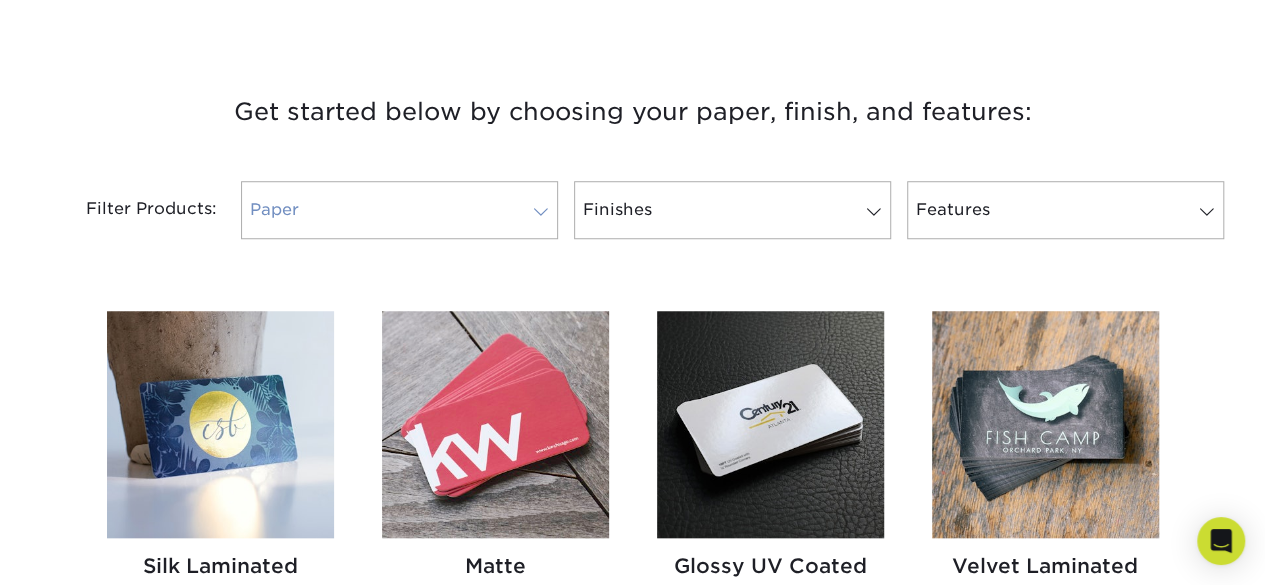 click on "Paper" at bounding box center [399, 210] 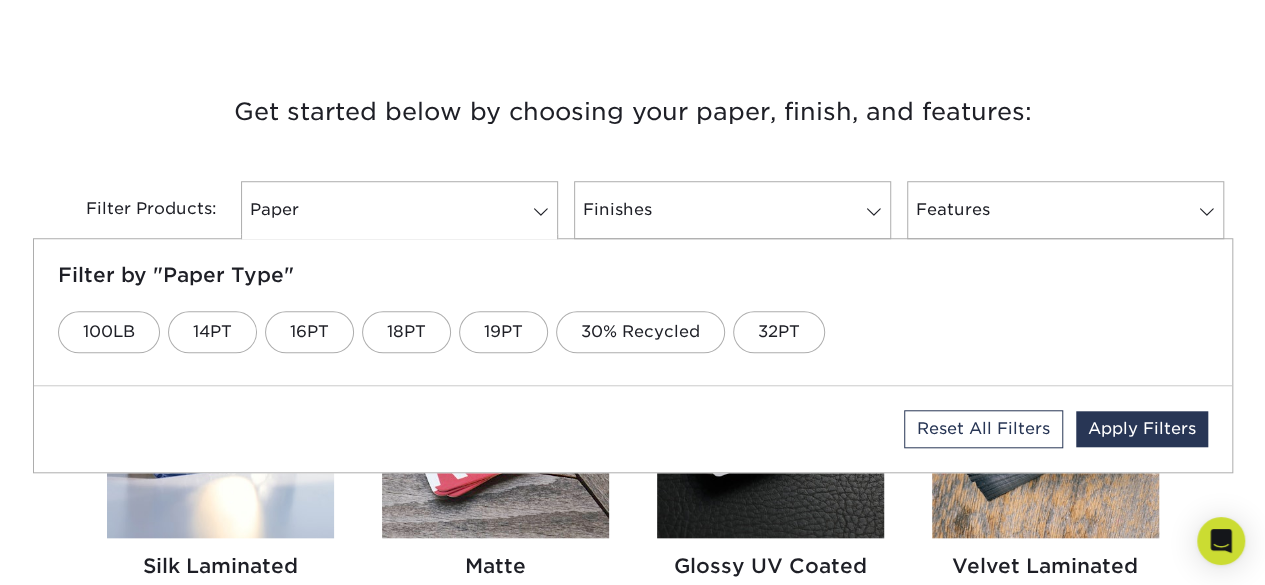 scroll, scrollTop: 933, scrollLeft: 0, axis: vertical 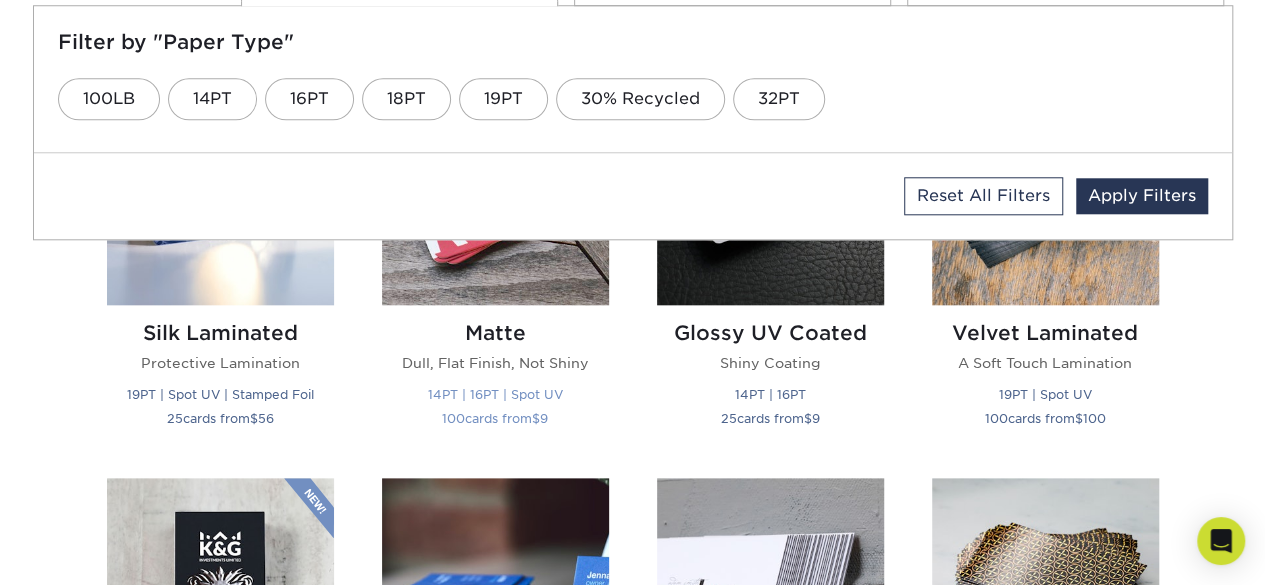 click on "14PT | 16PT | Spot UV" at bounding box center (495, 394) 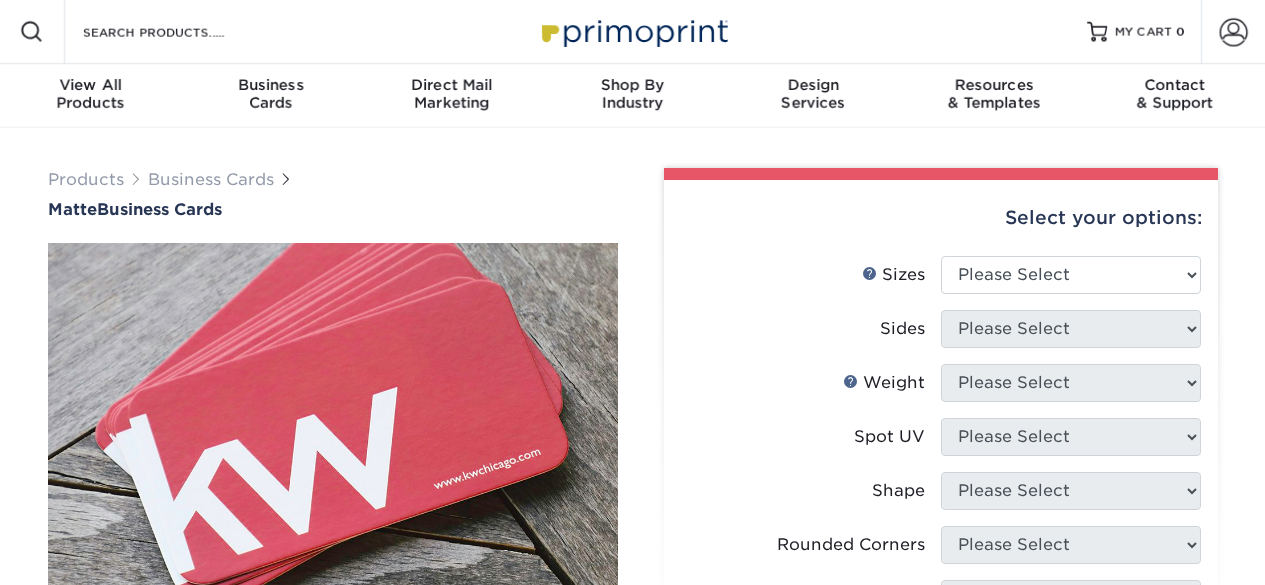 scroll, scrollTop: 0, scrollLeft: 0, axis: both 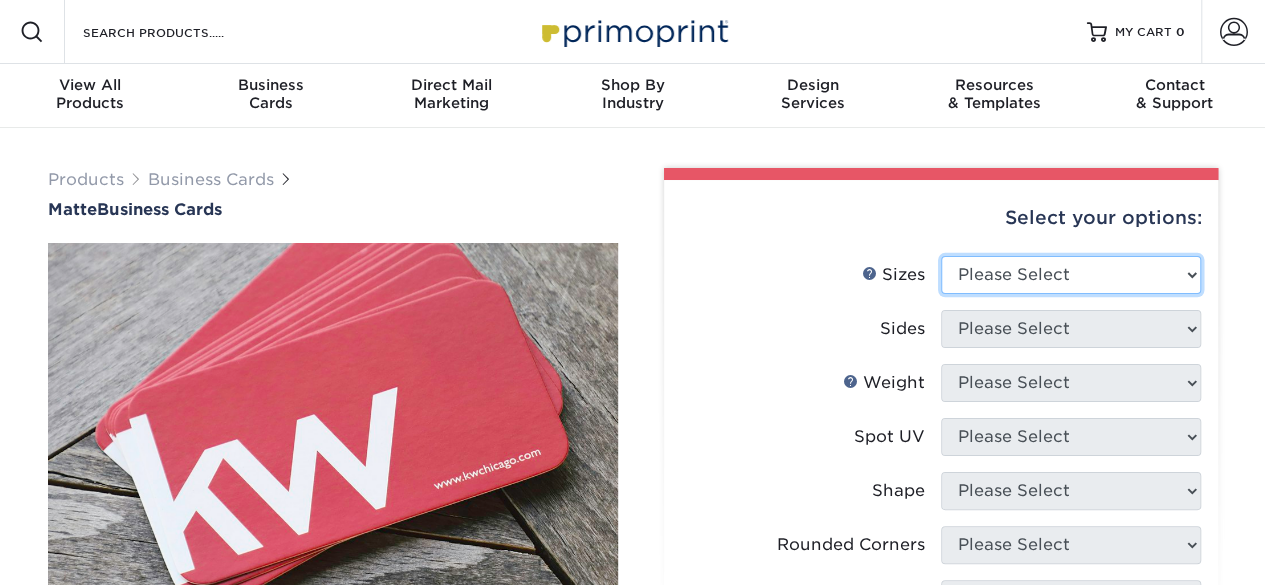 click on "Please Select
1.5" x 3.5"  - Mini
1.75" x 3.5" - Mini
2" x 2" - Square
2" x 3" - Mini
2" x 3.5" - Standard
2" x 7" - Foldover Card
2.125" x 3.375" - European
2.5" x 2.5" - Square 3.5" x 4" - Foldover Card" at bounding box center (1071, 275) 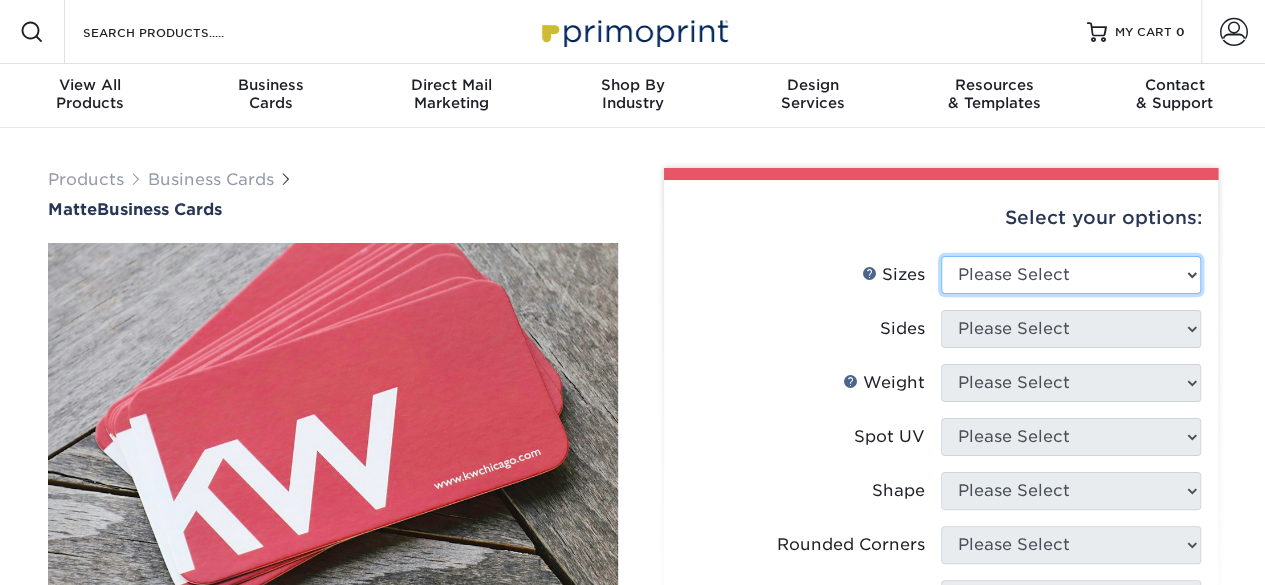 select on "2.00x3.50" 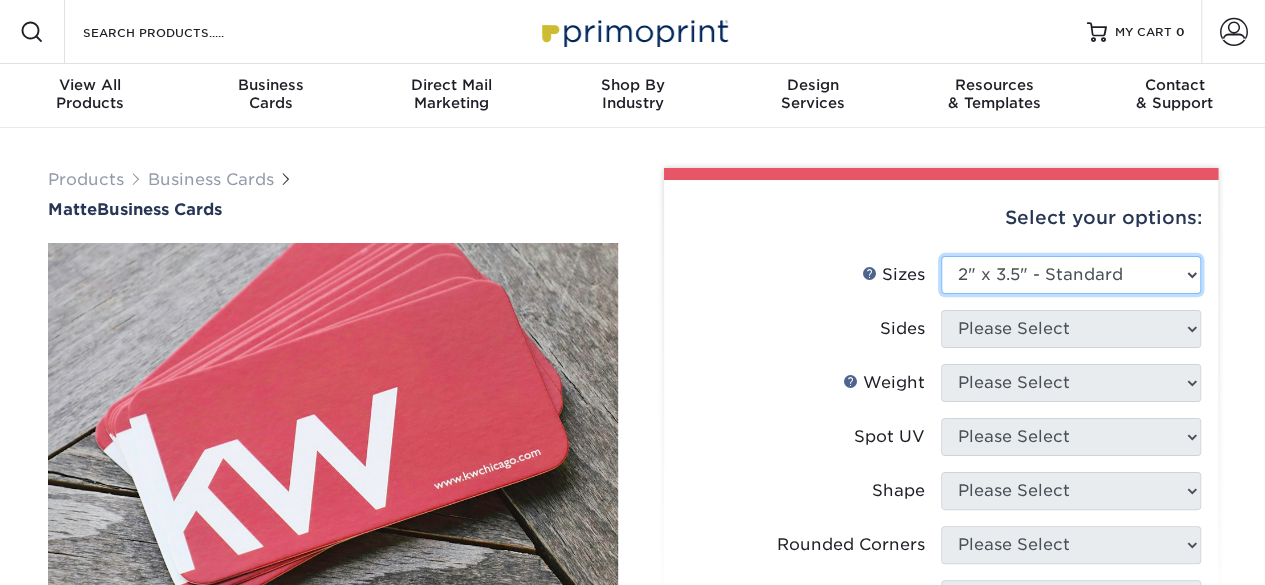 click on "Please Select
1.5" x 3.5"  - Mini
1.75" x 3.5" - Mini
2" x 2" - Square
2" x 3" - Mini
2" x 3.5" - Standard
2" x 7" - Foldover Card
2.125" x 3.375" - European
2.5" x 2.5" - Square 3.5" x 4" - Foldover Card" at bounding box center [1071, 275] 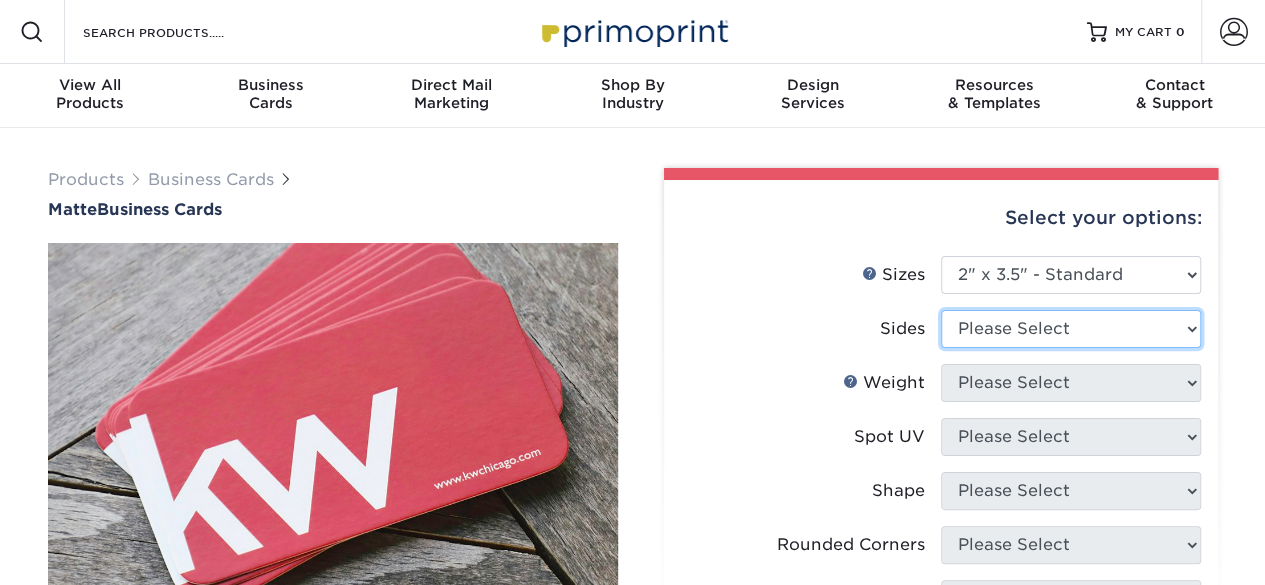 click on "Please Select Print Both Sides Print Front Only" at bounding box center [1071, 329] 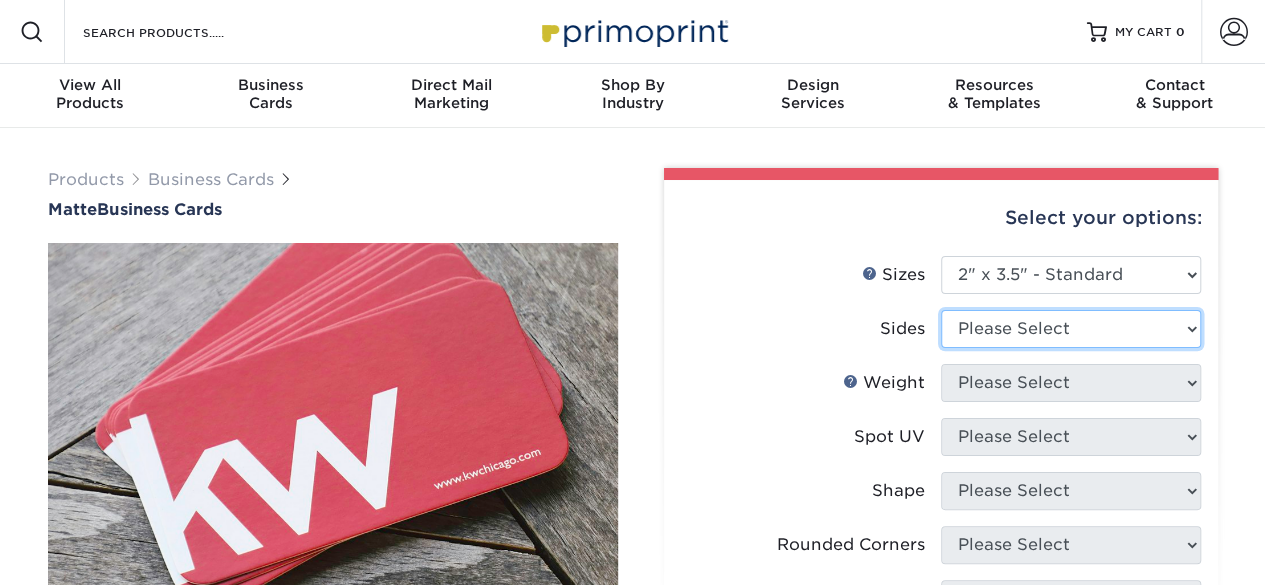 select on "13abbda7-1d64-4f25-8bb2-c179b224825d" 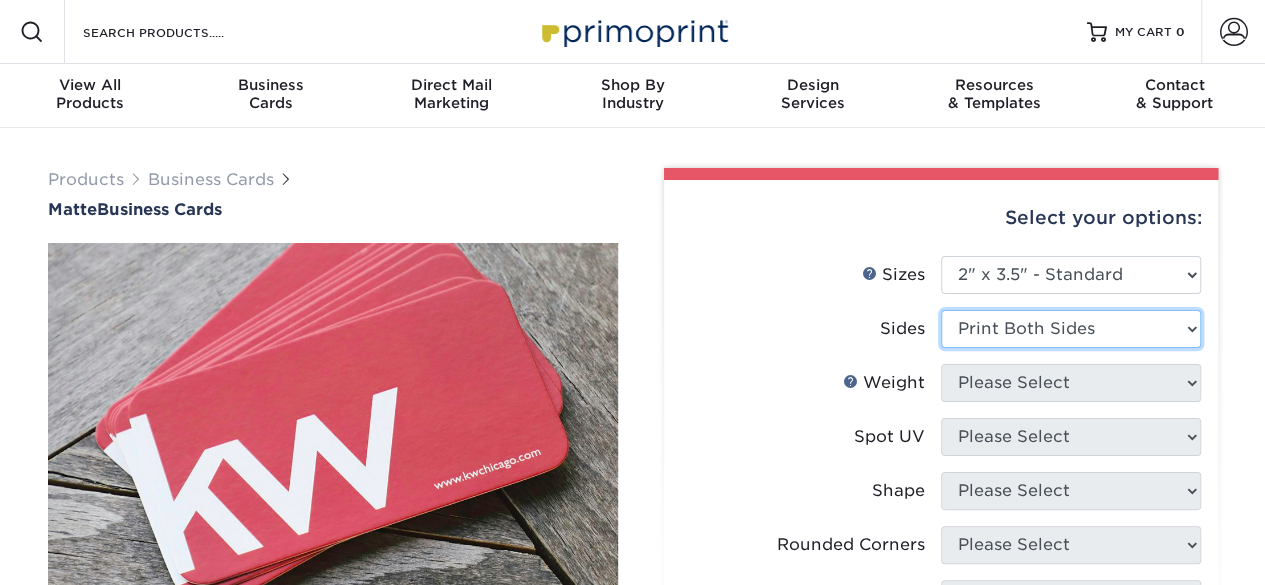 click on "Please Select Print Both Sides Print Front Only" at bounding box center (1071, 329) 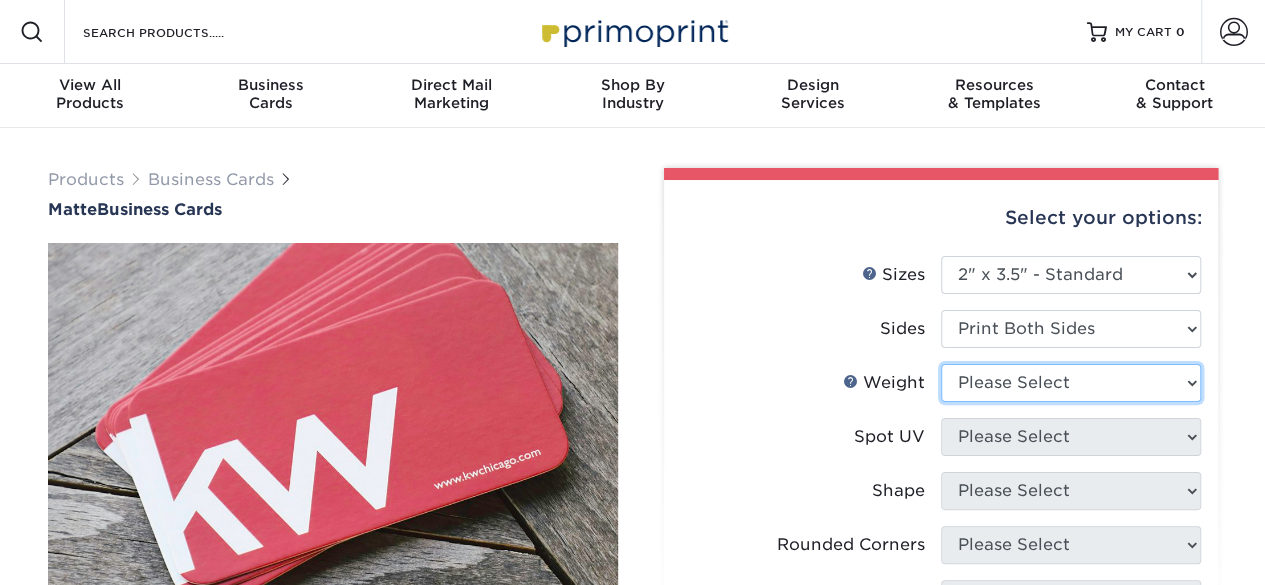 click on "Please Select 16PT 14PT" at bounding box center [1071, 383] 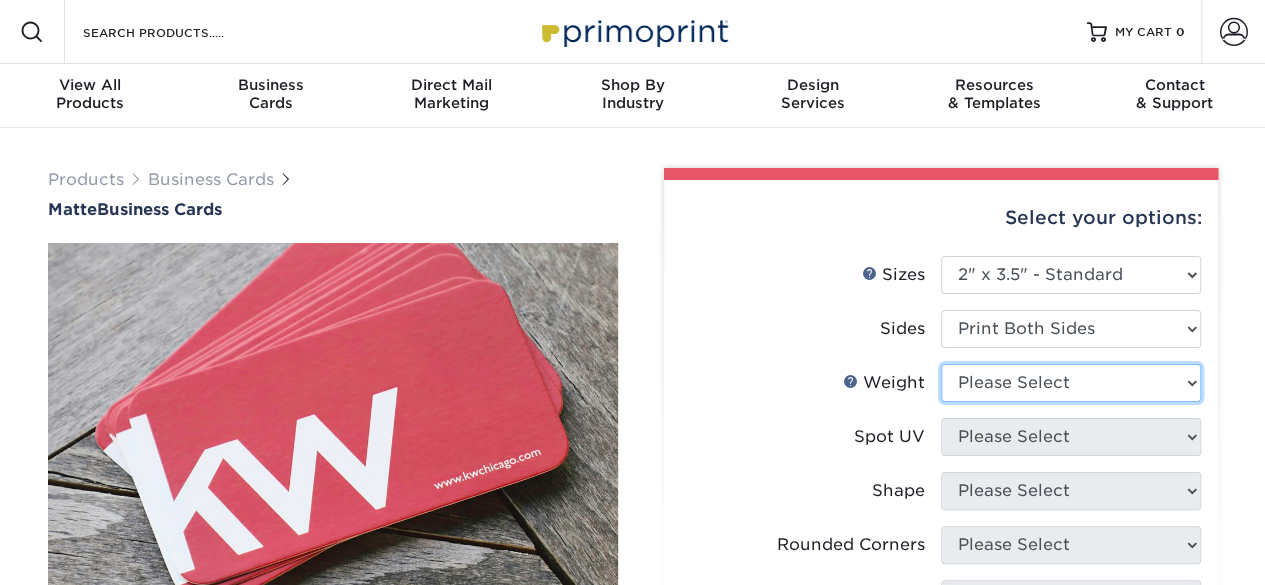select on "14PT" 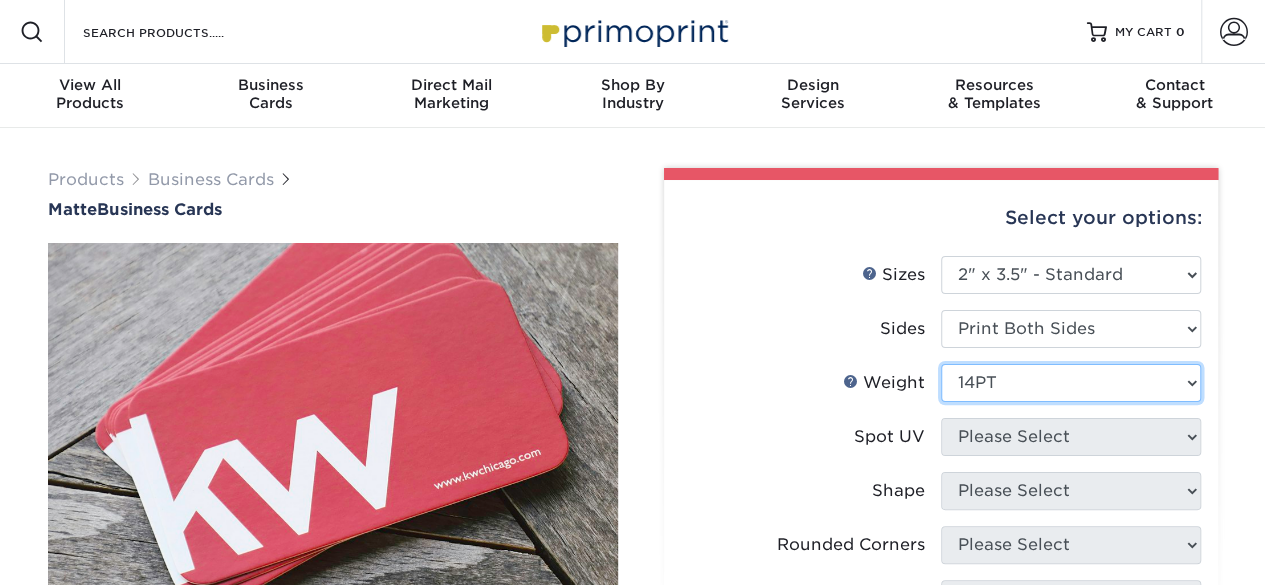 click on "Please Select 16PT 14PT" at bounding box center [1071, 383] 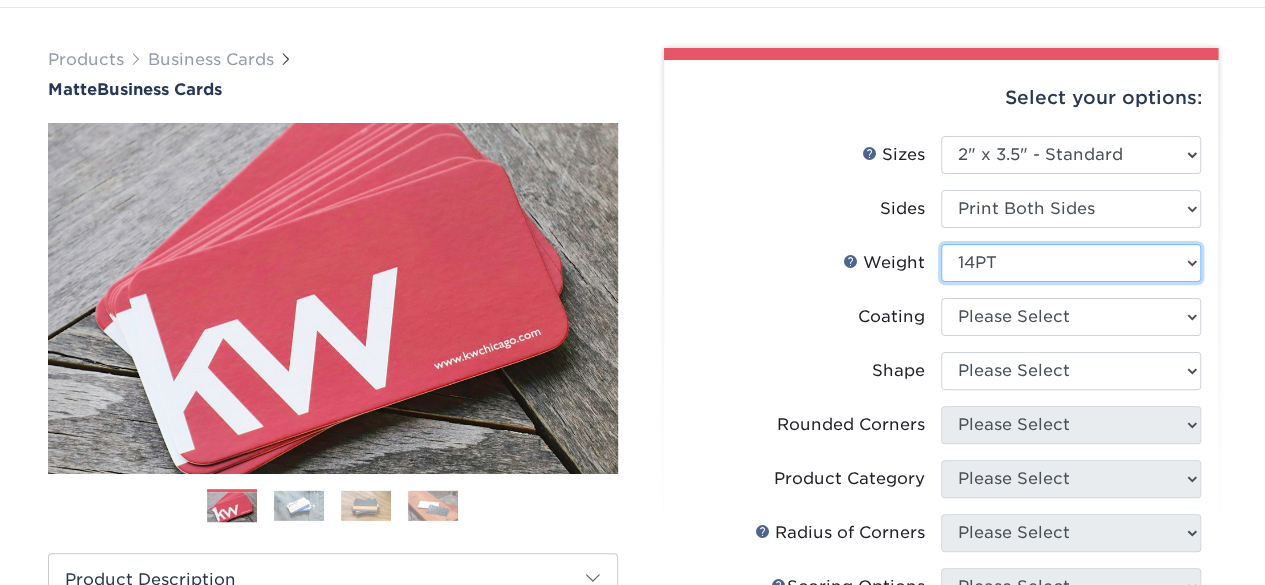 scroll, scrollTop: 233, scrollLeft: 0, axis: vertical 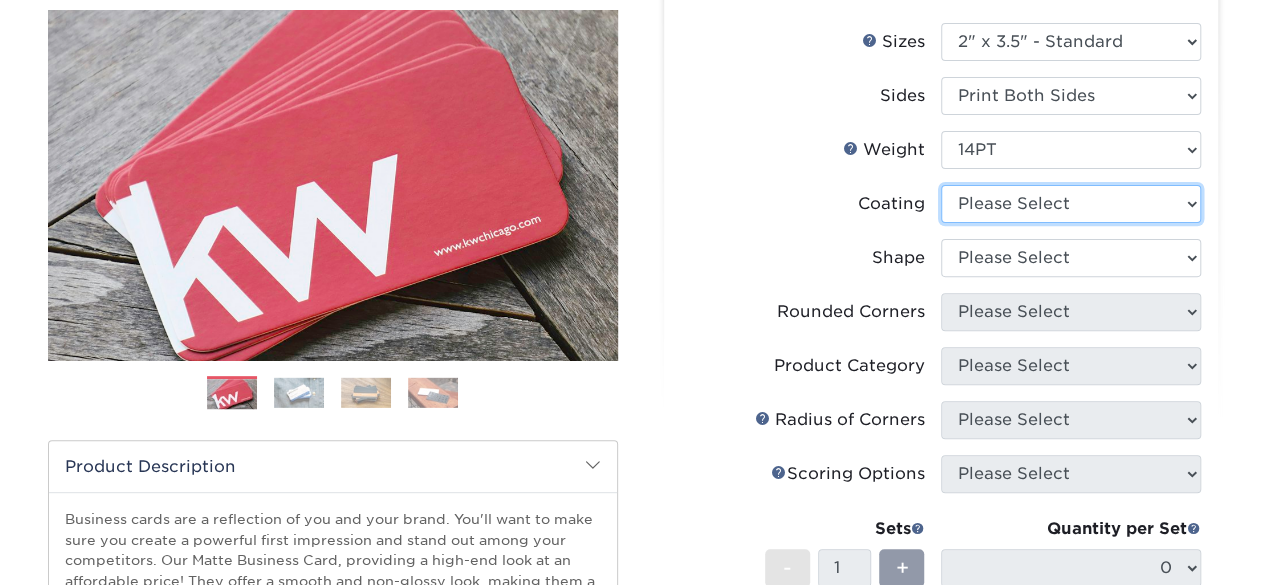 click at bounding box center [1071, 204] 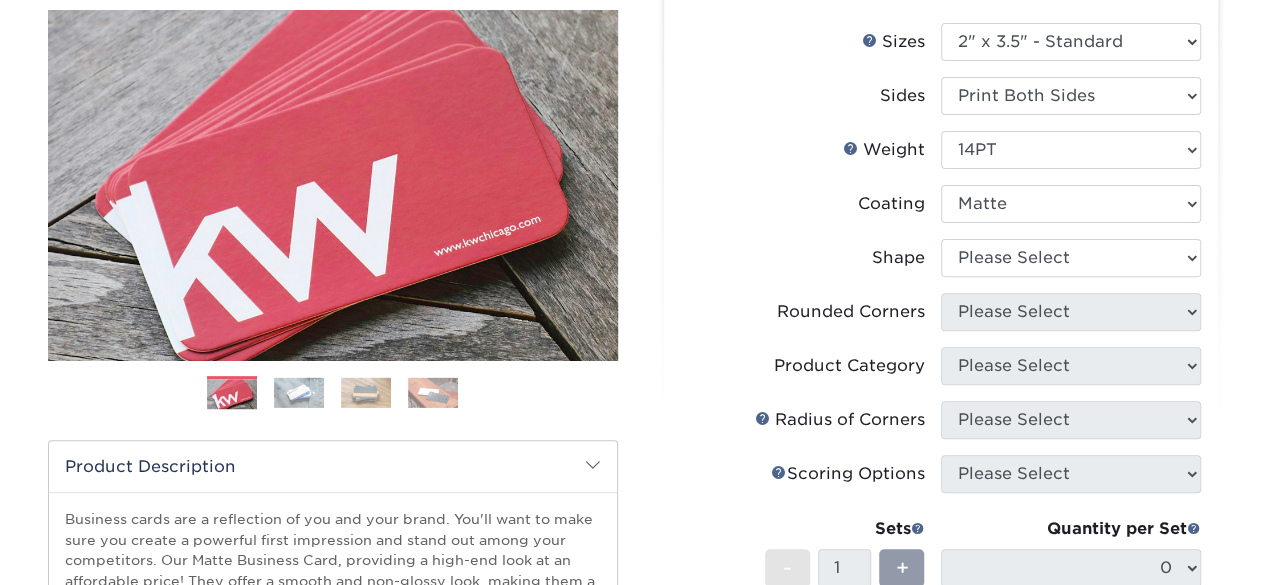 click at bounding box center [1071, 204] 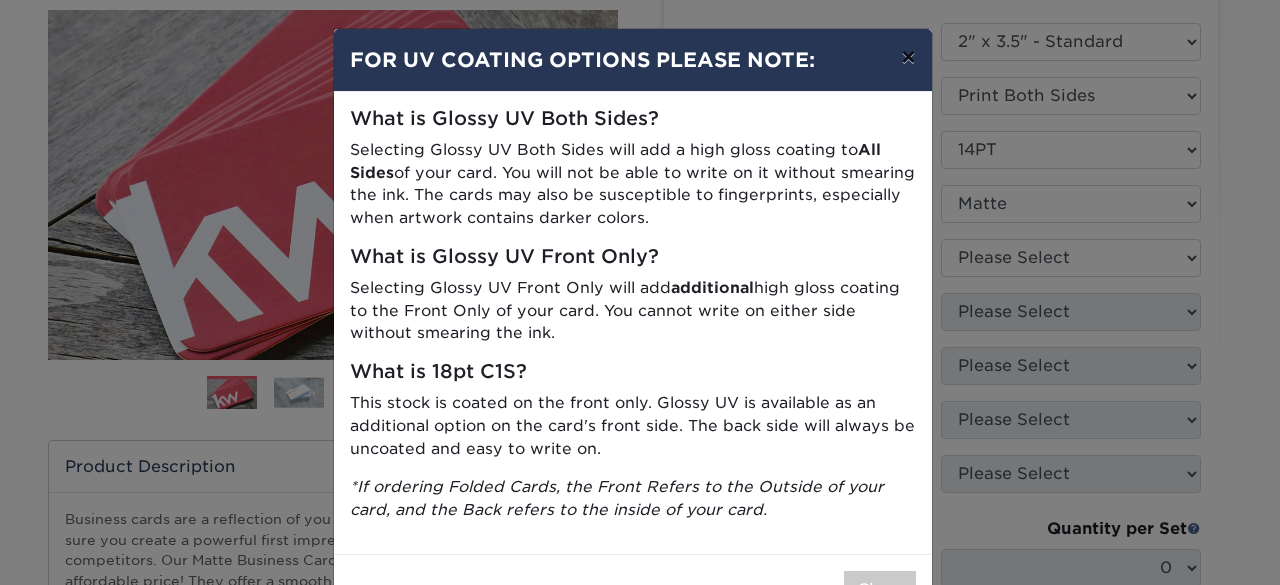 click on "×" at bounding box center (908, 57) 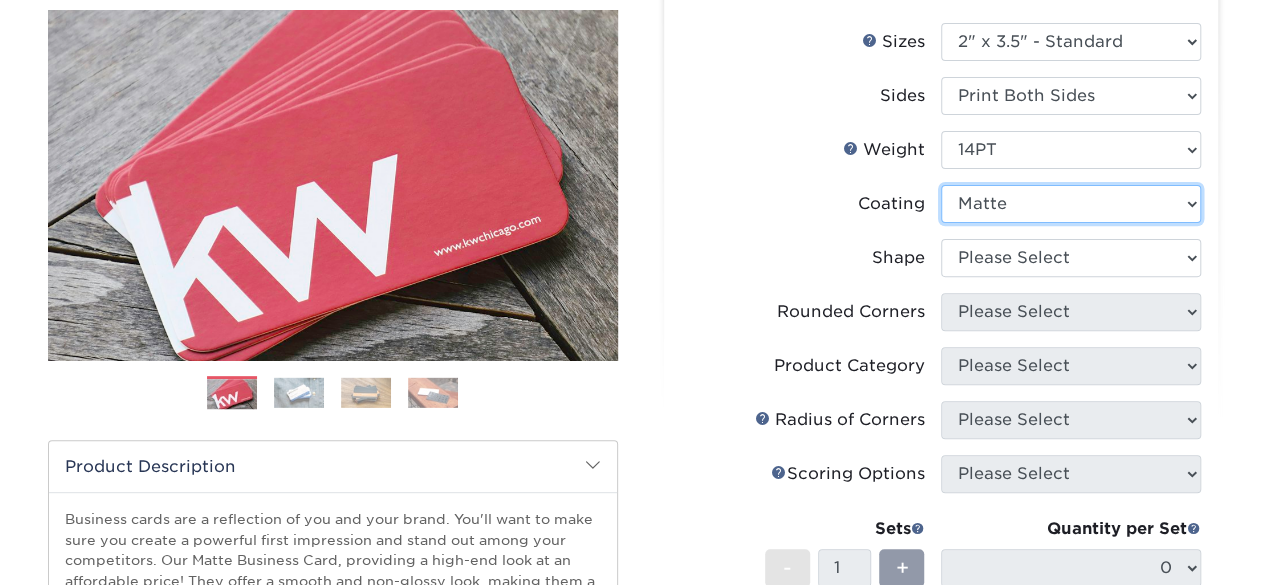 click at bounding box center (1071, 204) 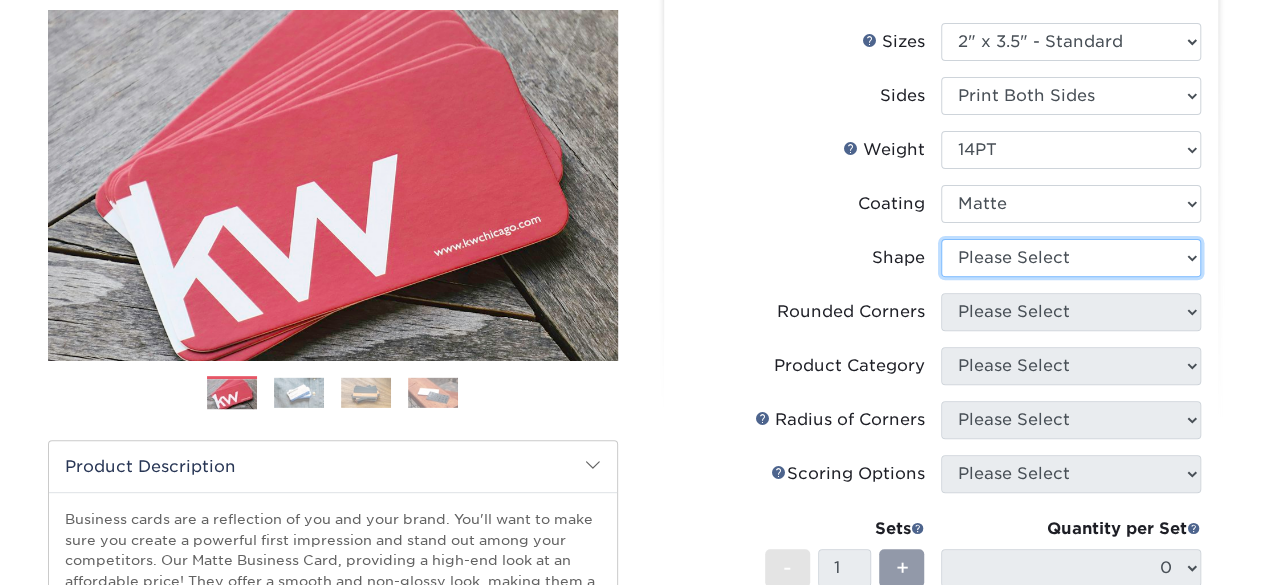 click on "Please Select Standard" at bounding box center (1071, 258) 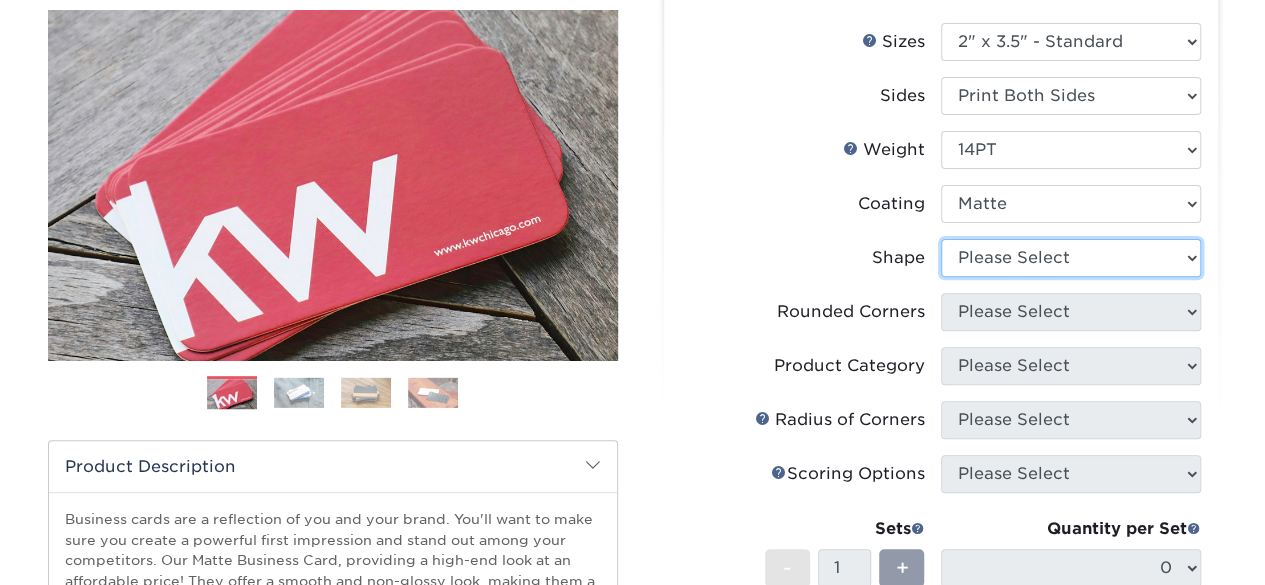 select on "standard" 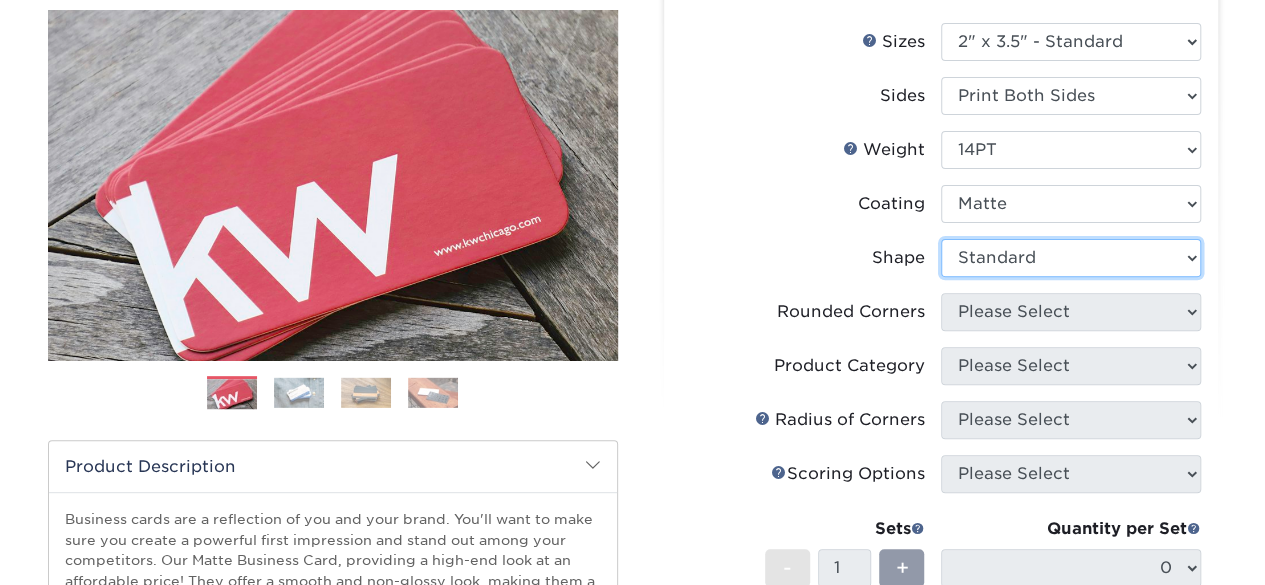 click on "Please Select Standard" at bounding box center (1071, 258) 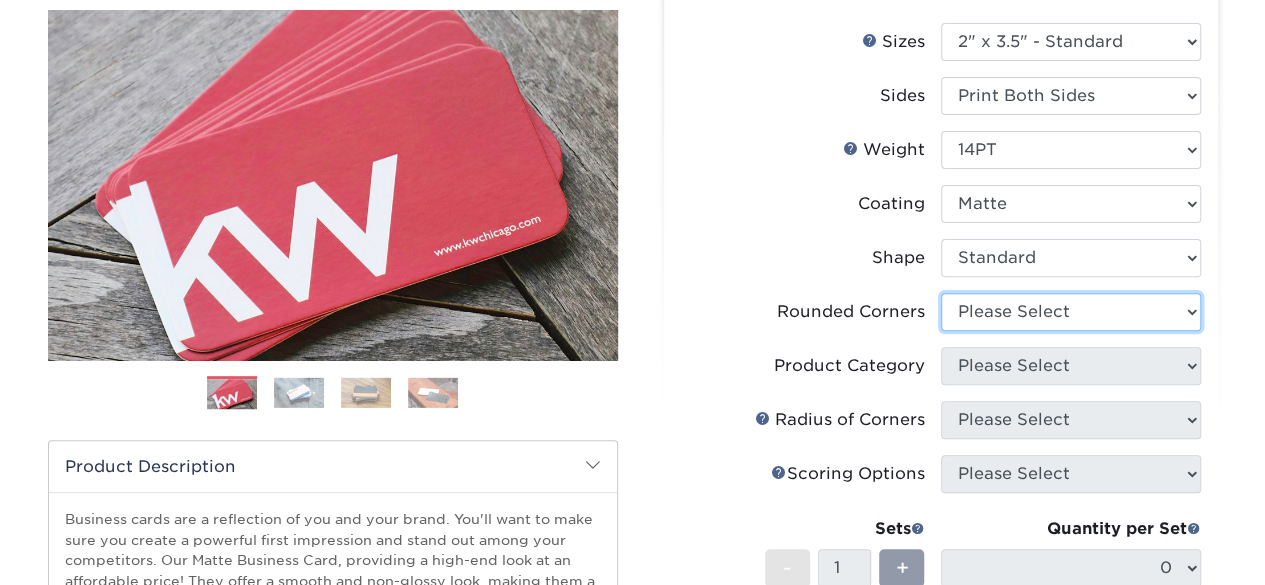 click on "Please Select
Yes - Round 2 Corners                                                    Yes - Round 4 Corners                                                    No" at bounding box center (1071, 312) 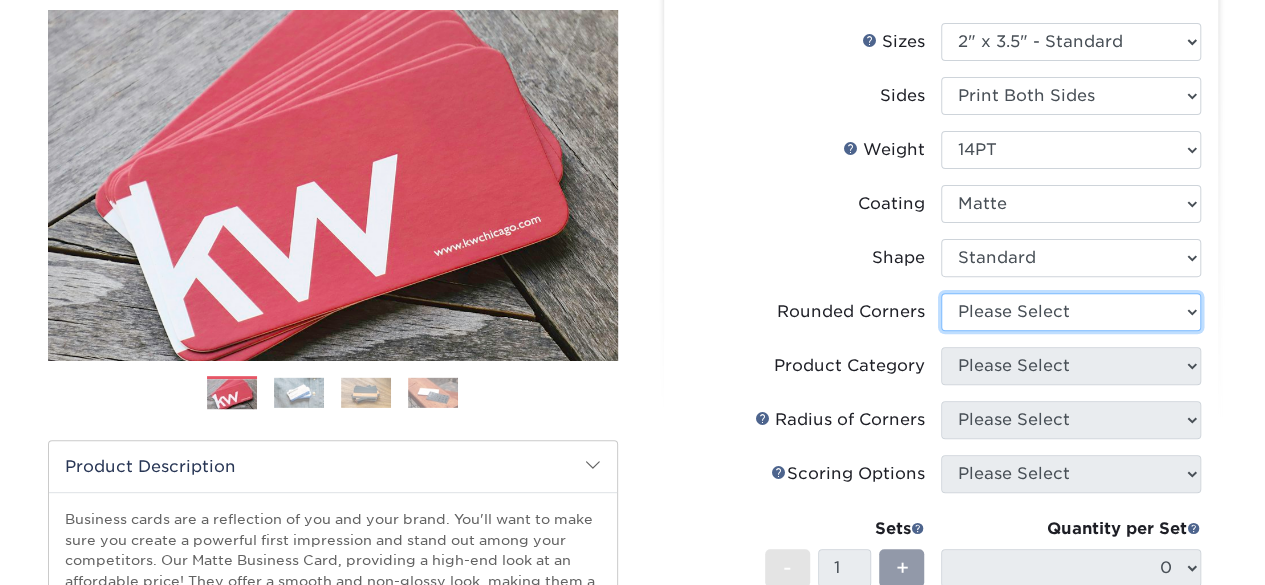 select on "0" 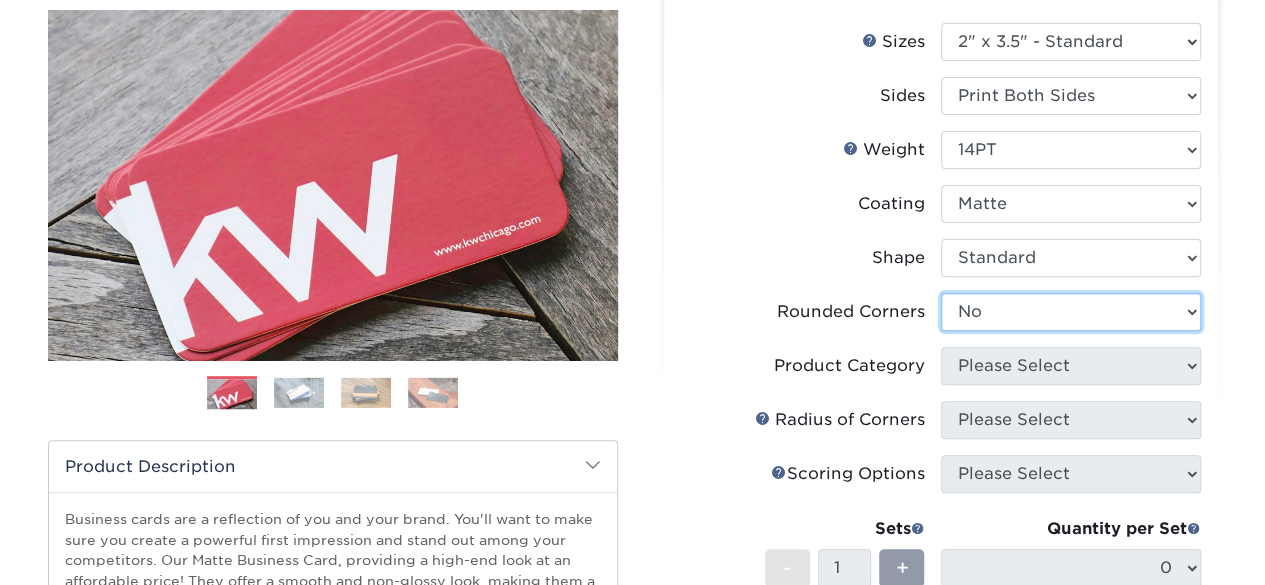 click on "Please Select
Yes - Round 2 Corners                                                    Yes - Round 4 Corners                                                    No" at bounding box center (1071, 312) 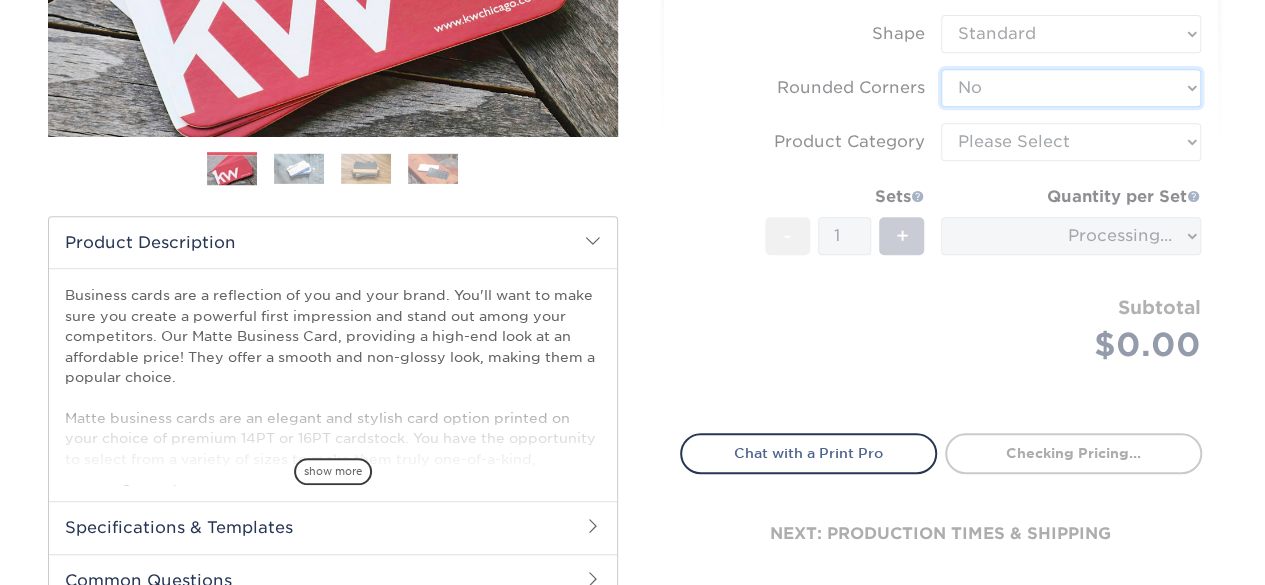 scroll, scrollTop: 466, scrollLeft: 0, axis: vertical 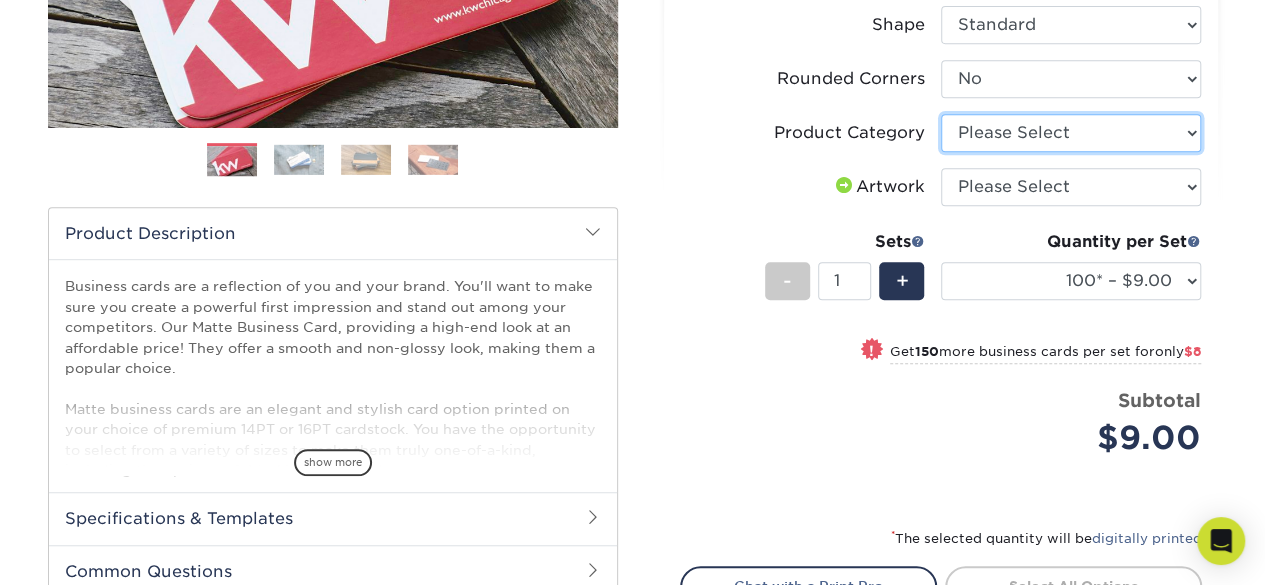 click on "Please Select Business Cards" at bounding box center [1071, 133] 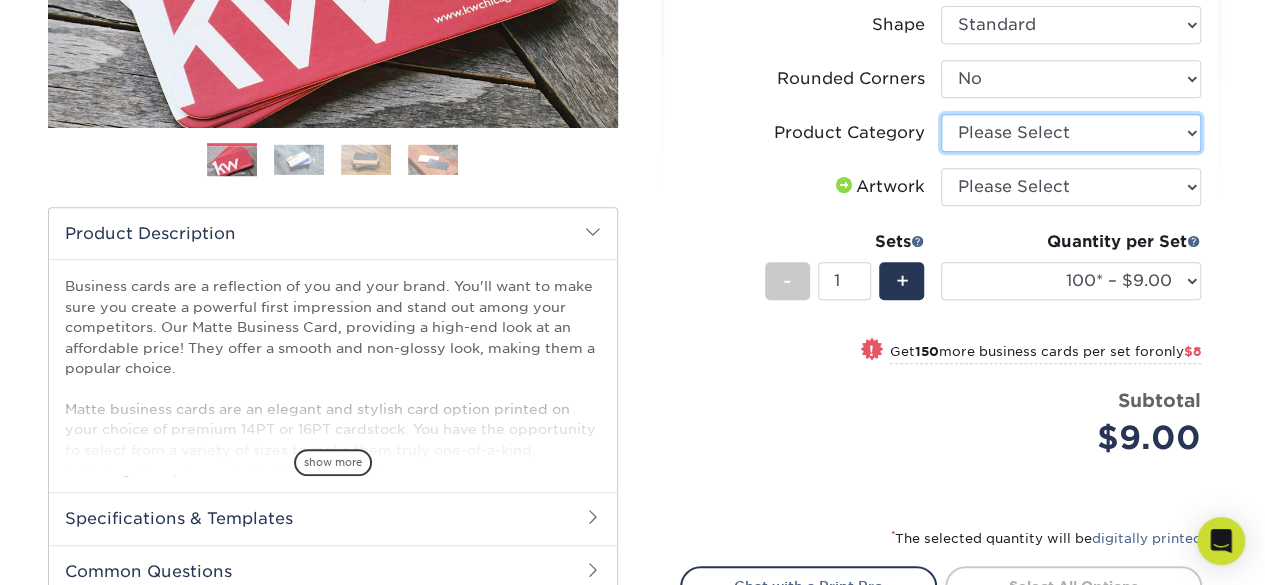 select on "3b5148f1-0588-4f88-a218-97bcfdce65c1" 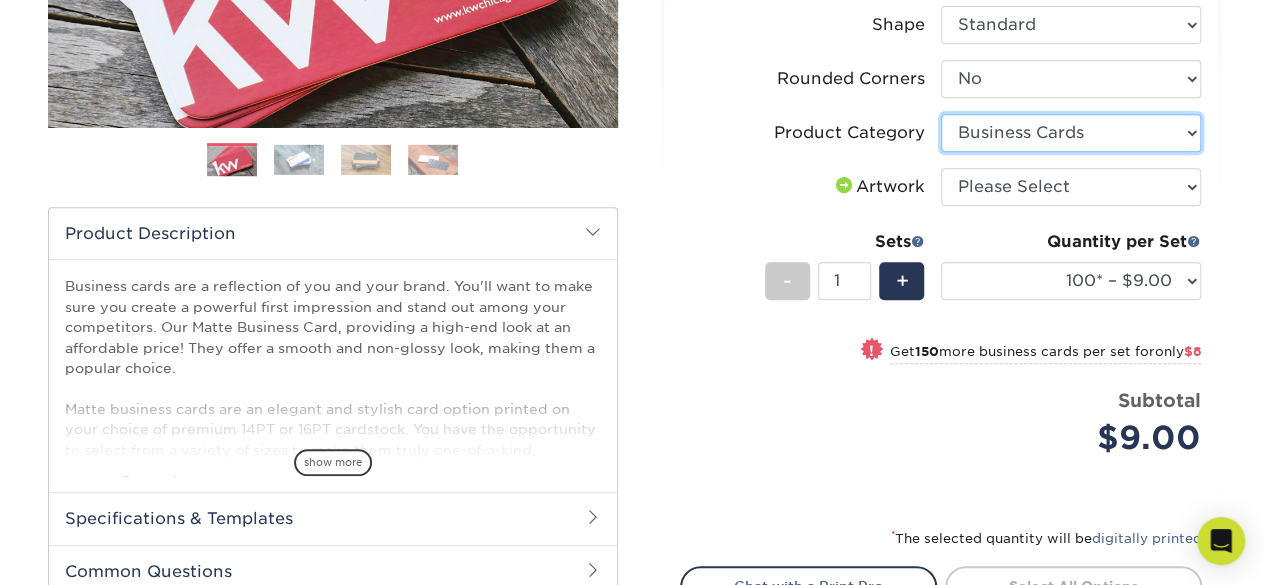 click on "Please Select Business Cards" at bounding box center [1071, 133] 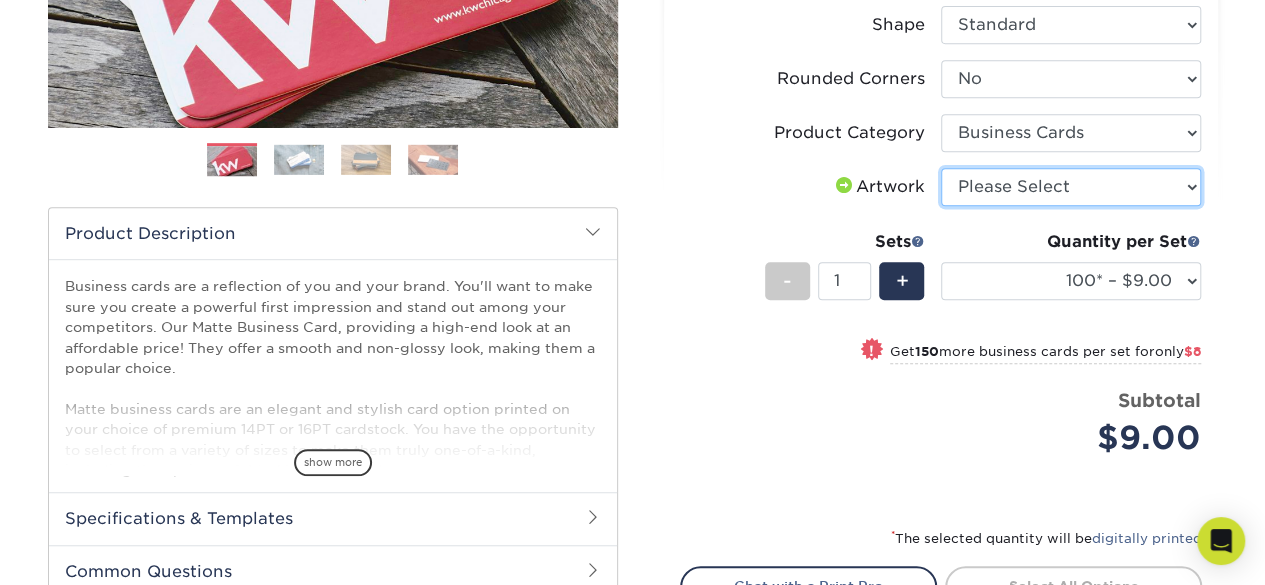 click on "Please Select I will upload files I need a design - $100" at bounding box center (1071, 187) 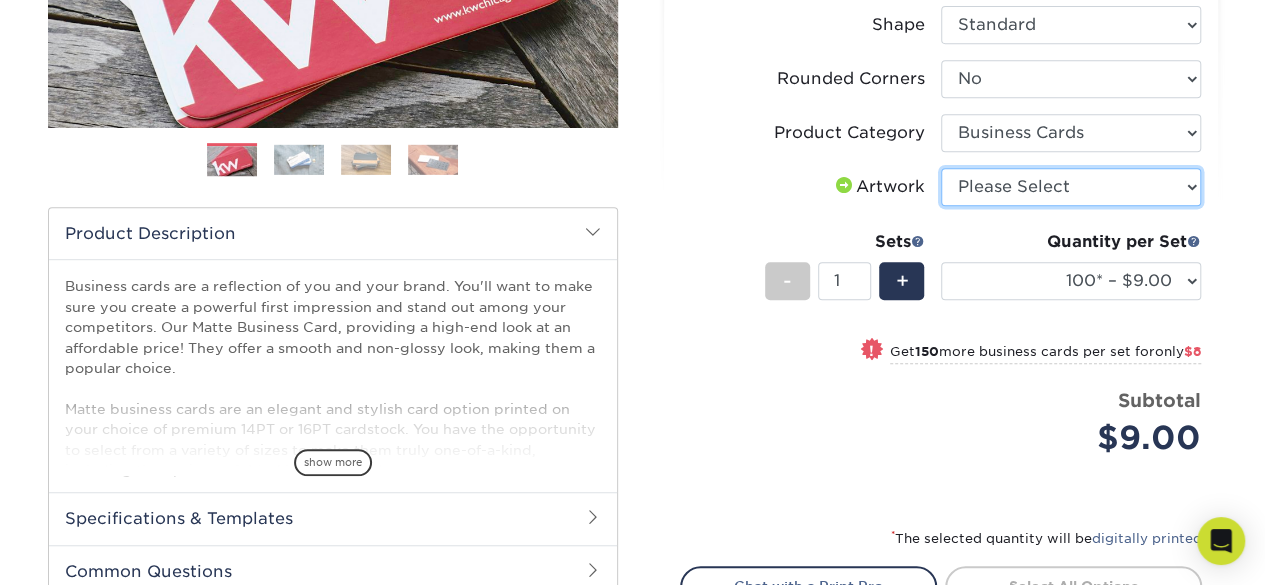 select on "upload" 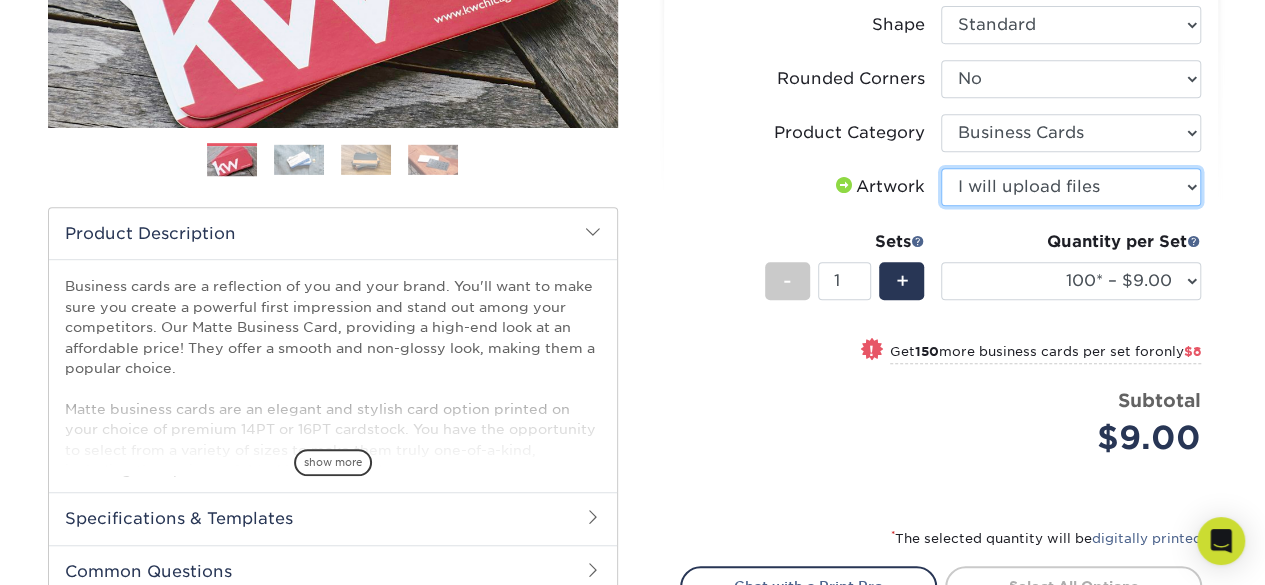 click on "Please Select I will upload files I need a design - $100" at bounding box center (1071, 187) 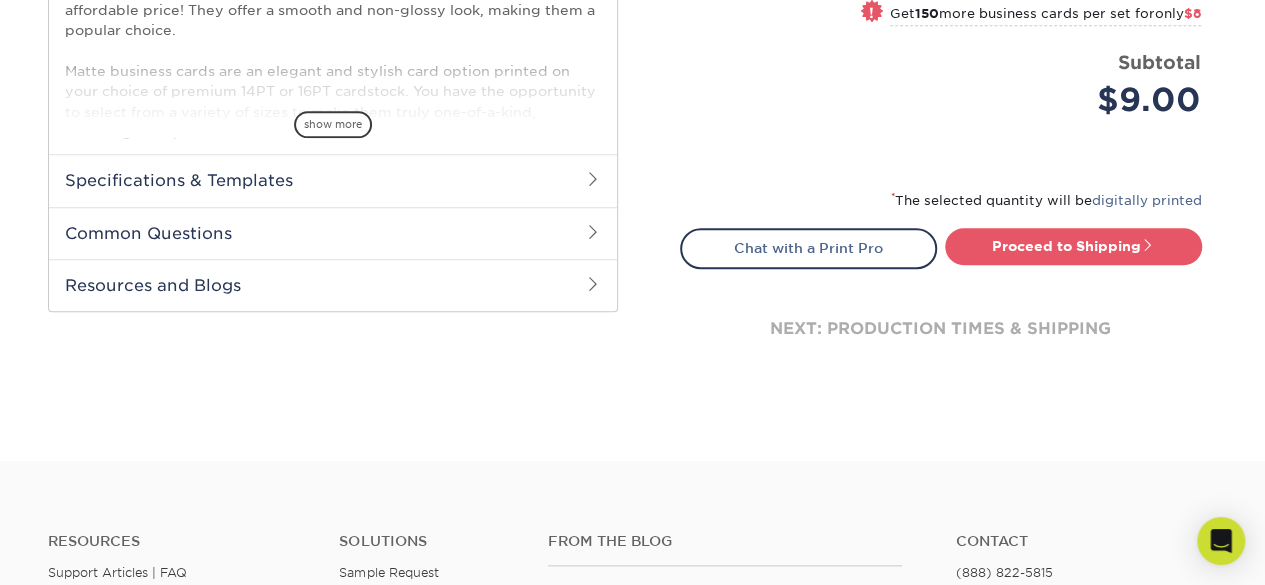scroll, scrollTop: 933, scrollLeft: 0, axis: vertical 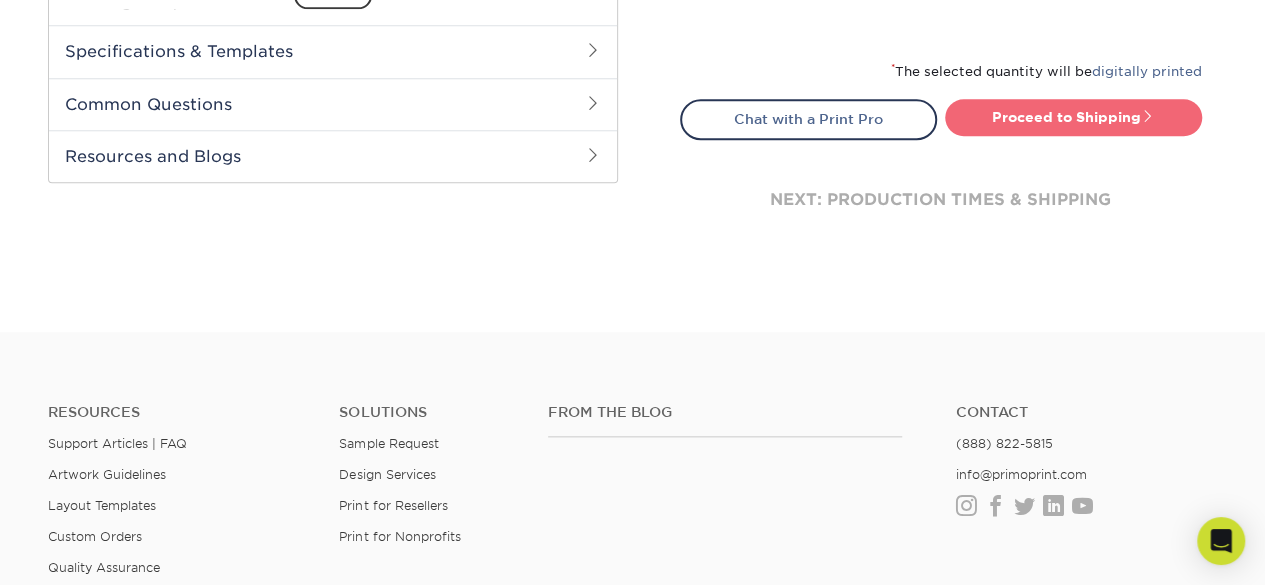 click on "Proceed to Shipping" at bounding box center (1073, 117) 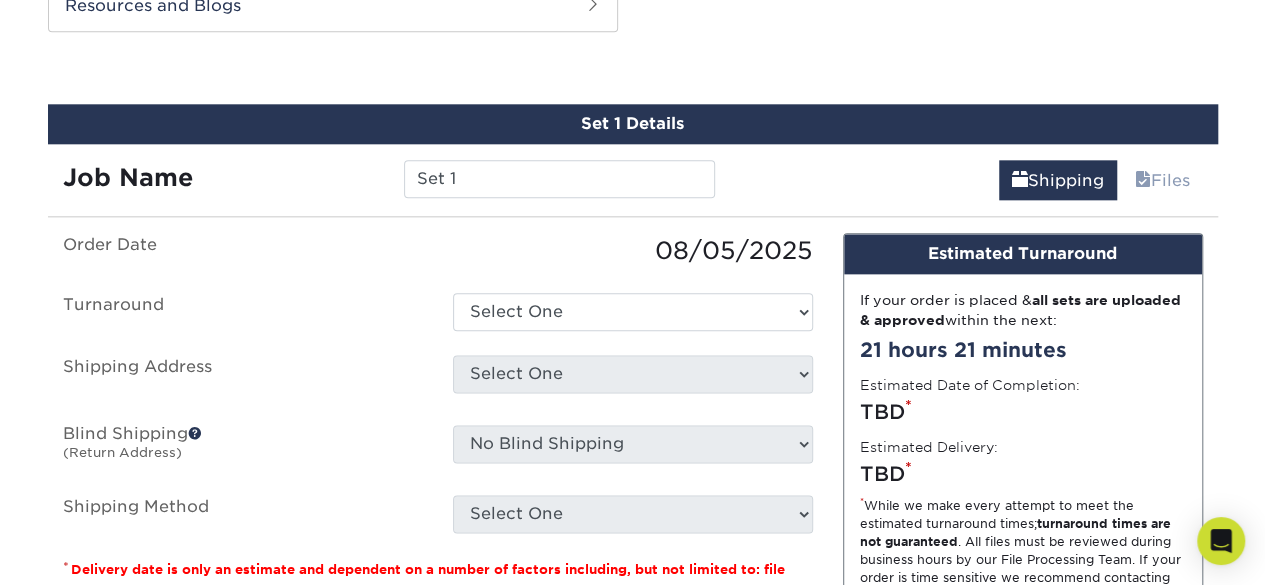 scroll, scrollTop: 1086, scrollLeft: 0, axis: vertical 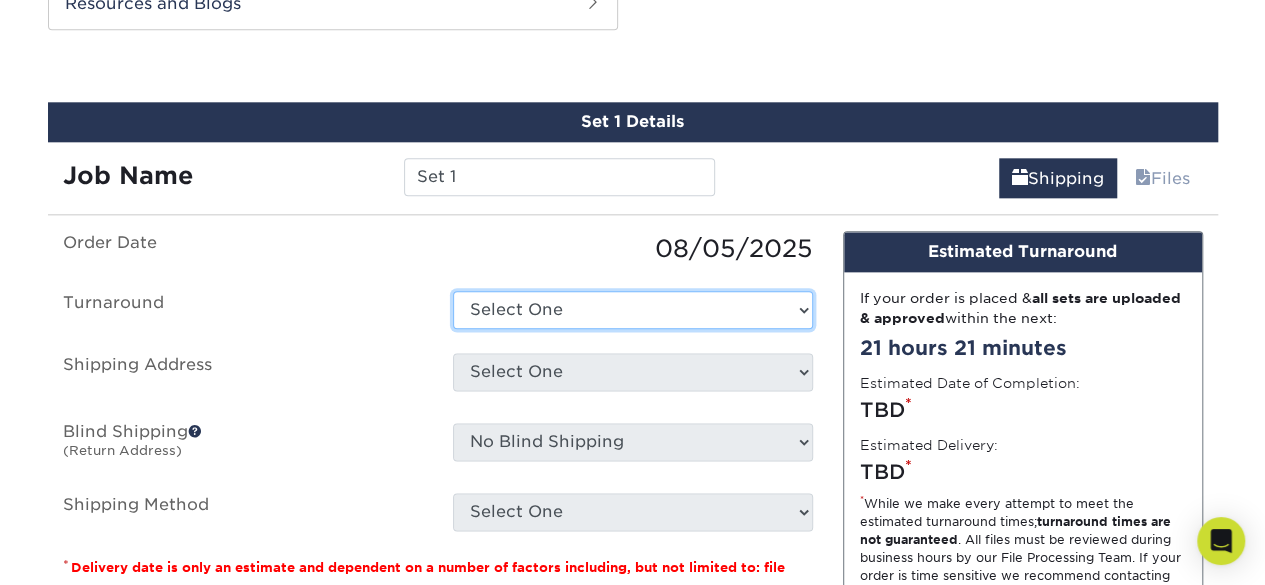 click on "Select One 2-4 Business Days 2 Day Next Business Day" at bounding box center (633, 310) 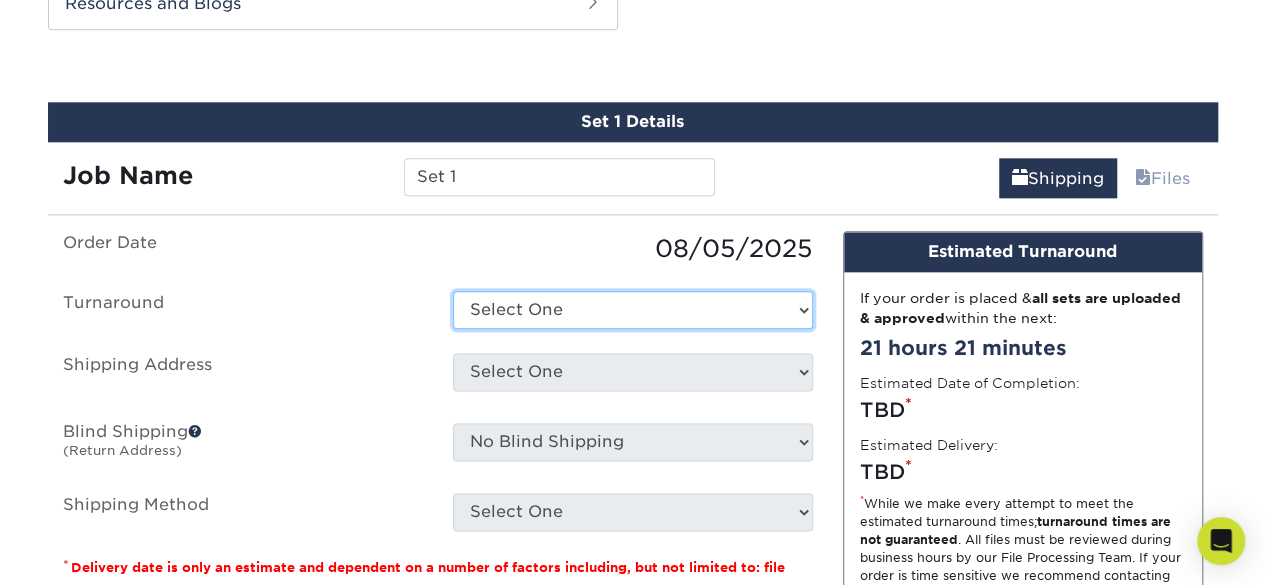 select on "e6dc3f44-811f-4023-acdf-8cd9144995fc" 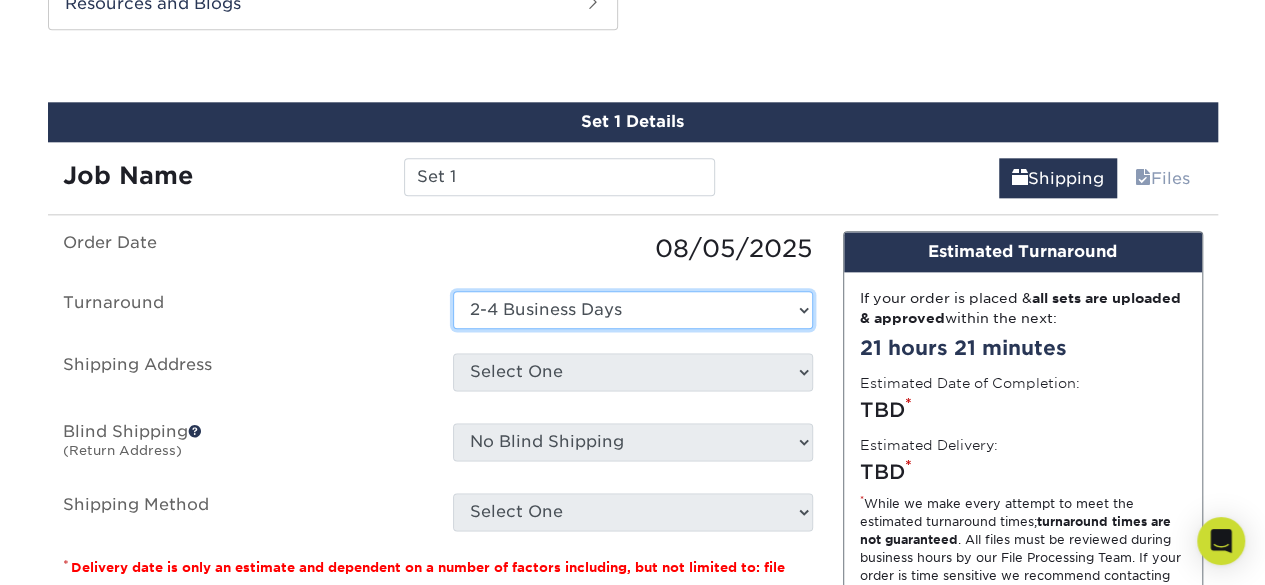 click on "Select One 2-4 Business Days 2 Day Next Business Day" at bounding box center (633, 310) 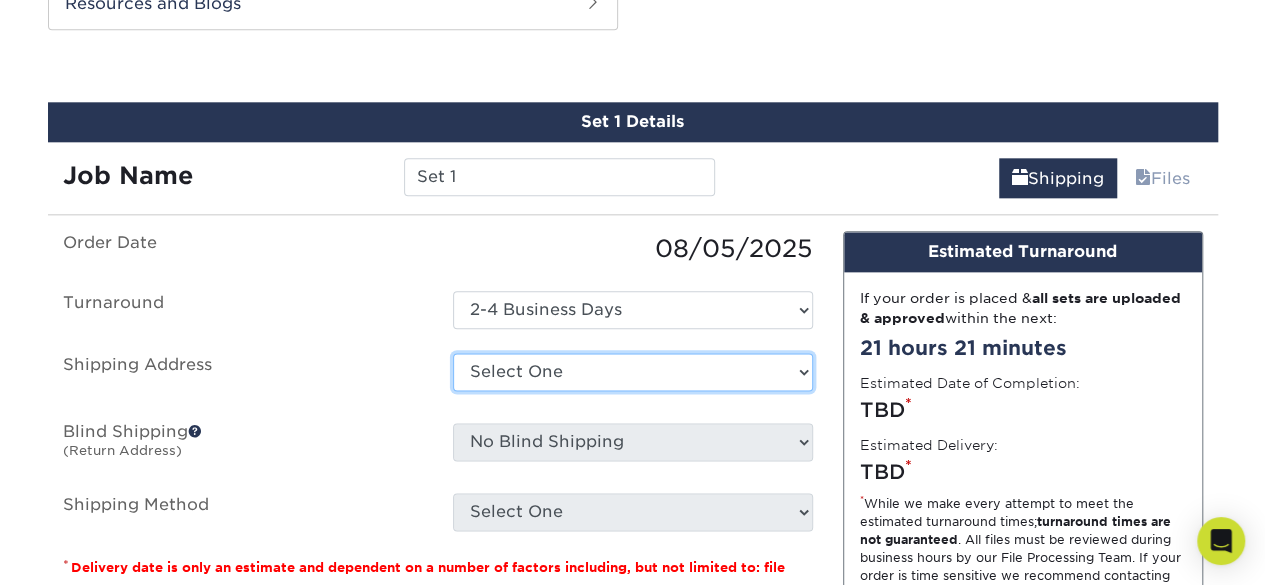 click on "Select One
+ Add New Address
- Login" at bounding box center [633, 372] 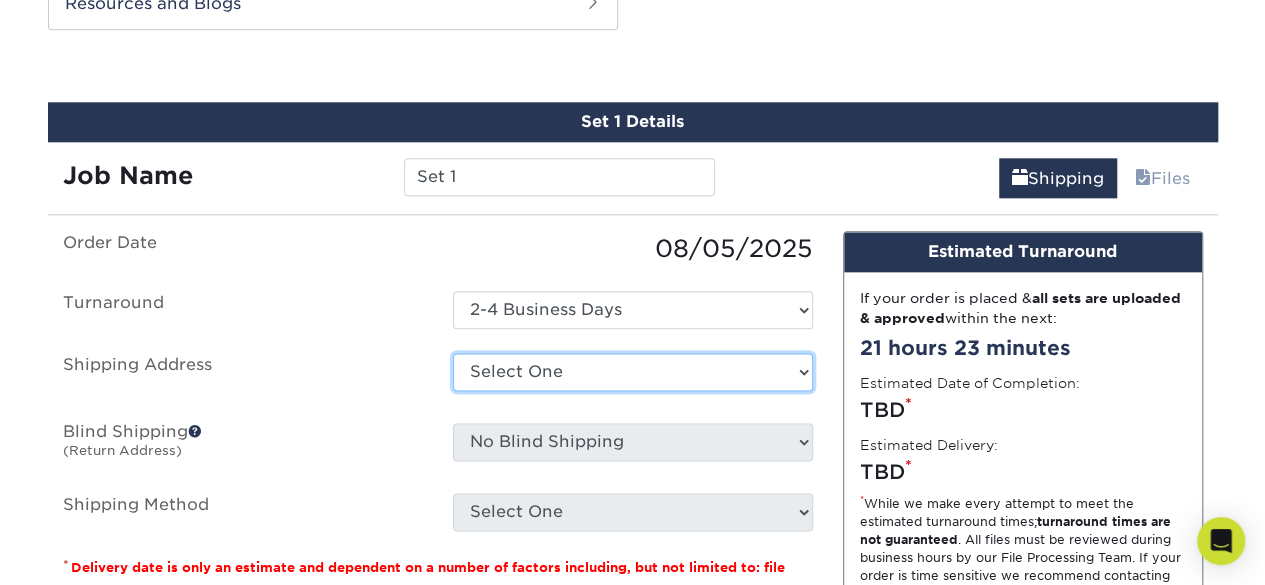 select on "newaddress" 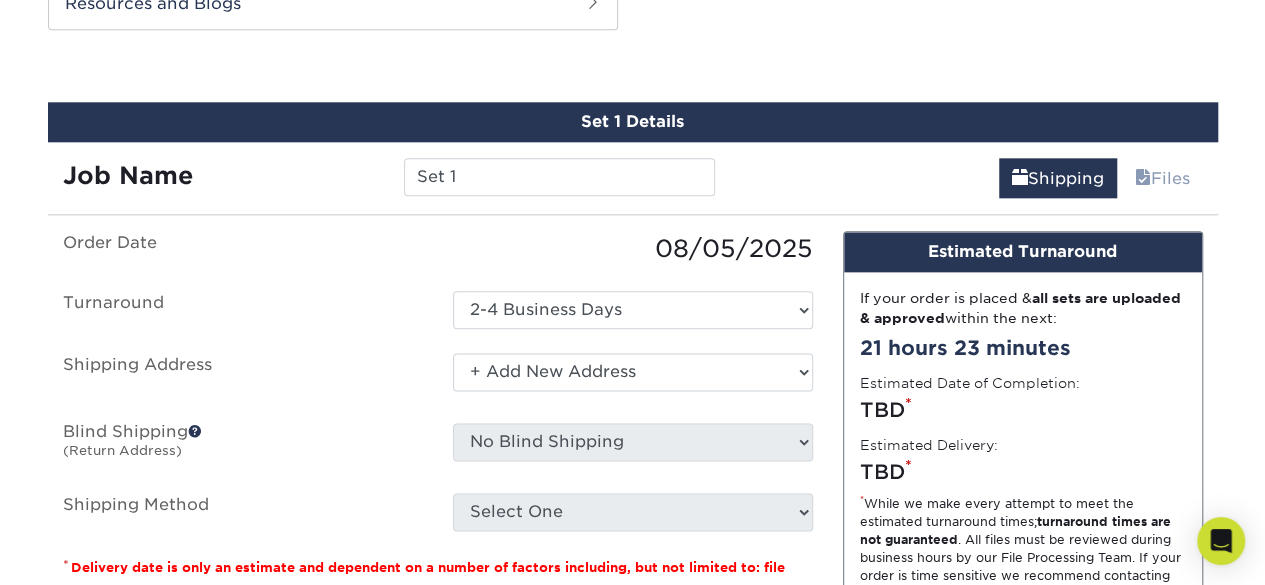 click on "Select One
+ Add New Address
- Login" at bounding box center (633, 372) 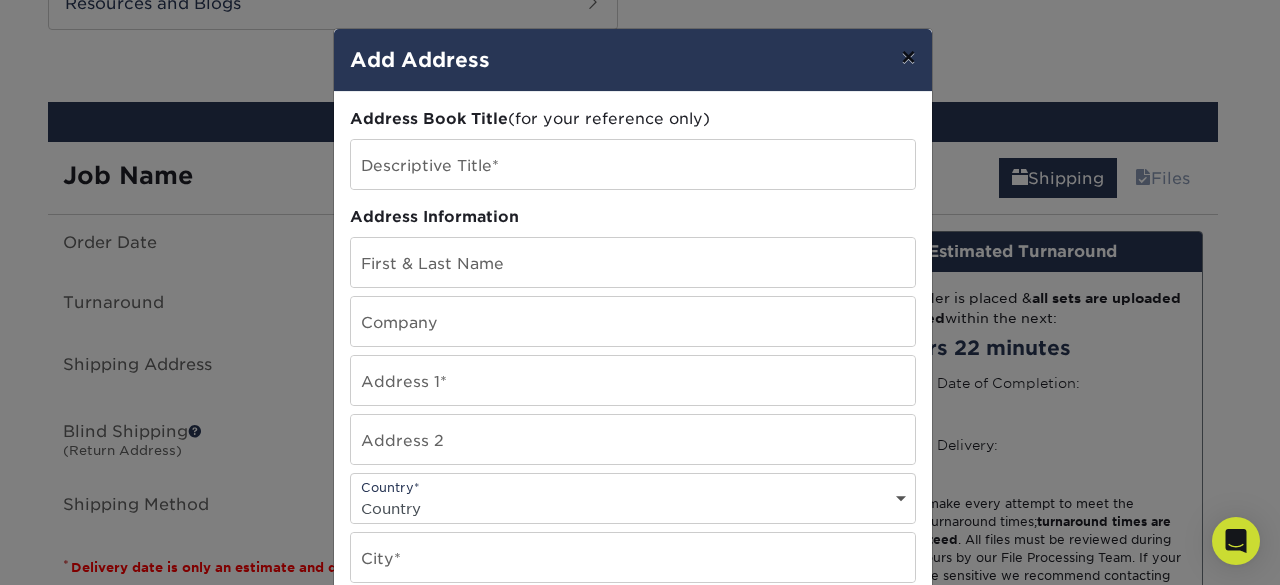 click on "×" at bounding box center [908, 57] 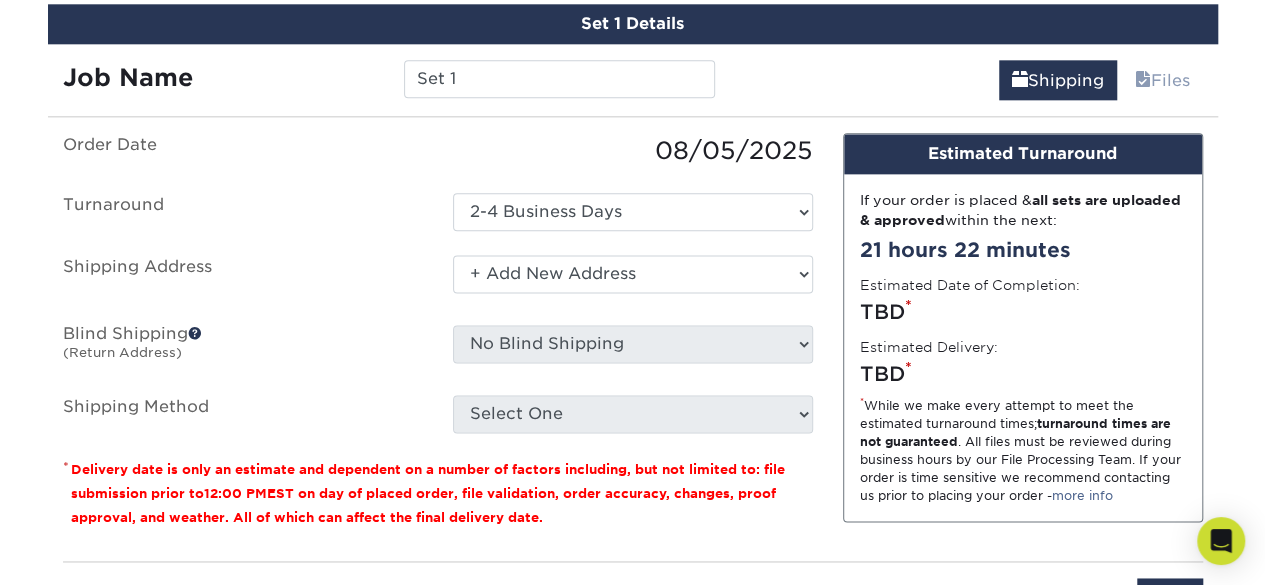 scroll, scrollTop: 1086, scrollLeft: 0, axis: vertical 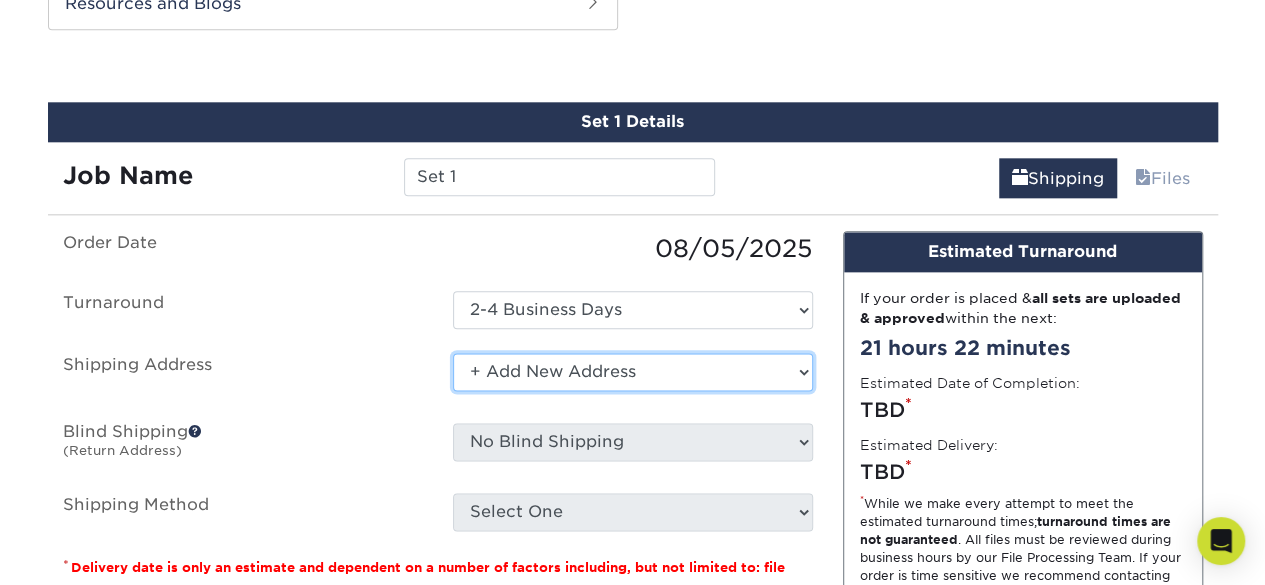 click on "Select One
+ Add New Address
- Login" at bounding box center [633, 372] 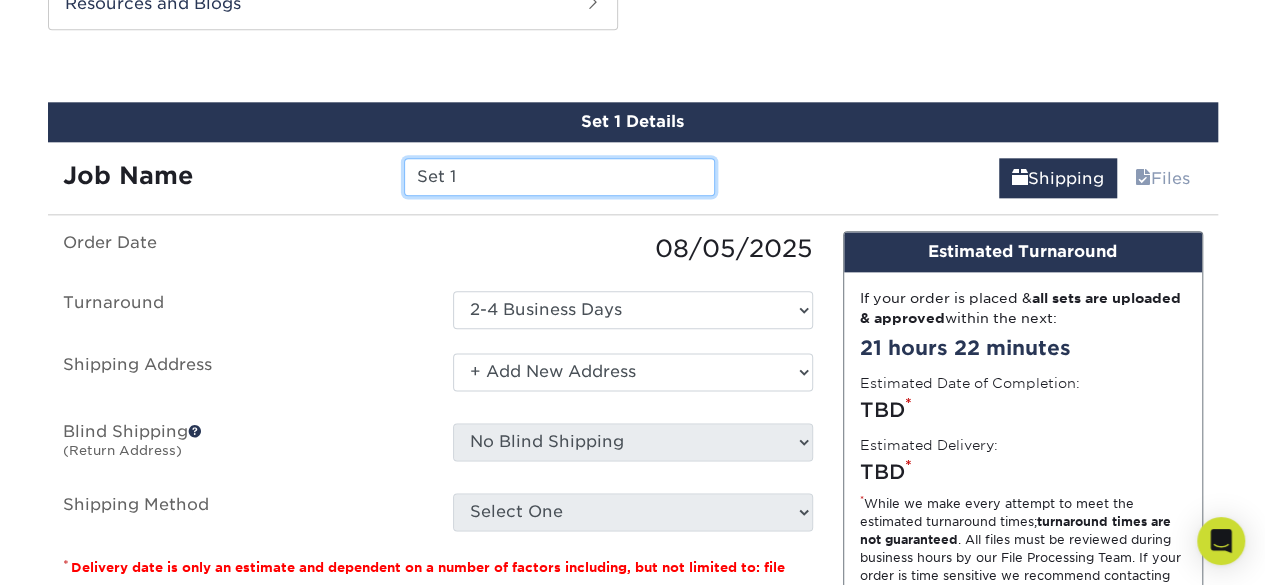 click on "Set 1" at bounding box center [559, 177] 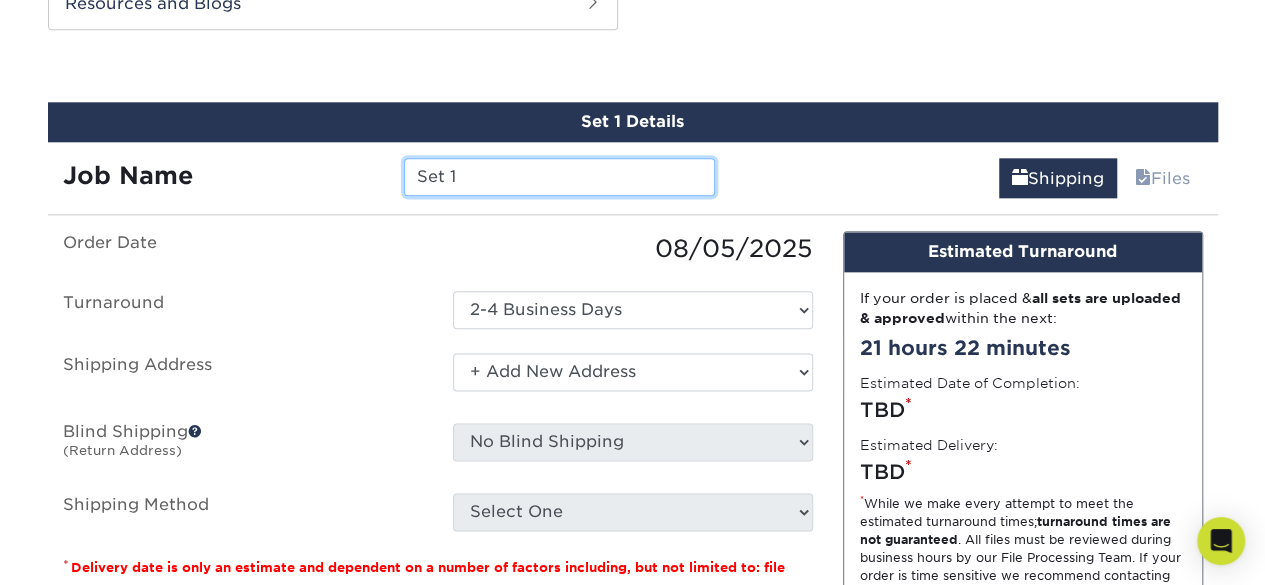 drag, startPoint x: 520, startPoint y: 170, endPoint x: 326, endPoint y: 183, distance: 194.43507 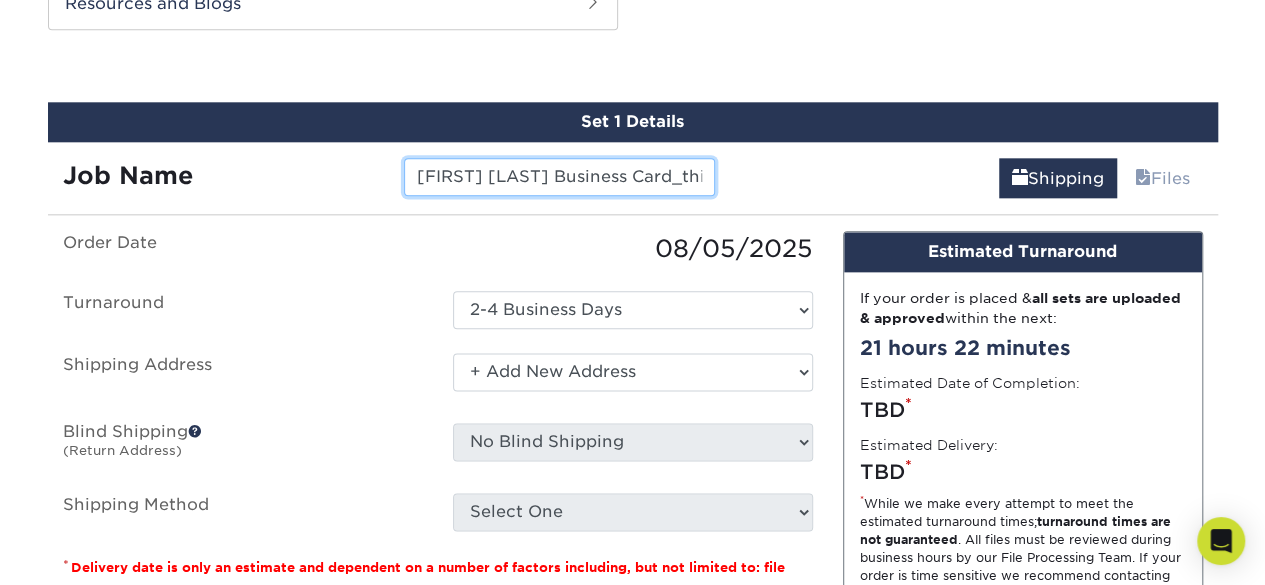 scroll, scrollTop: 0, scrollLeft: 1, axis: horizontal 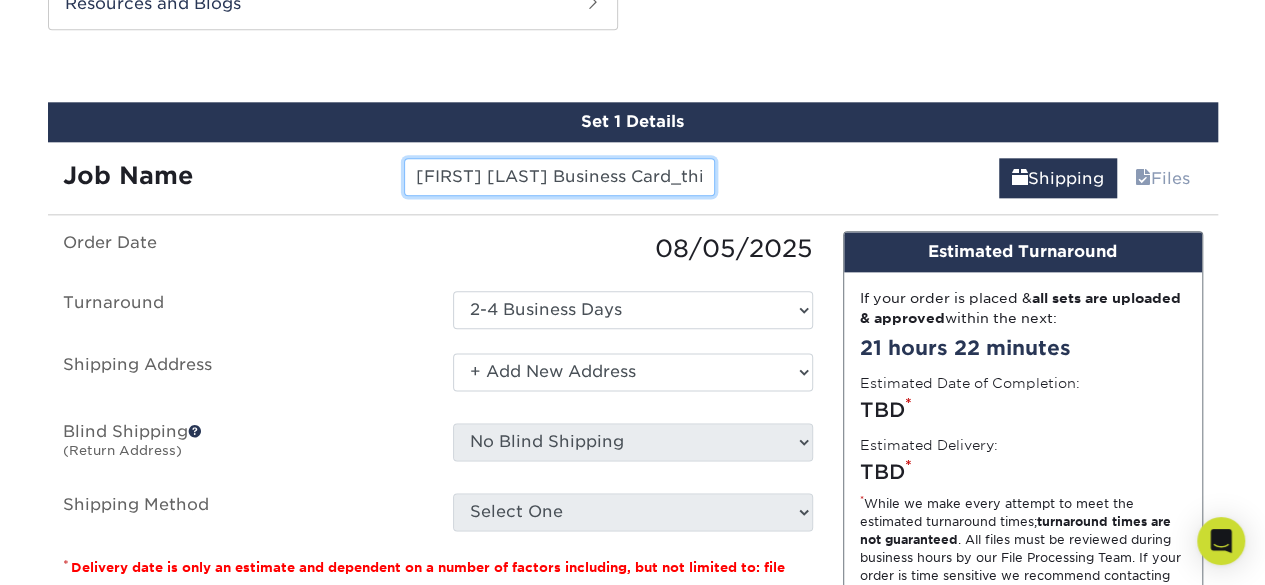 type on "Sanjay Mittal Business Card_thinkmirum" 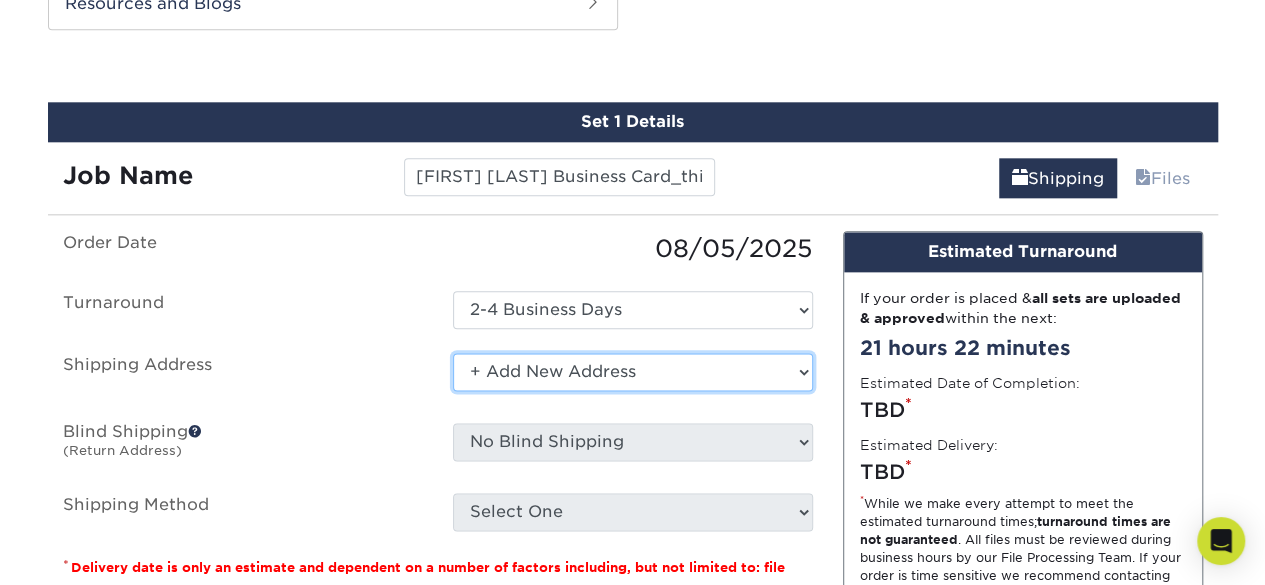 click on "Select One
+ Add New Address
- Login" at bounding box center (633, 372) 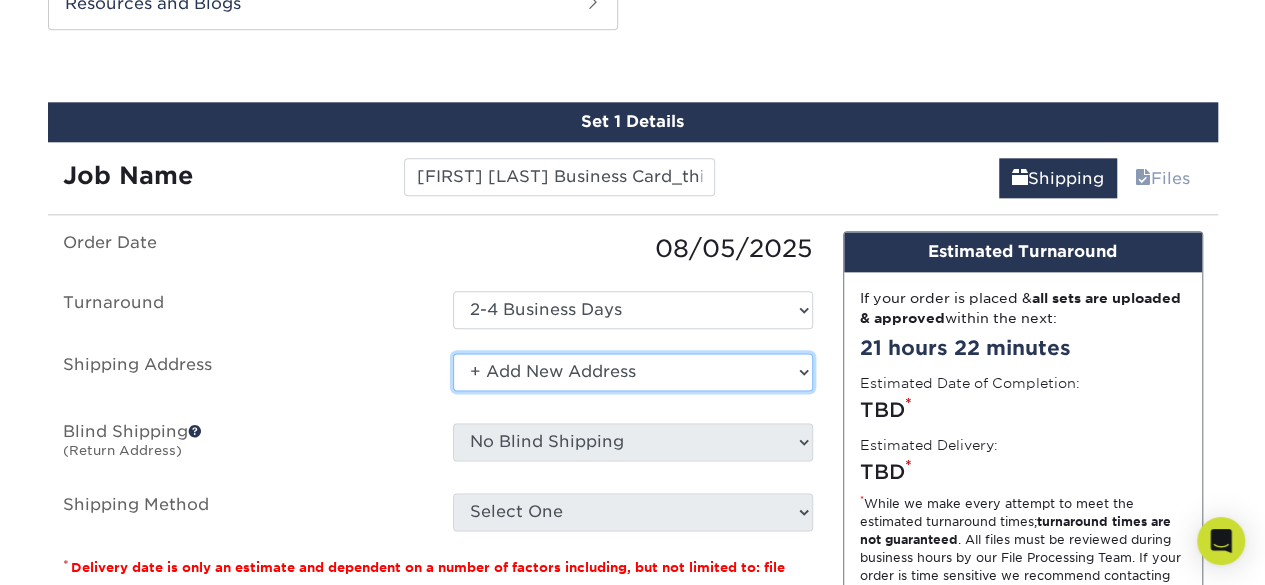 click on "Select One
+ Add New Address
- Login" at bounding box center [633, 372] 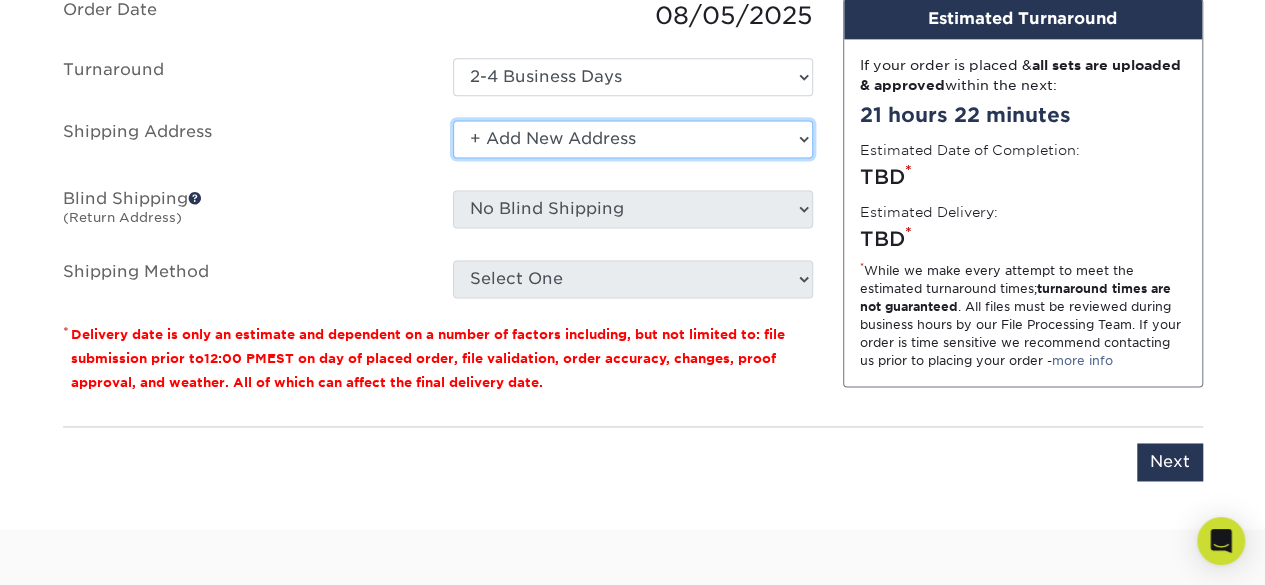 scroll, scrollTop: 1086, scrollLeft: 0, axis: vertical 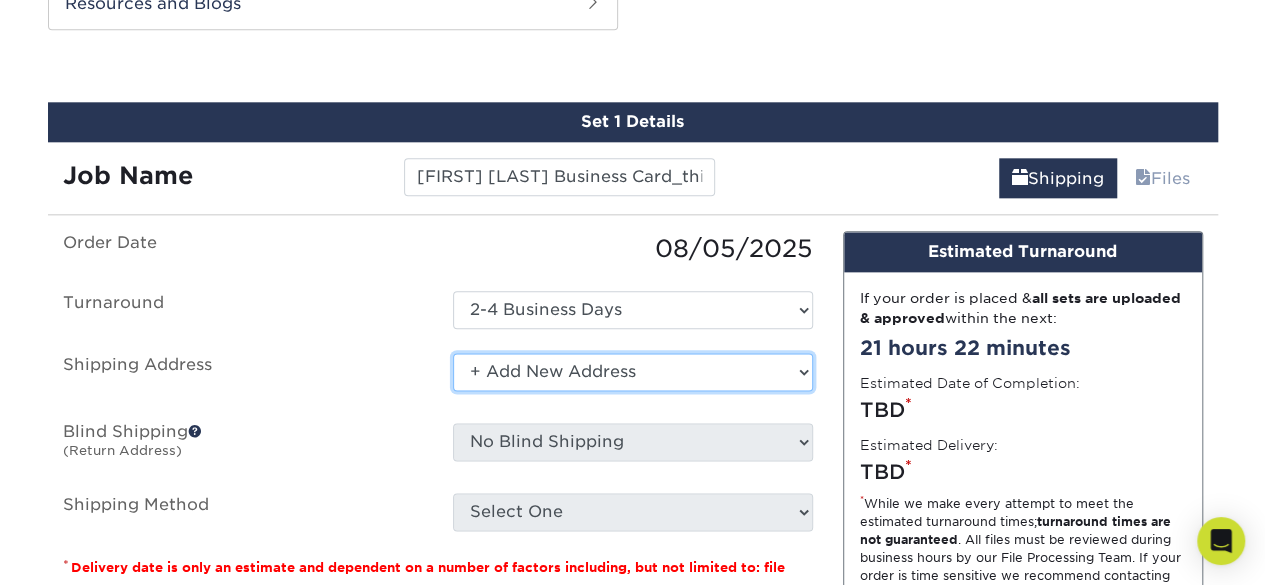 click on "Select One
+ Add New Address
- Login" at bounding box center [633, 372] 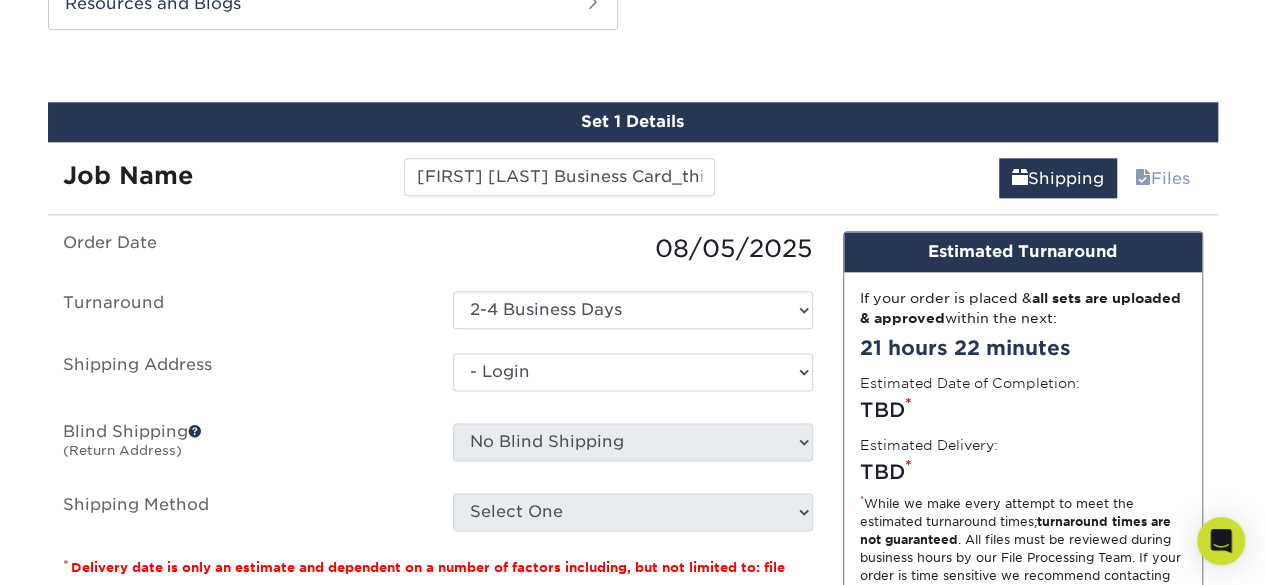 click on "Select One
+ Add New Address
- Login" at bounding box center (633, 372) 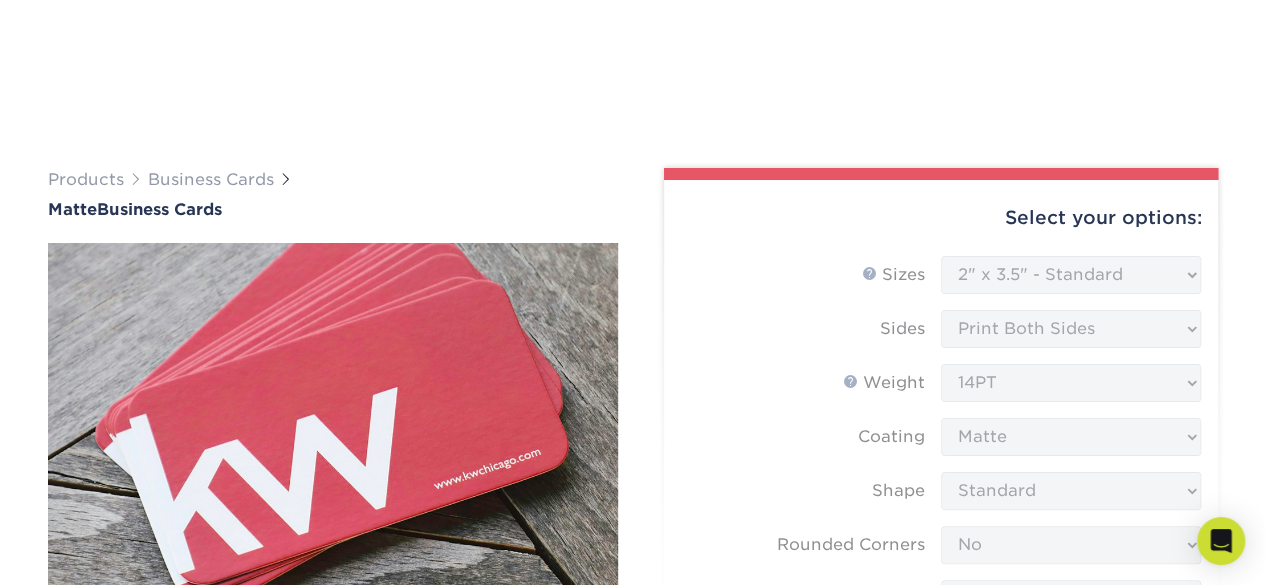 scroll, scrollTop: 466, scrollLeft: 0, axis: vertical 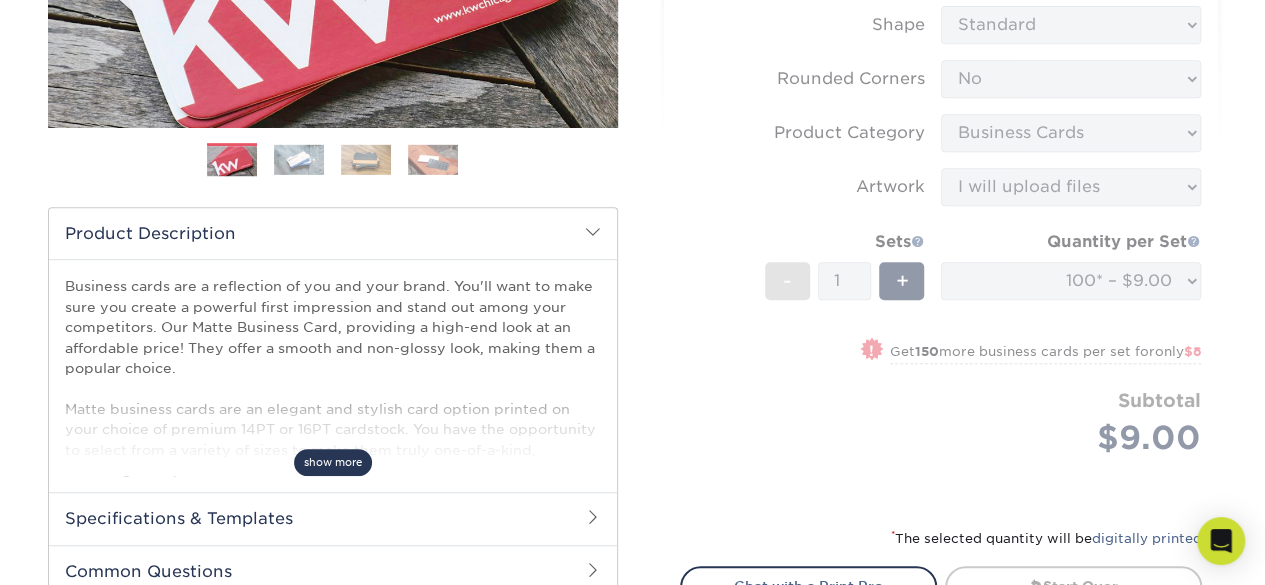 click on "show more" at bounding box center [333, 462] 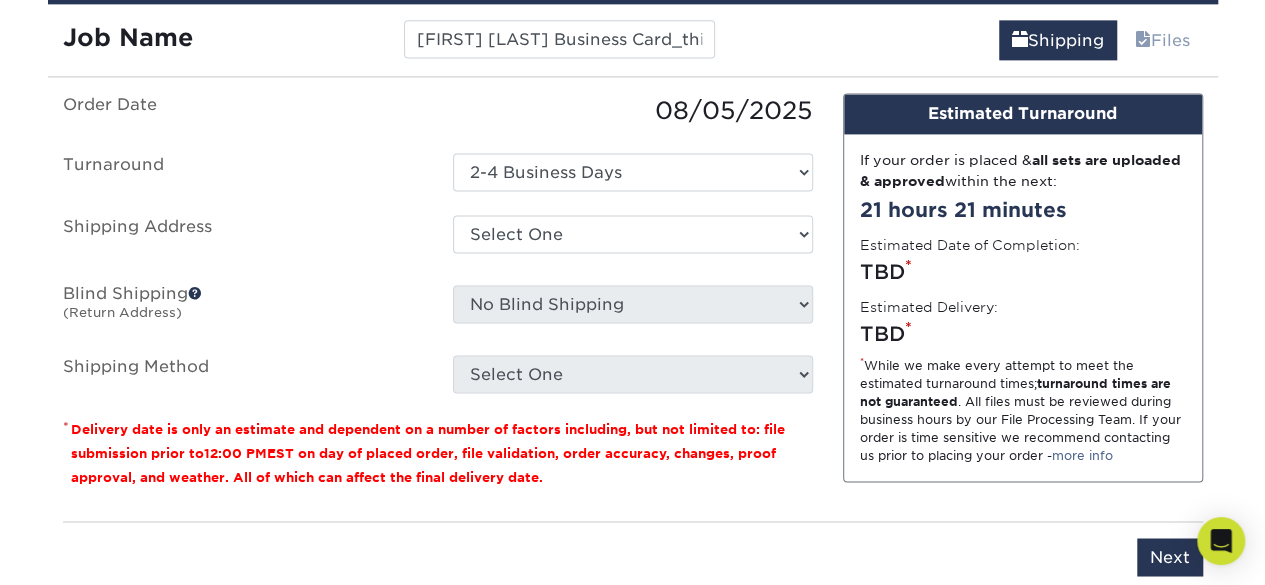 scroll, scrollTop: 1400, scrollLeft: 0, axis: vertical 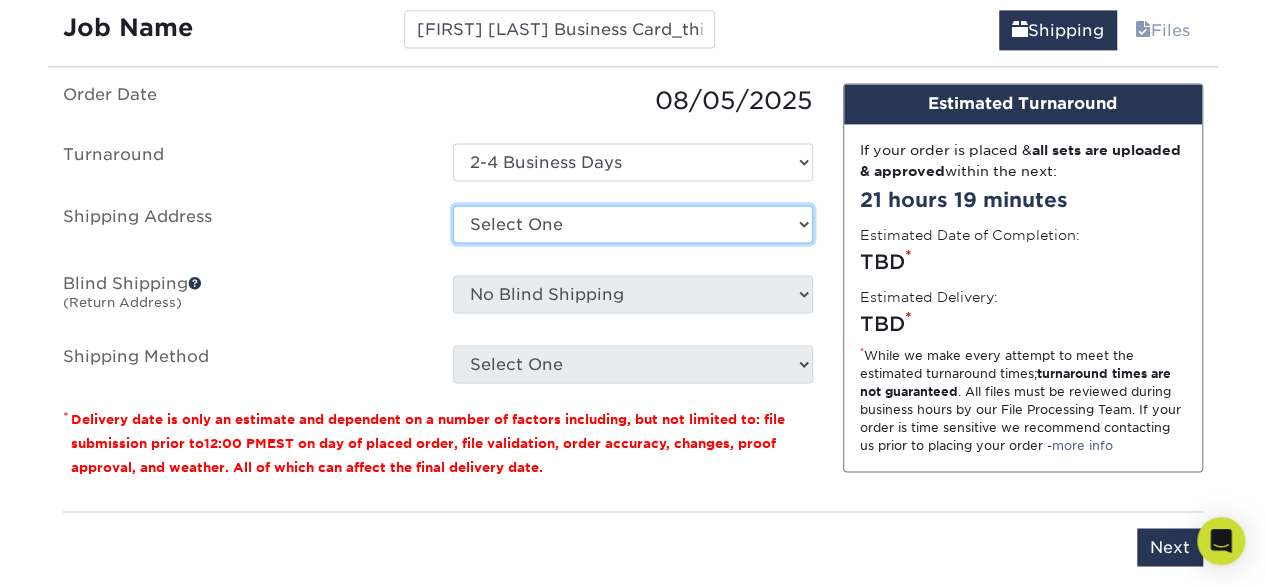 click on "Select One
+ Add New Address
- Login" at bounding box center [633, 224] 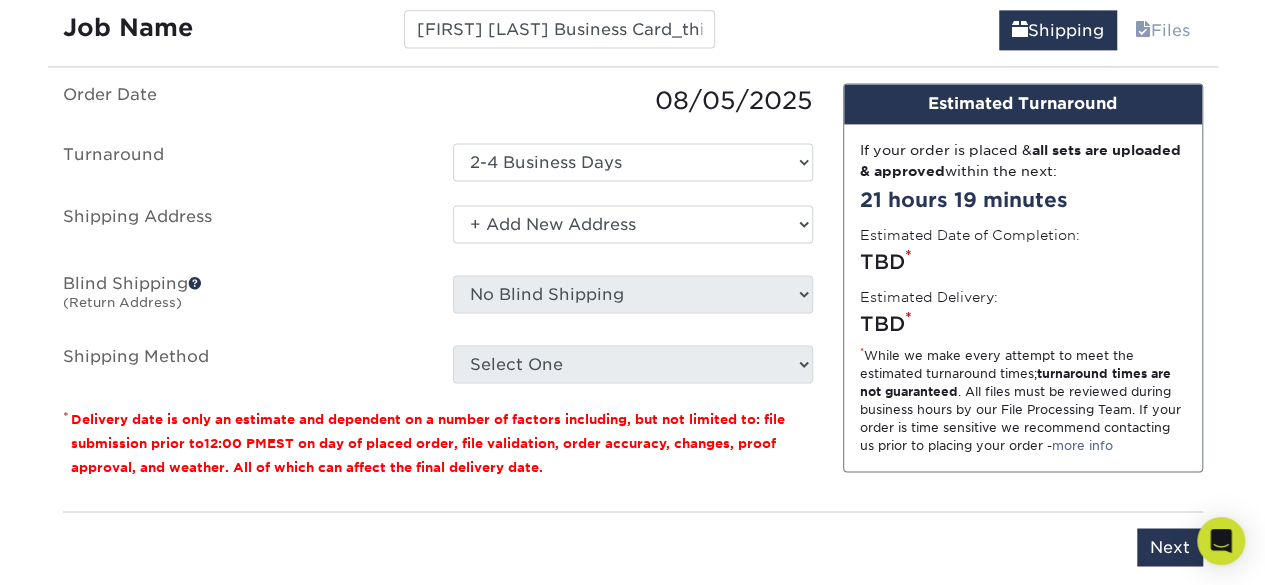 click on "Select One
+ Add New Address
- Login" at bounding box center (633, 224) 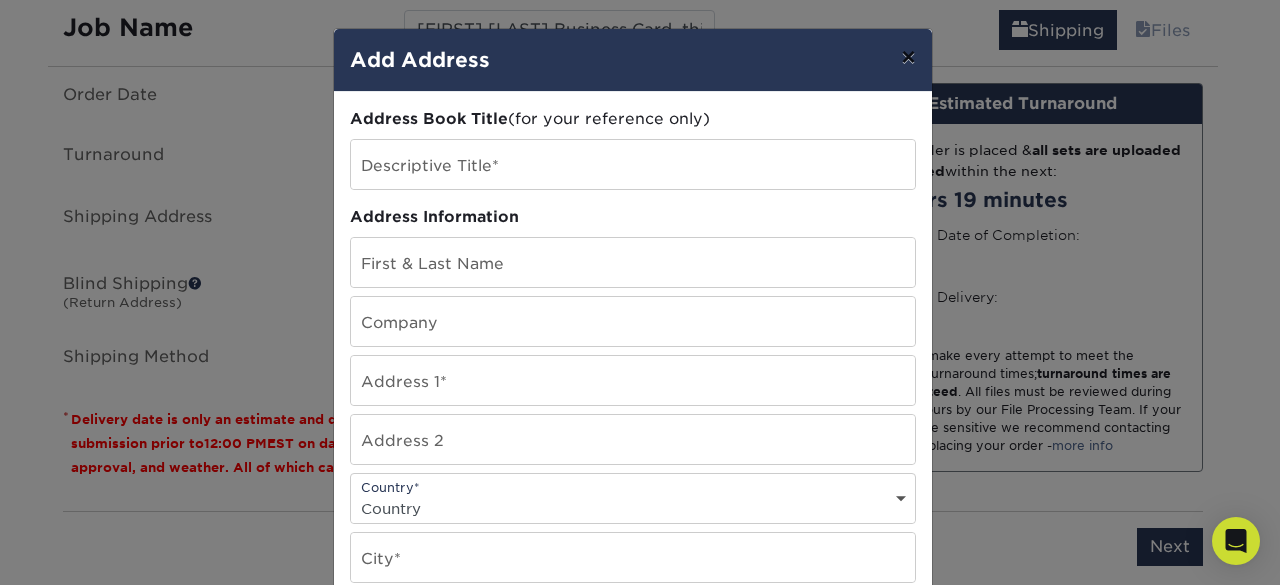 click on "×" at bounding box center (908, 57) 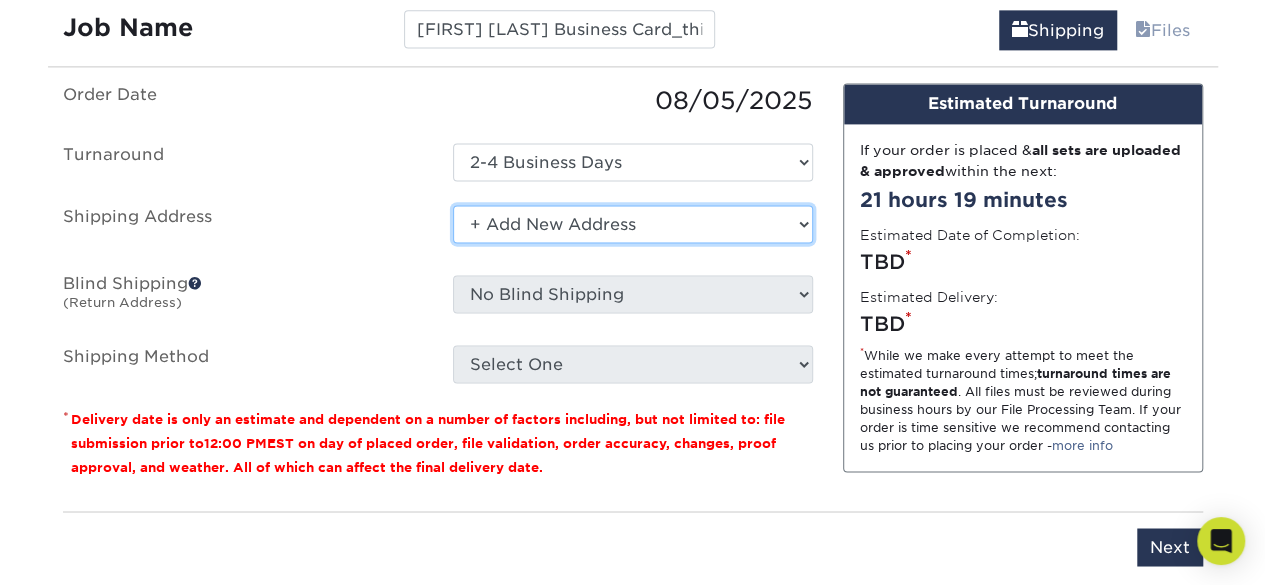 click on "Select One
+ Add New Address
- Login" at bounding box center (633, 224) 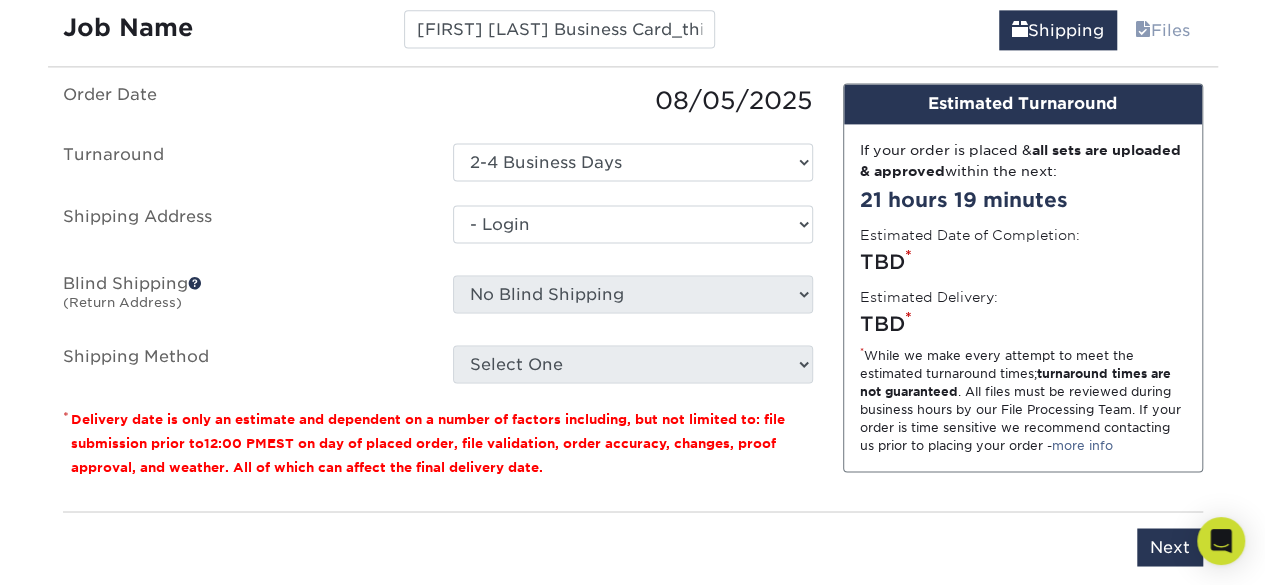 click on "Select One
+ Add New Address
- Login" at bounding box center [633, 224] 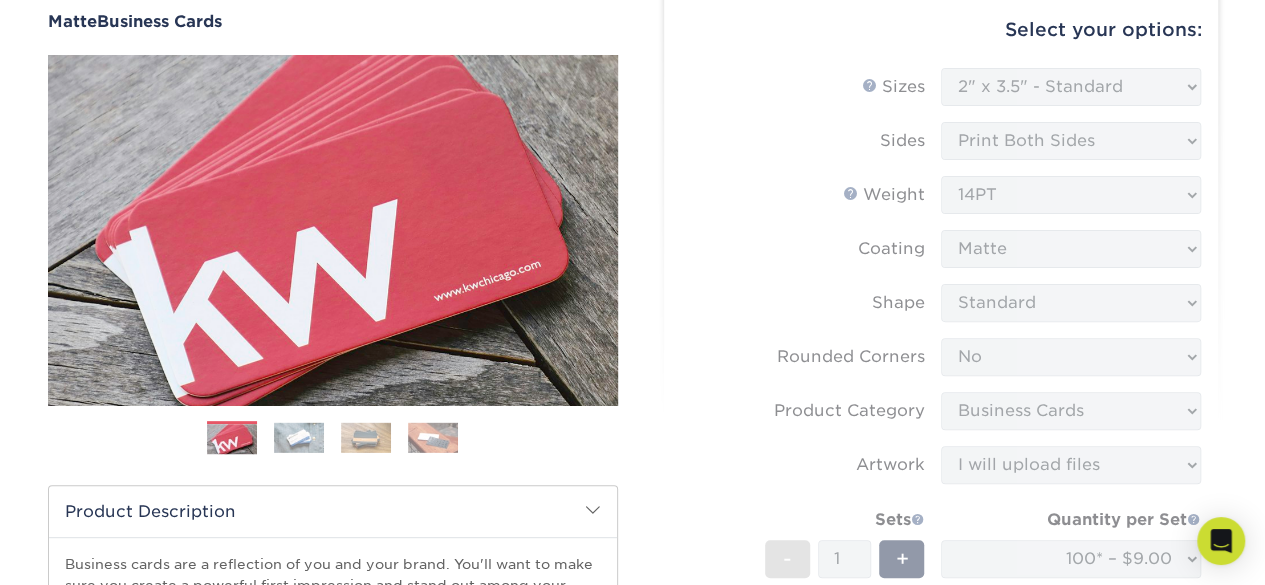 scroll, scrollTop: 0, scrollLeft: 0, axis: both 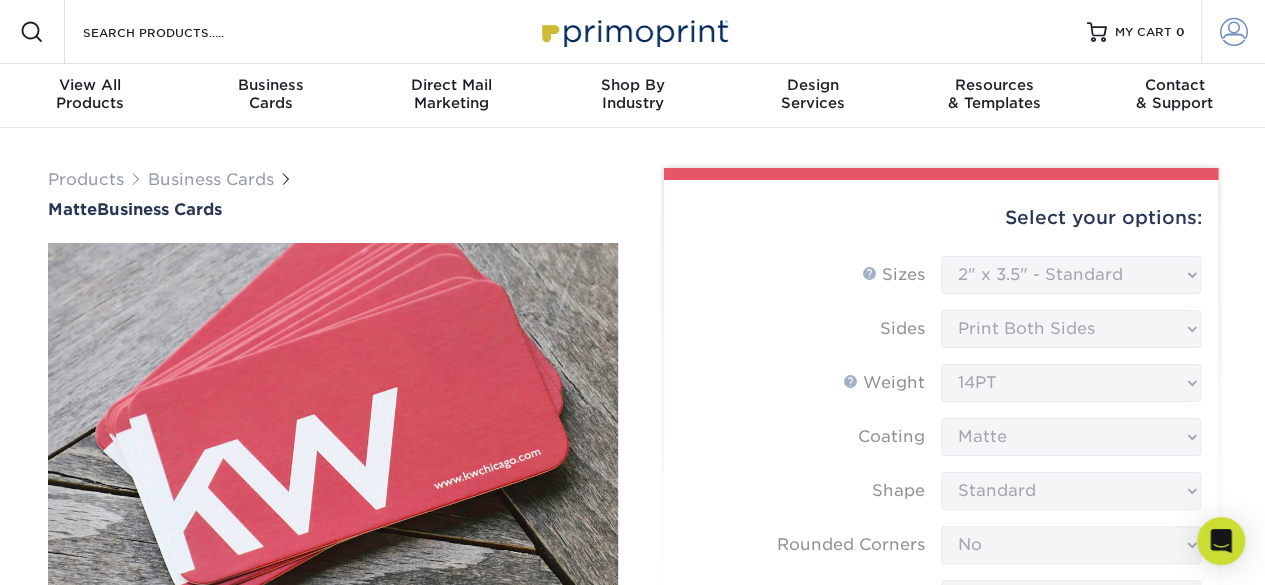 click at bounding box center (1234, 32) 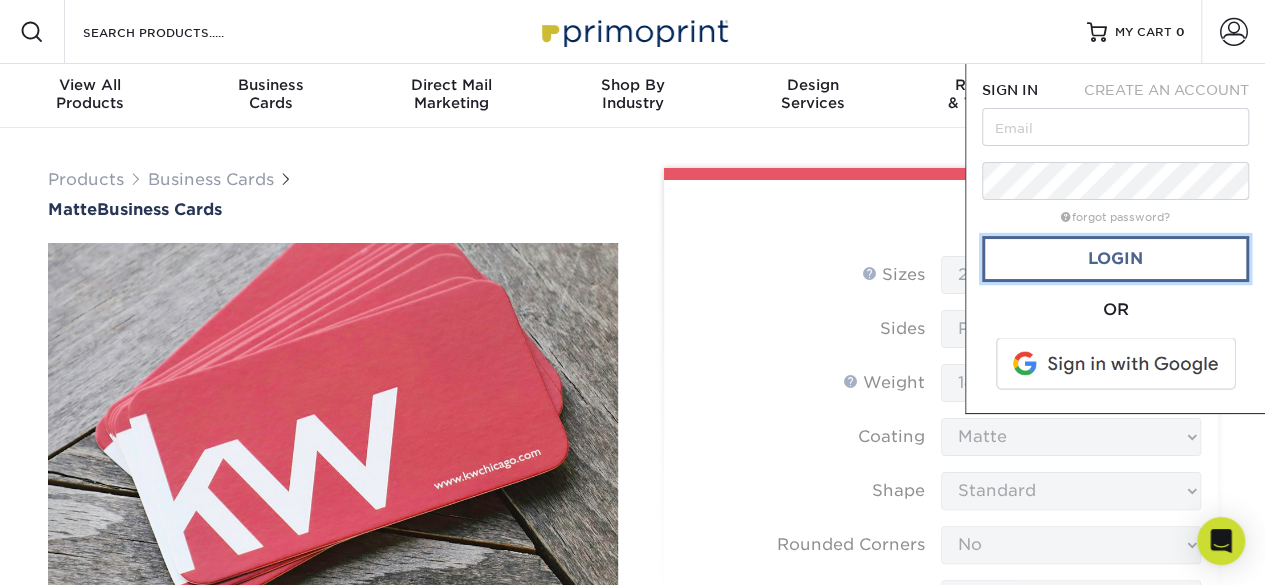 click on "Login" at bounding box center [1115, 259] 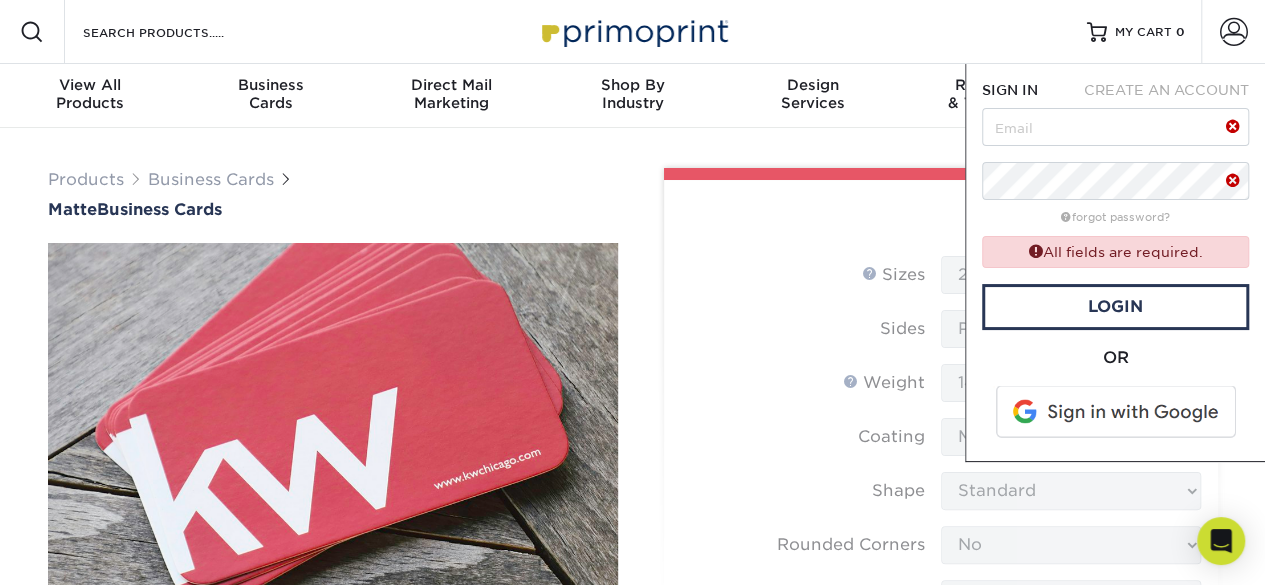 click on "All fields are required." at bounding box center [1115, 251] 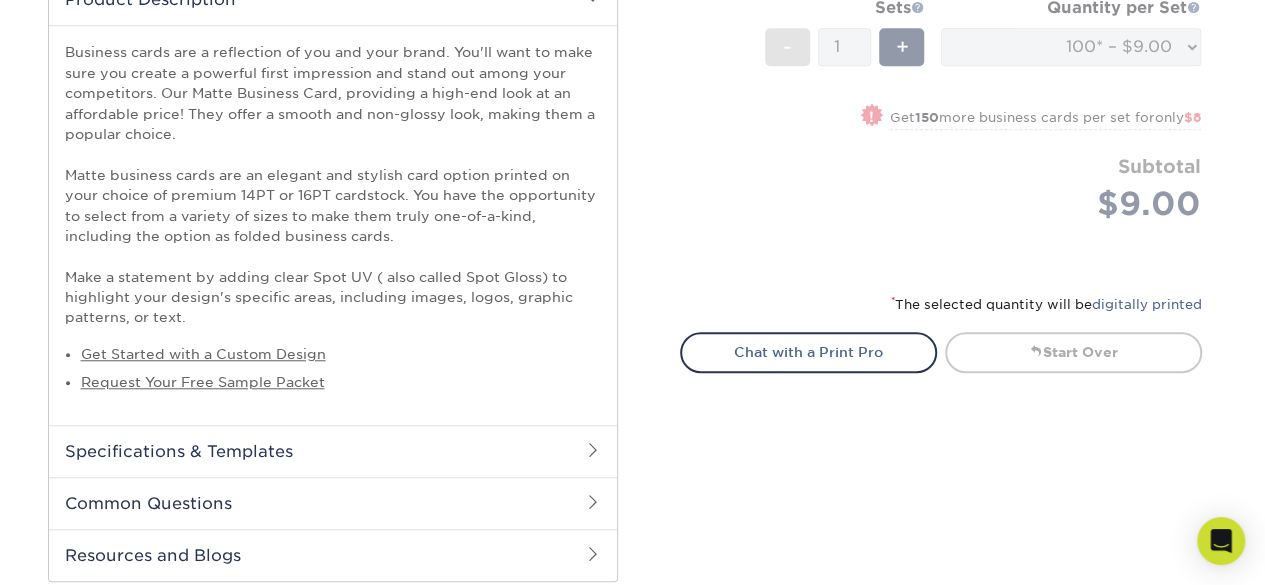 scroll, scrollTop: 0, scrollLeft: 0, axis: both 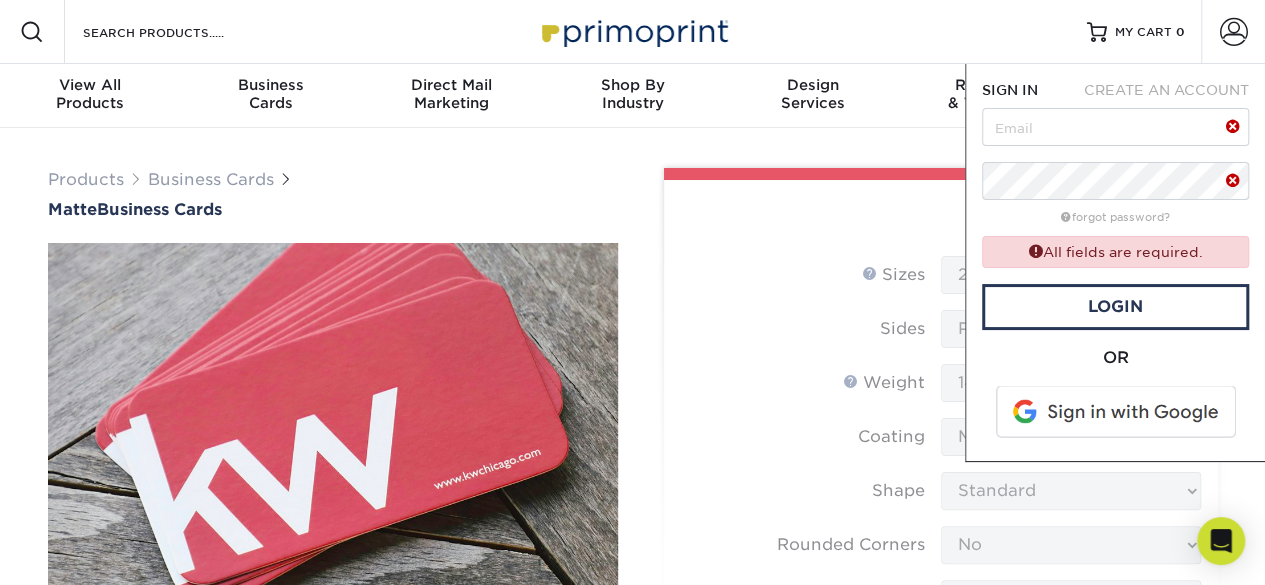 click at bounding box center (633, 31) 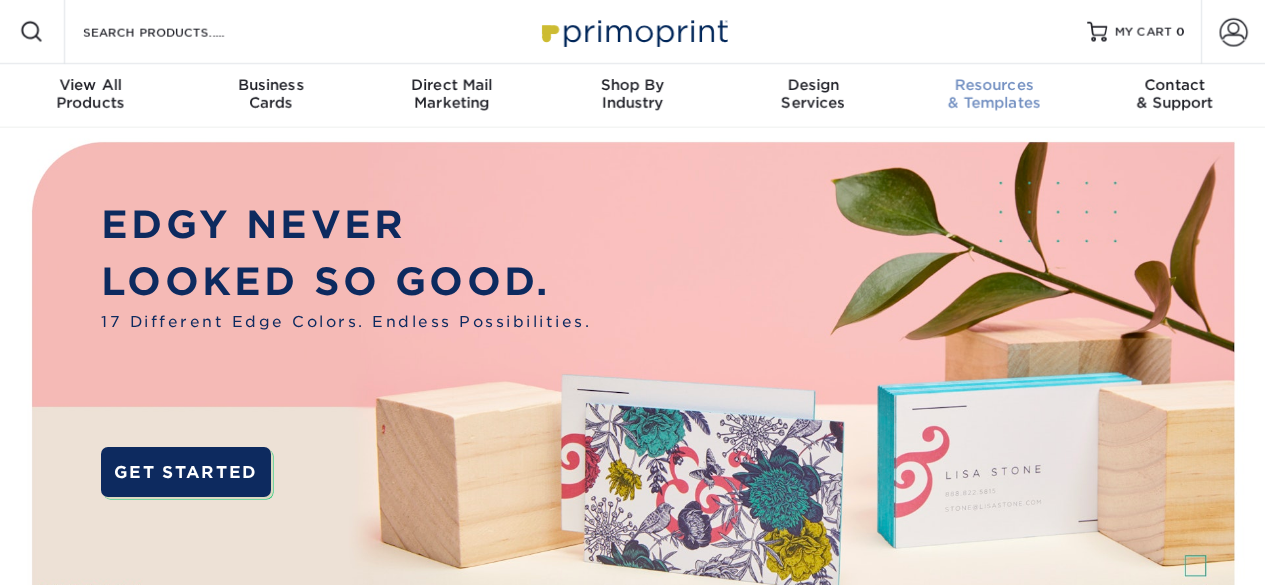 scroll, scrollTop: 0, scrollLeft: 0, axis: both 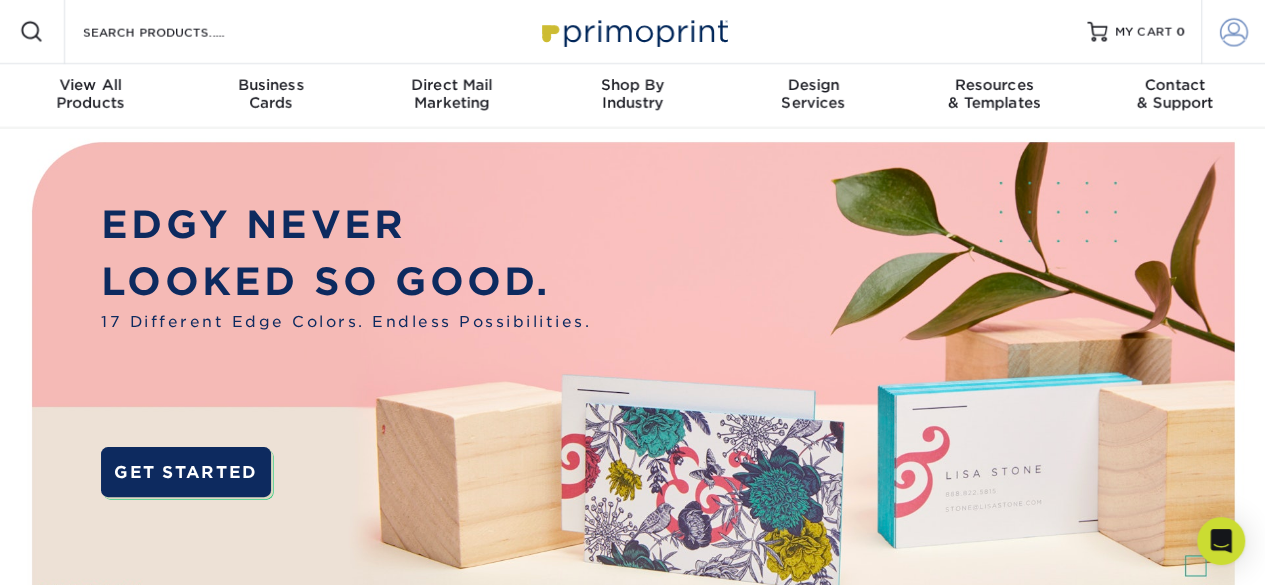 click at bounding box center [1234, 32] 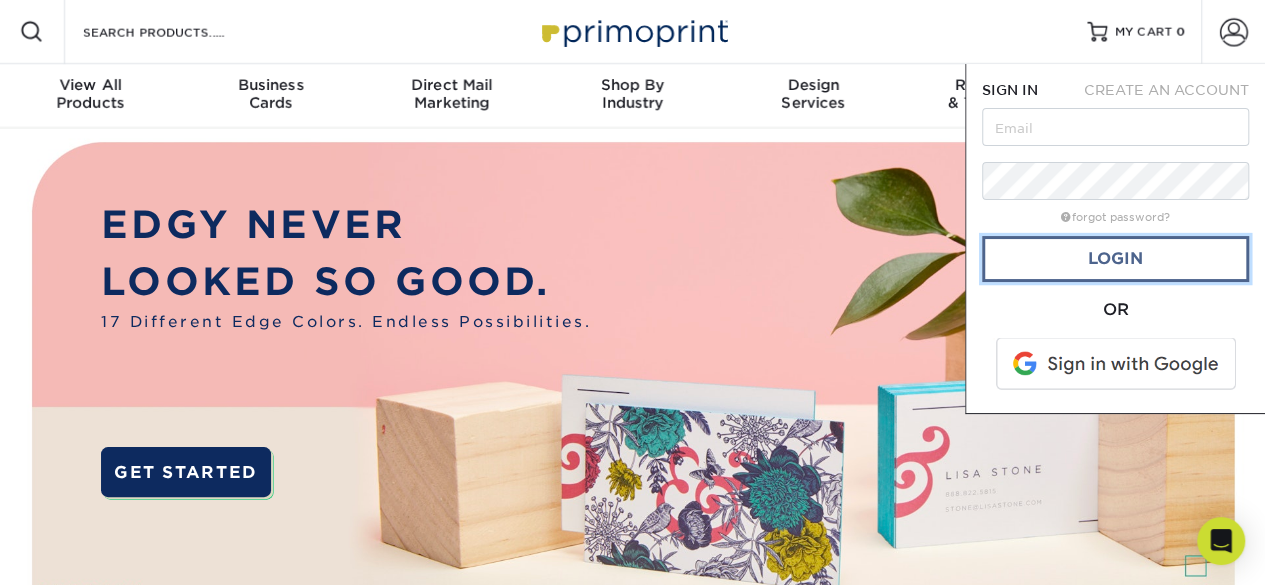 click on "Login" at bounding box center (1115, 259) 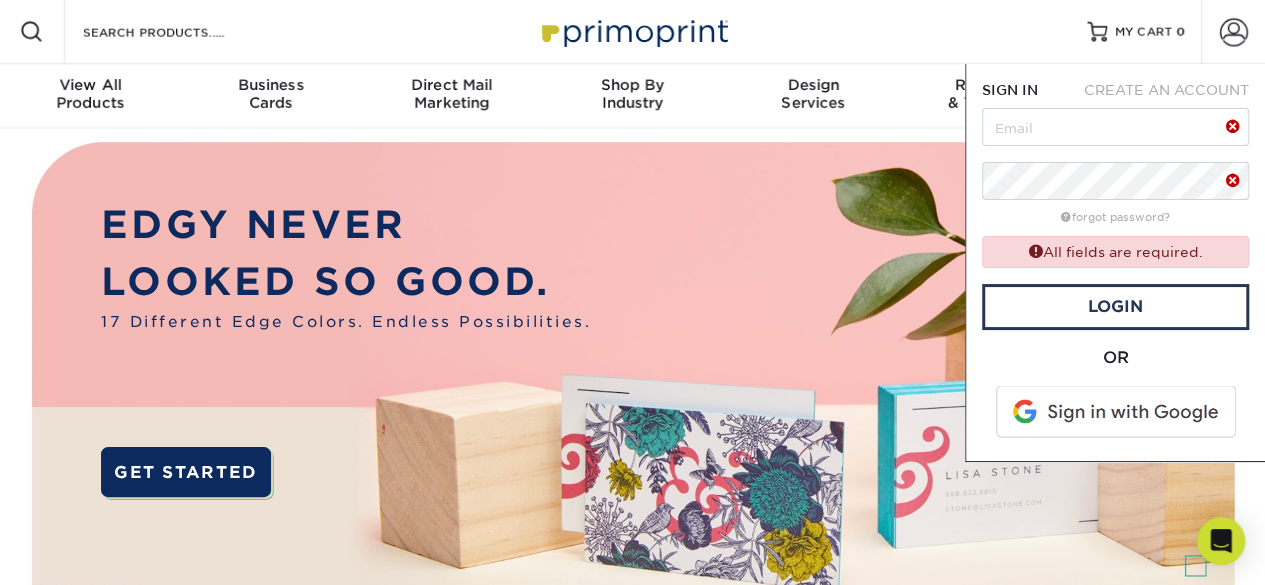 click on "OR" at bounding box center (1115, 358) 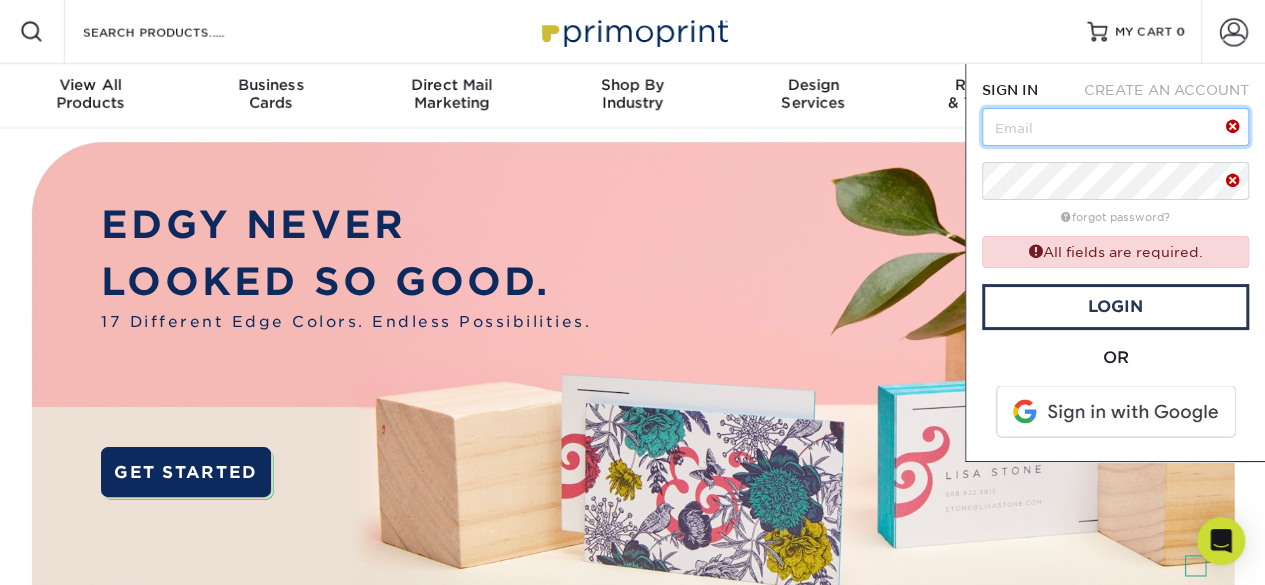 click at bounding box center [1115, 127] 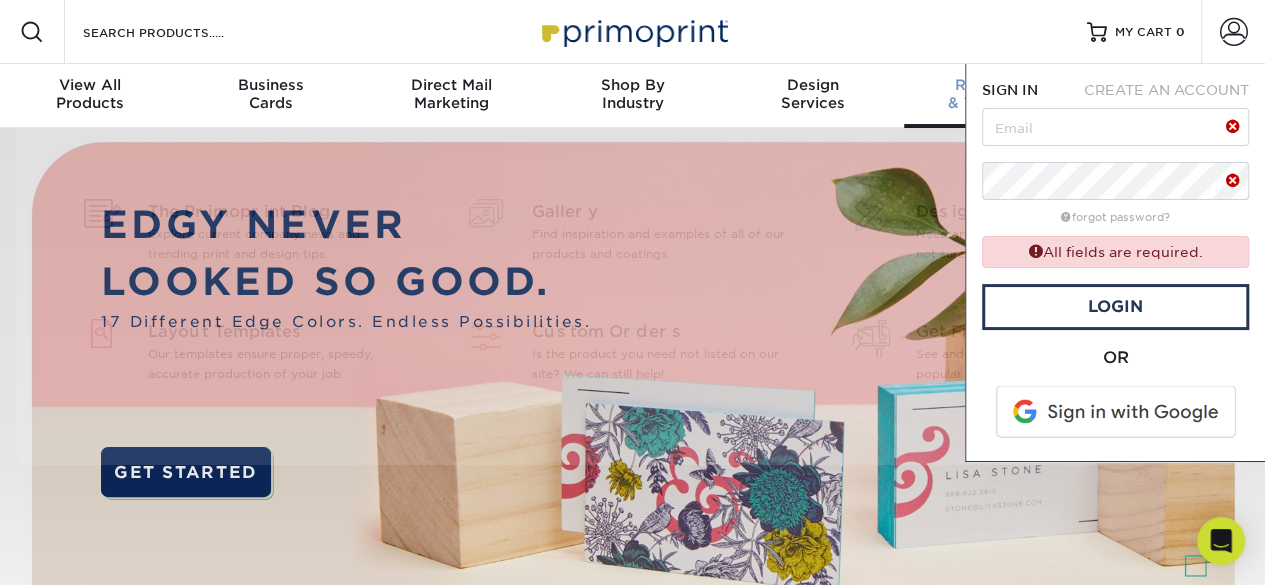 click on "Resources  & Templates
The Primoprint Blog
Explore current company news and trending print and design tips.
Gallery" at bounding box center (994, 96) 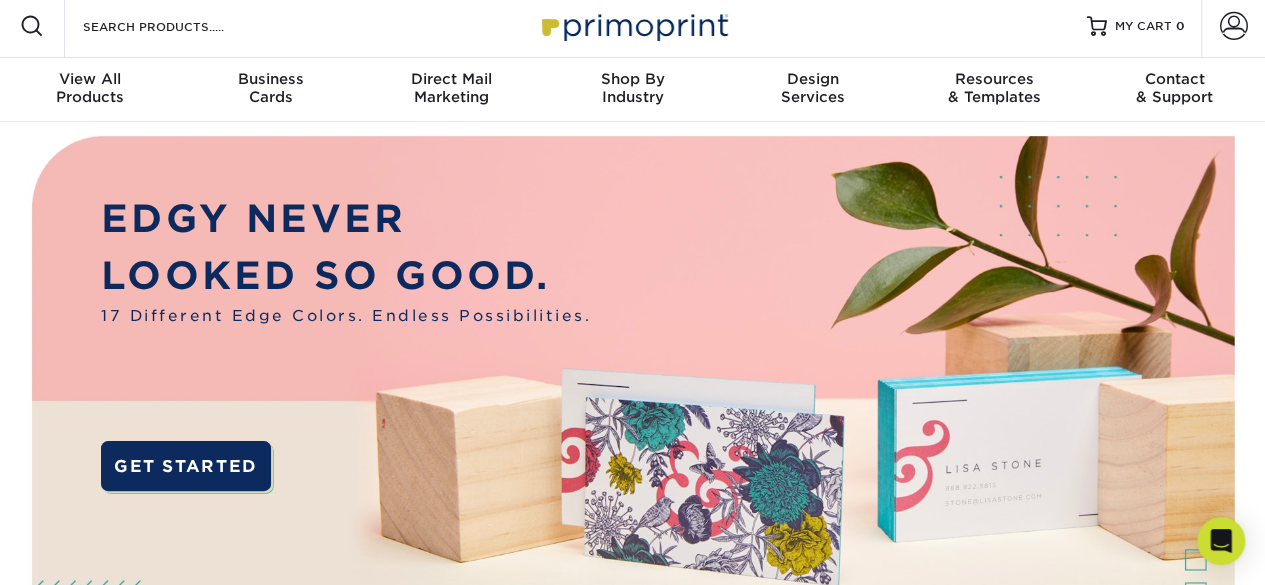 scroll, scrollTop: 0, scrollLeft: 0, axis: both 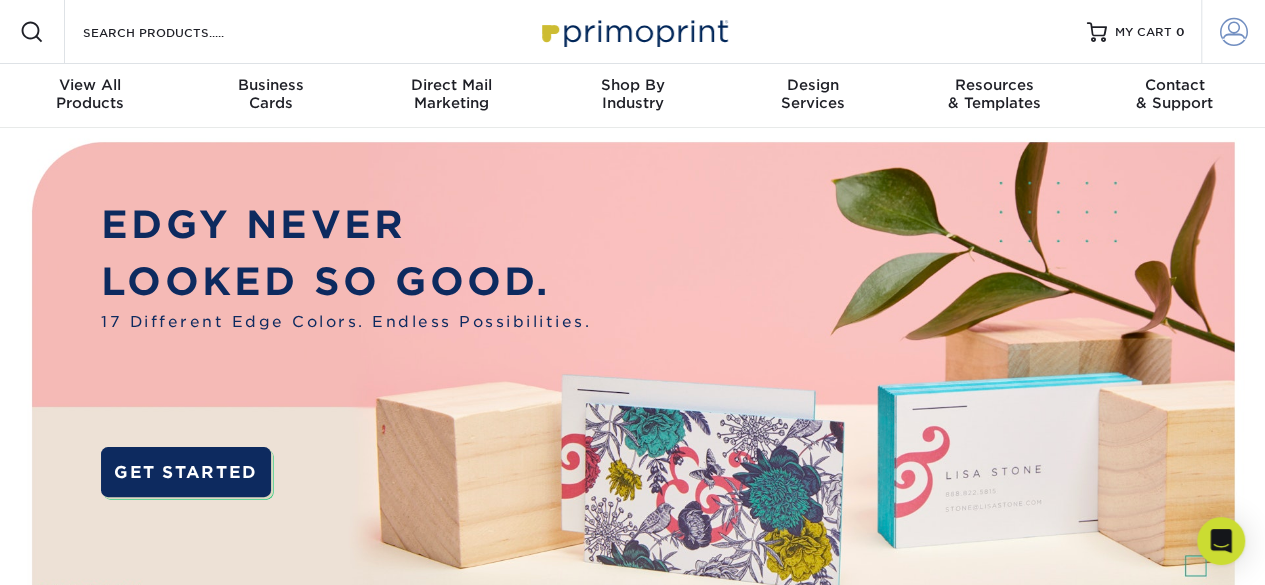 click at bounding box center (1234, 32) 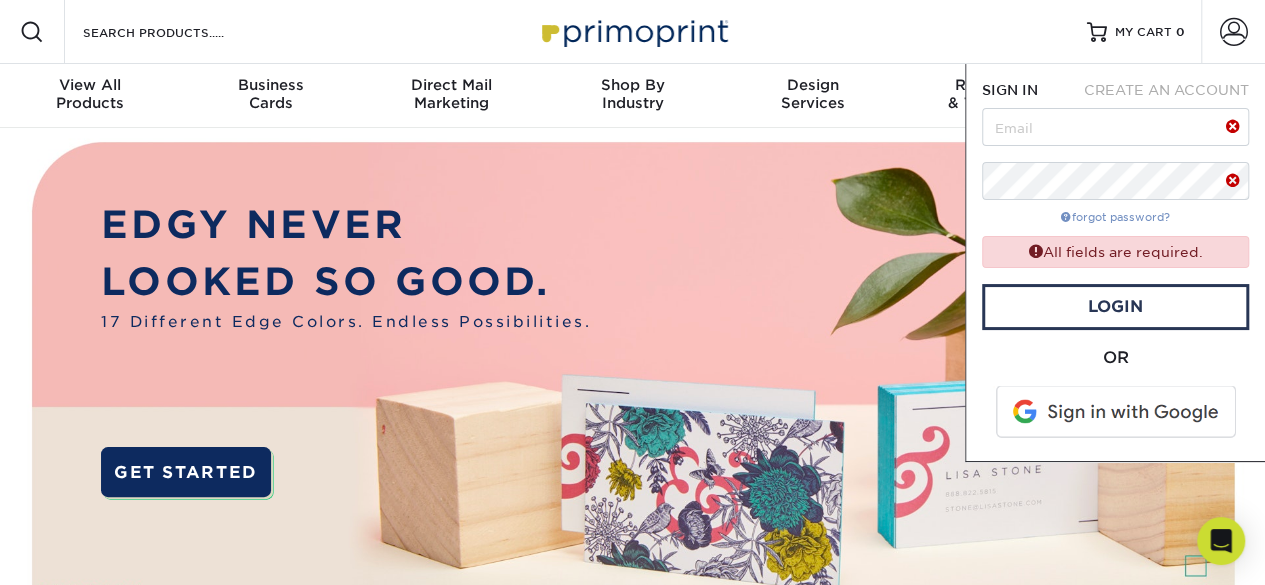 click on "forgot password?" at bounding box center (1115, 217) 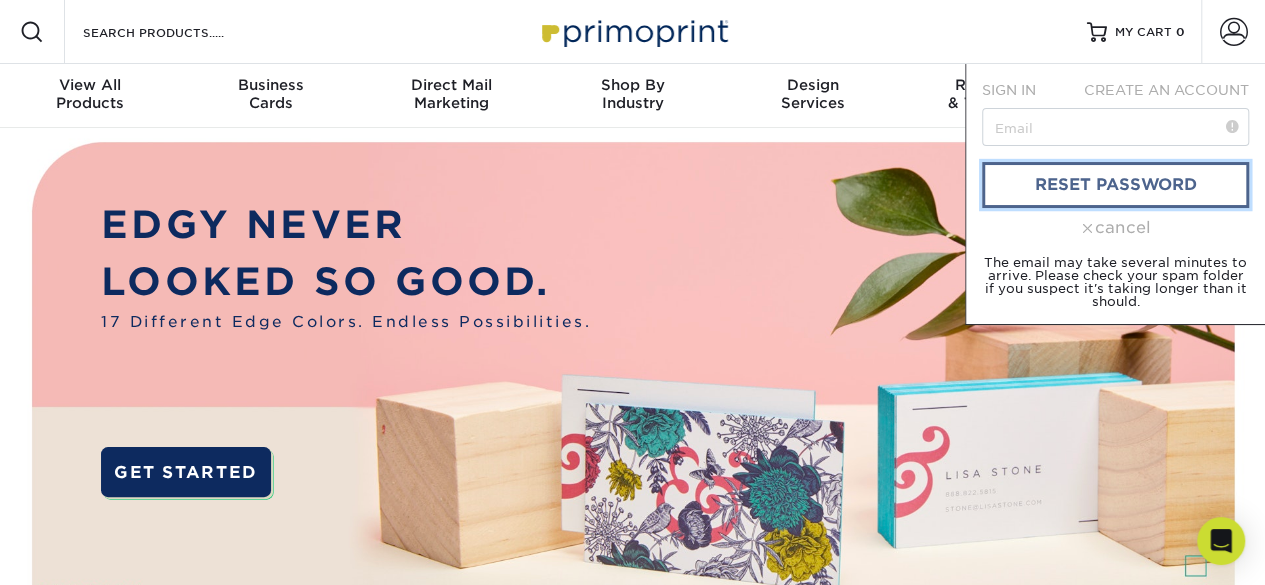 click on "reset password" at bounding box center [1115, 185] 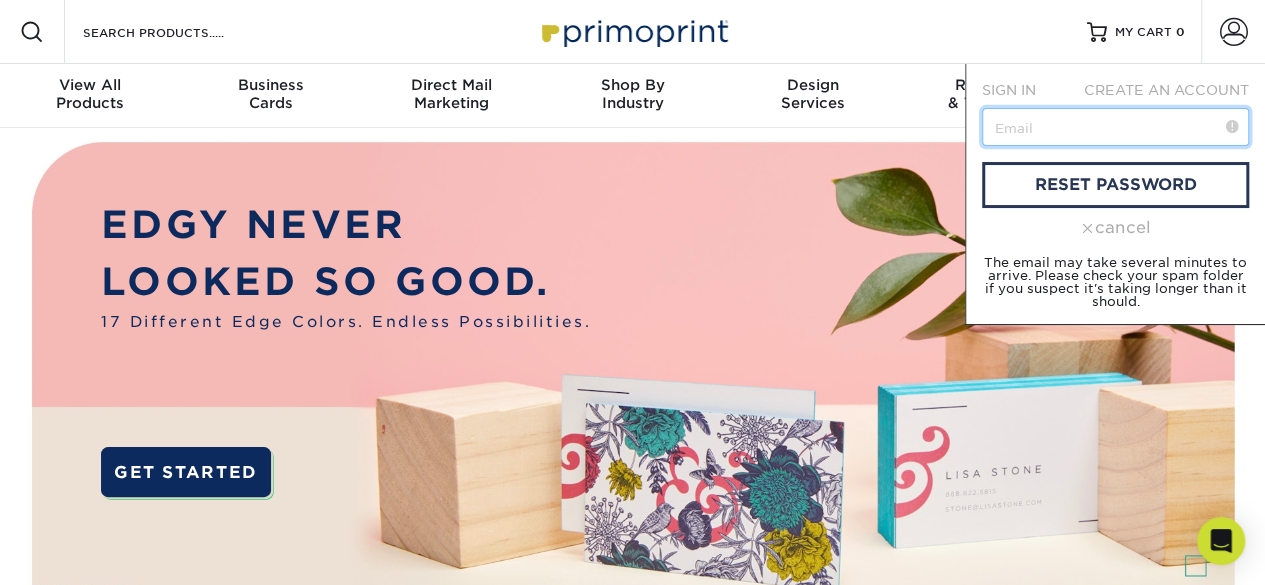 click at bounding box center [1115, 127] 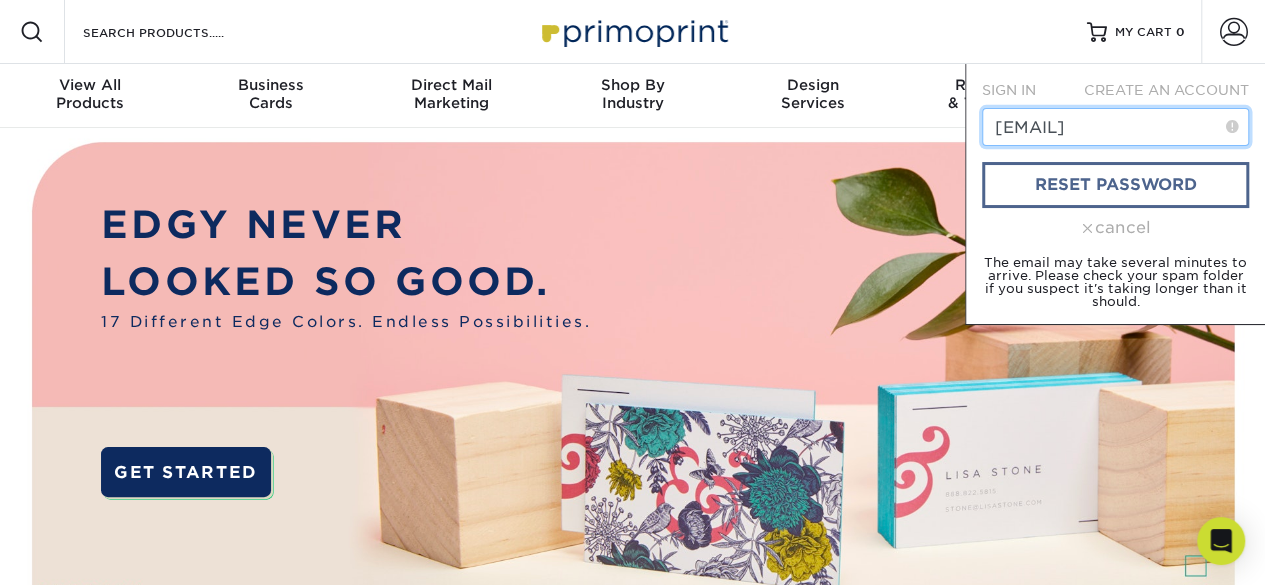 type on "smittaleho@gmail.com" 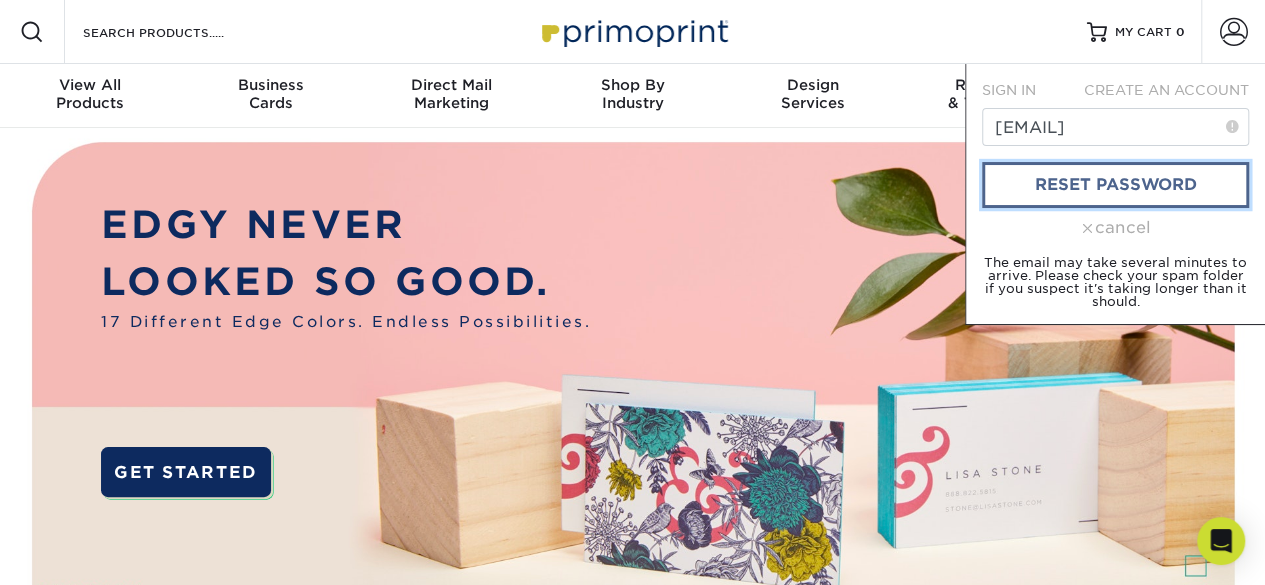 click on "reset password" at bounding box center [1115, 185] 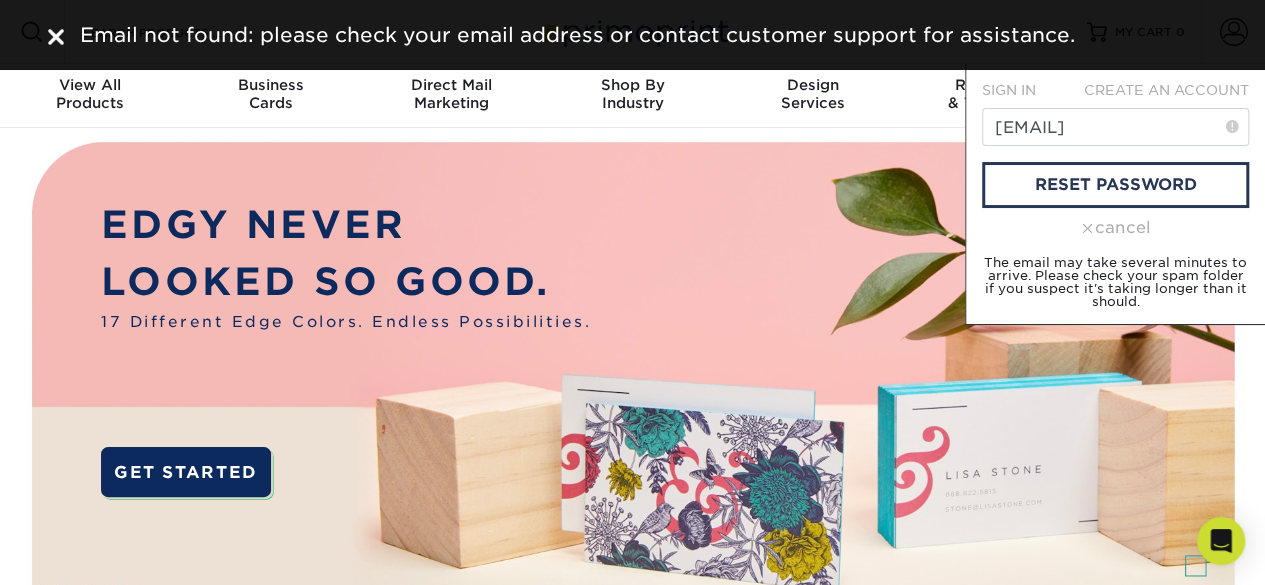 click on "cancel" at bounding box center (1115, 228) 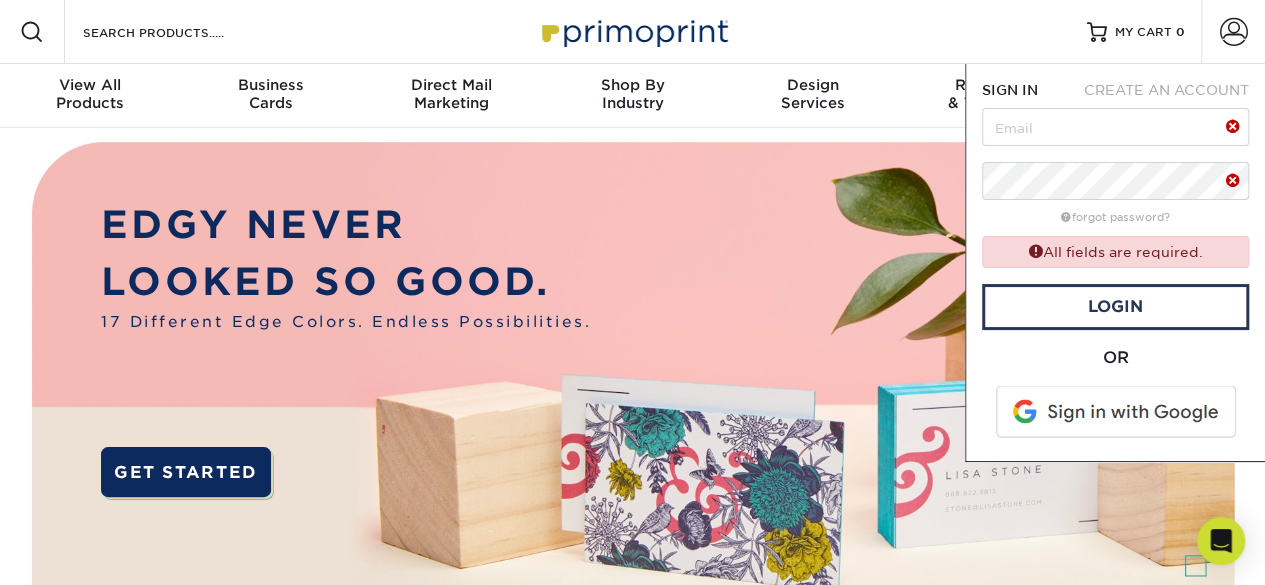 click at bounding box center (1117, 412) 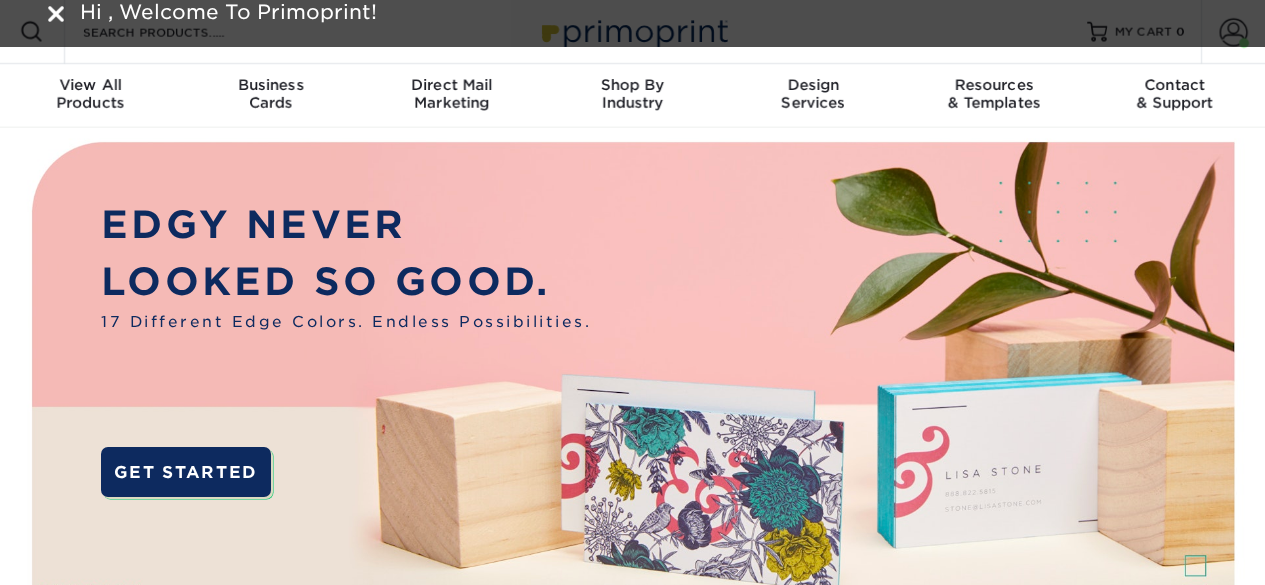 scroll, scrollTop: 0, scrollLeft: 0, axis: both 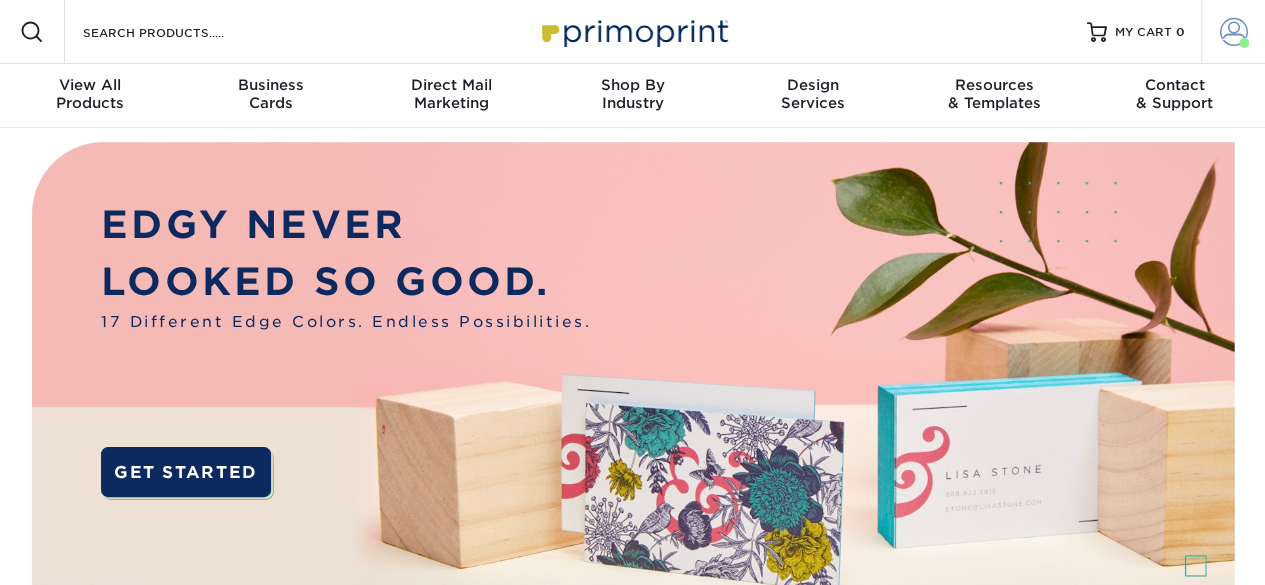 click at bounding box center [1234, 32] 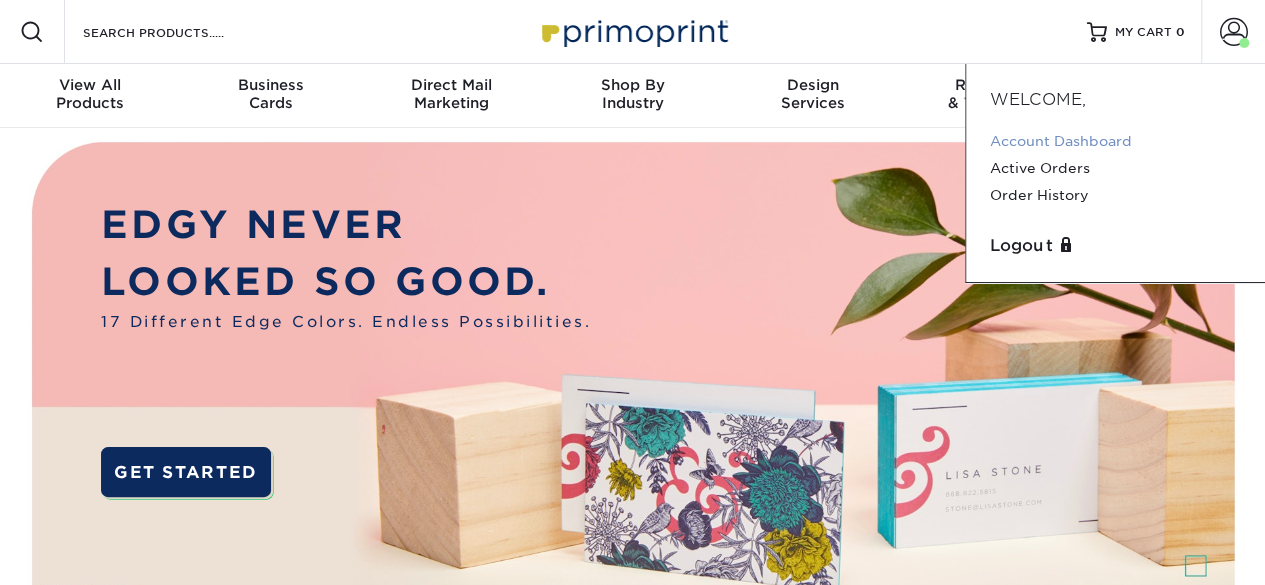 click on "Account Dashboard" at bounding box center [1115, 141] 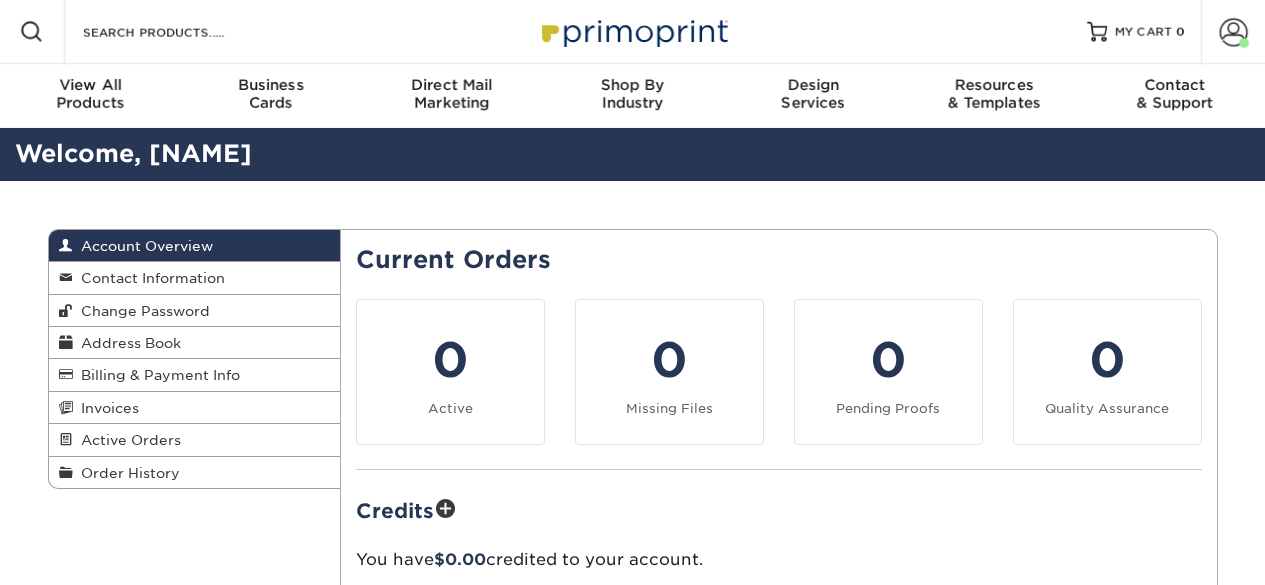 scroll, scrollTop: 0, scrollLeft: 0, axis: both 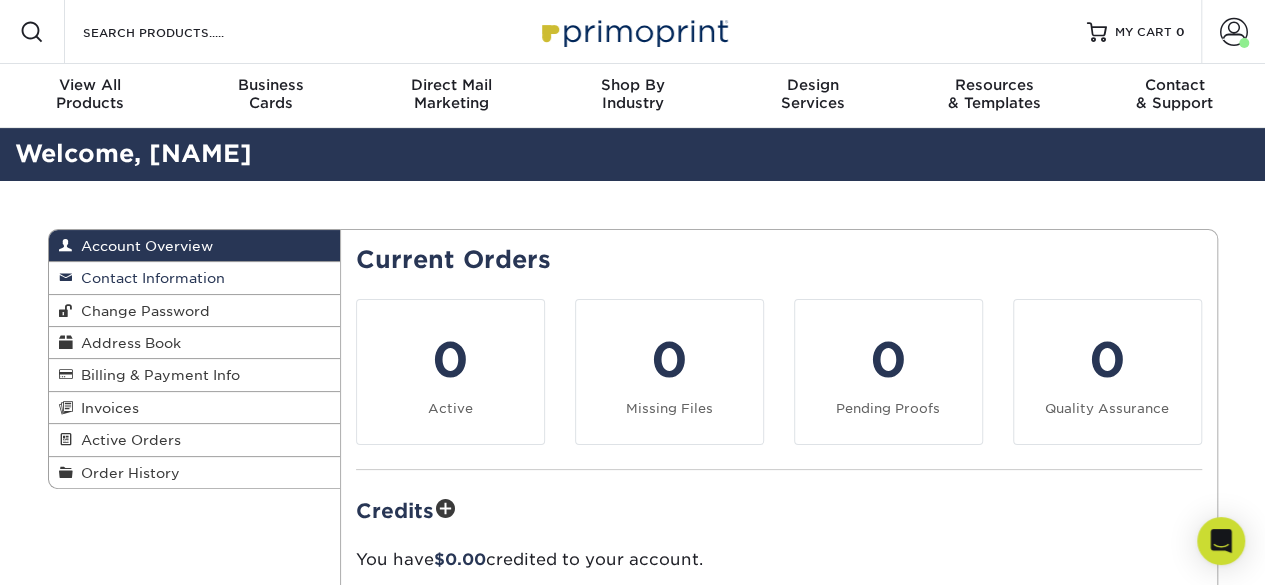click on "Contact Information" at bounding box center (149, 278) 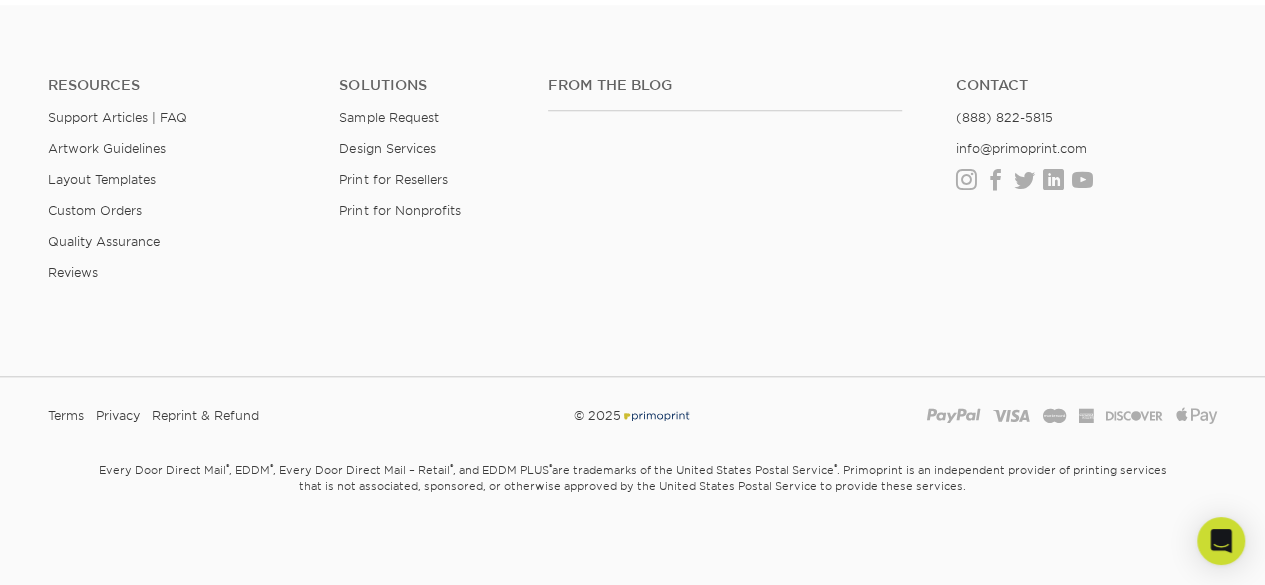 scroll, scrollTop: 361, scrollLeft: 0, axis: vertical 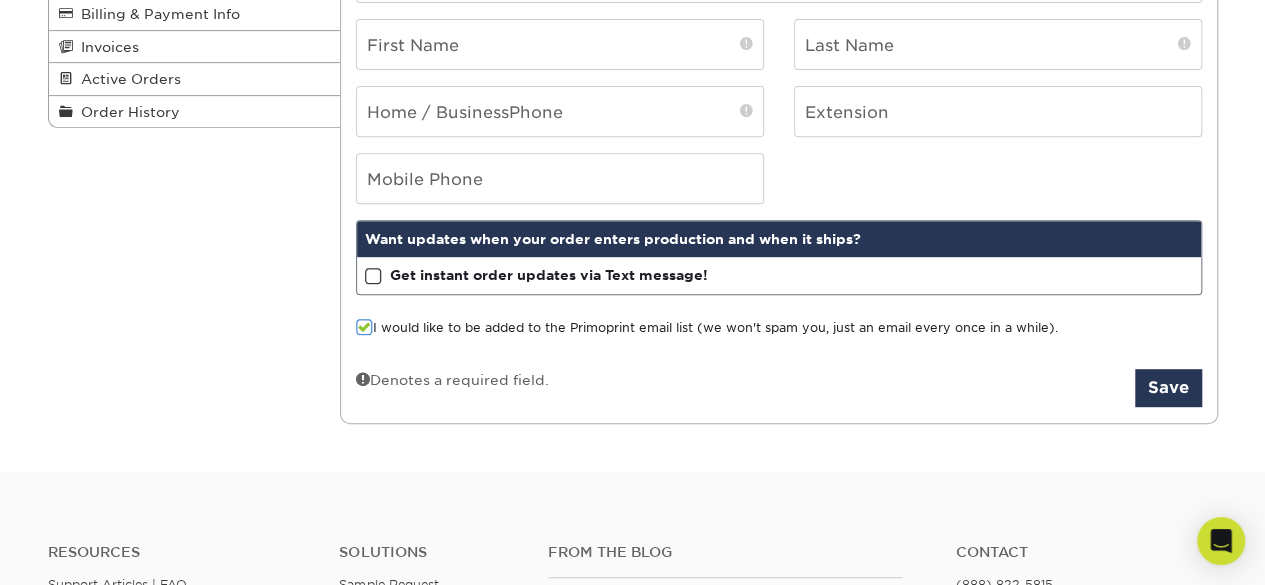 click at bounding box center [364, 327] 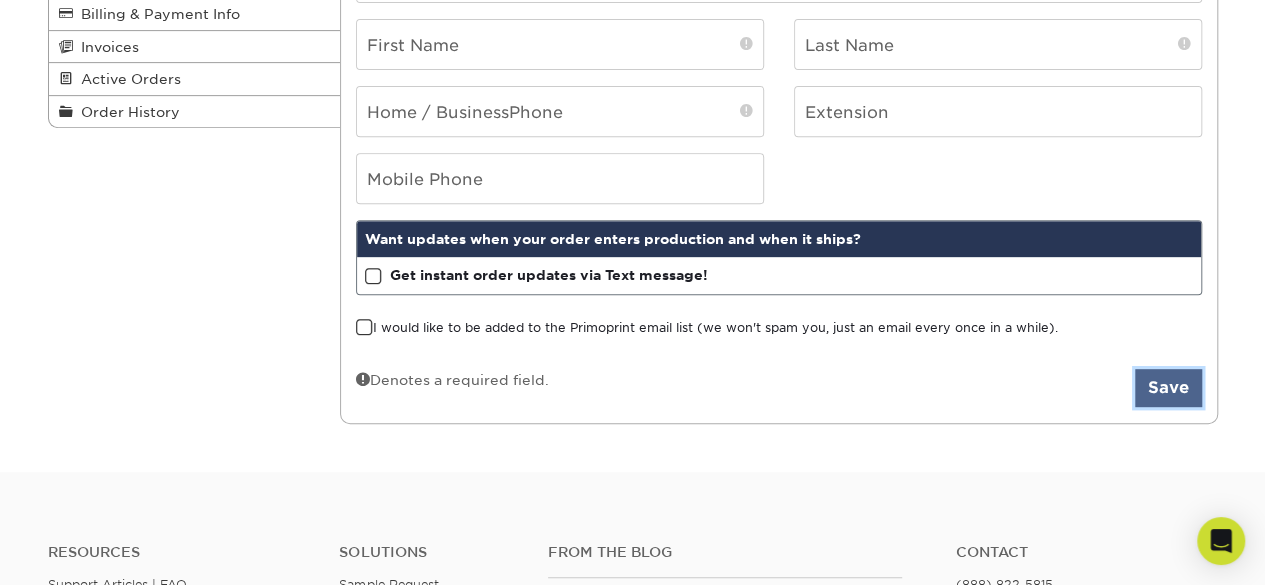 click on "Save" at bounding box center [1168, 388] 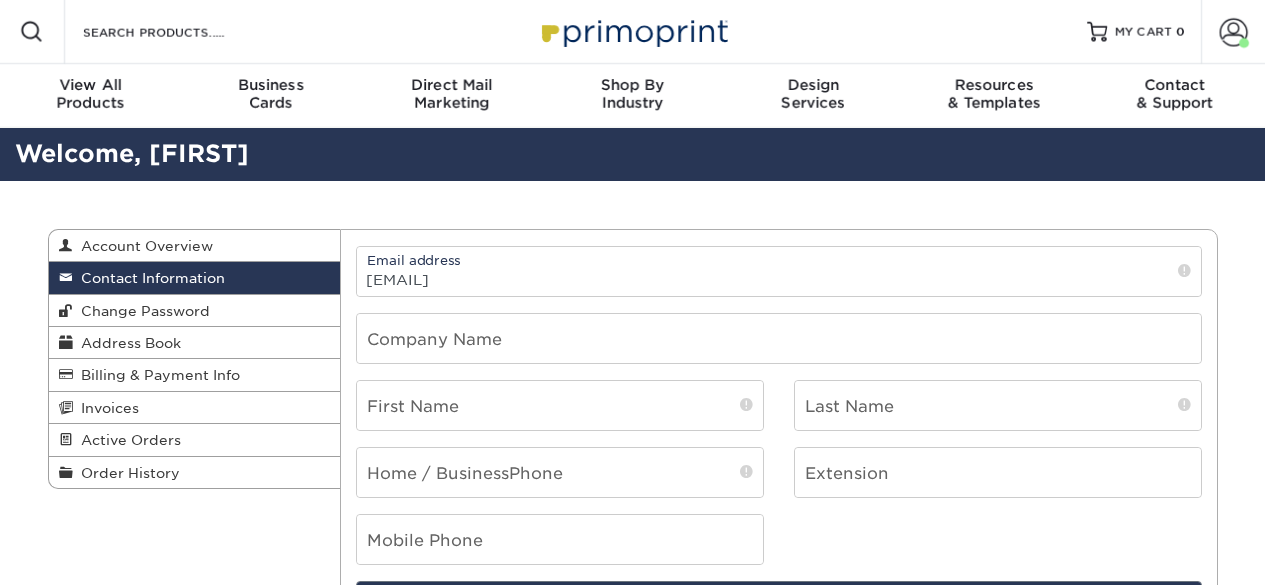 scroll, scrollTop: 0, scrollLeft: 0, axis: both 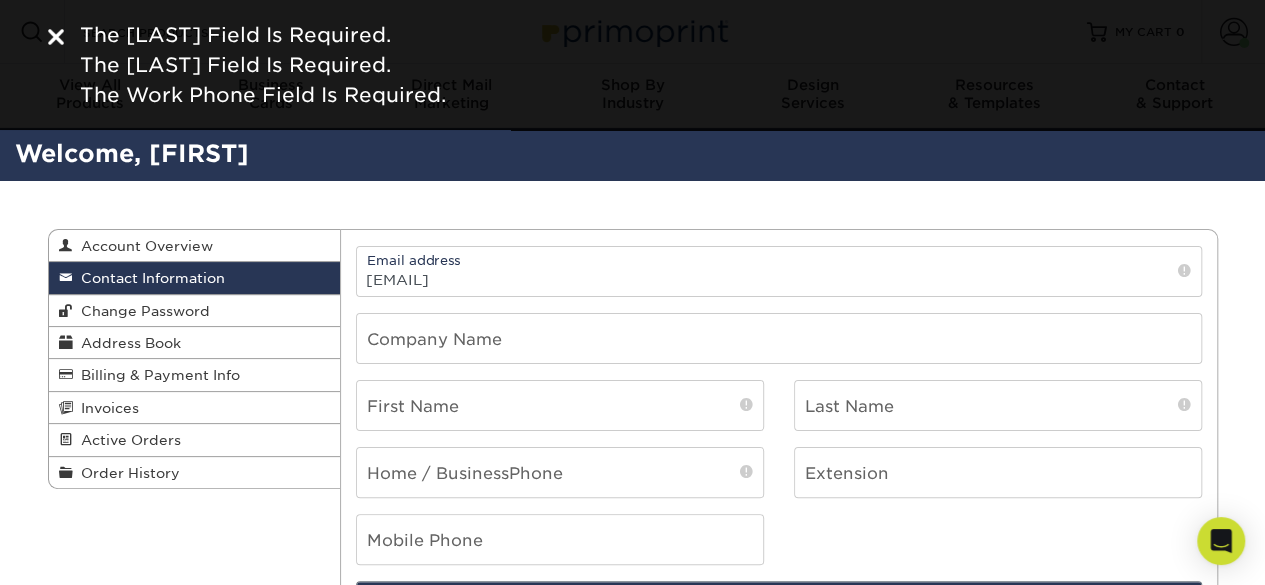 click at bounding box center (56, 37) 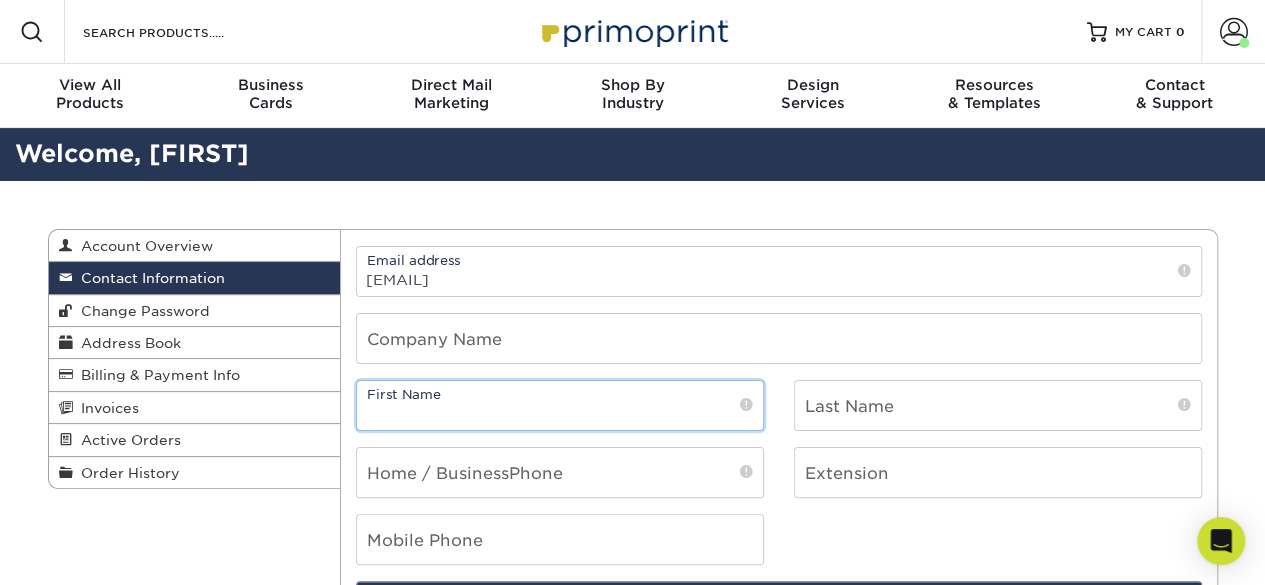 click at bounding box center [560, 405] 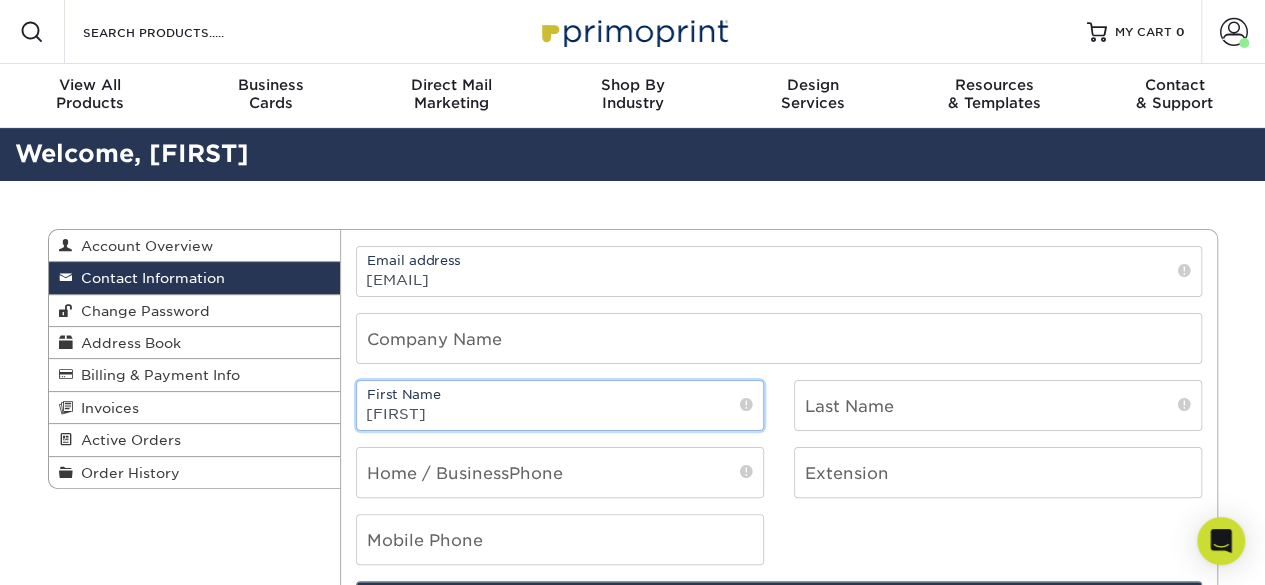 type on "Sanjay" 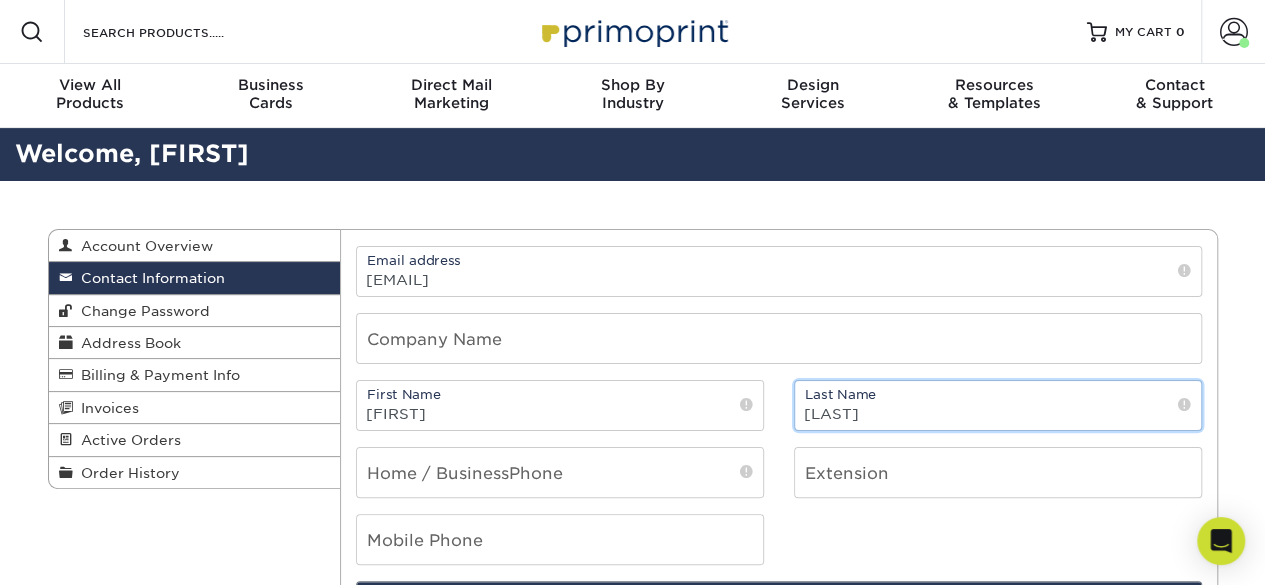 type on "Mittal" 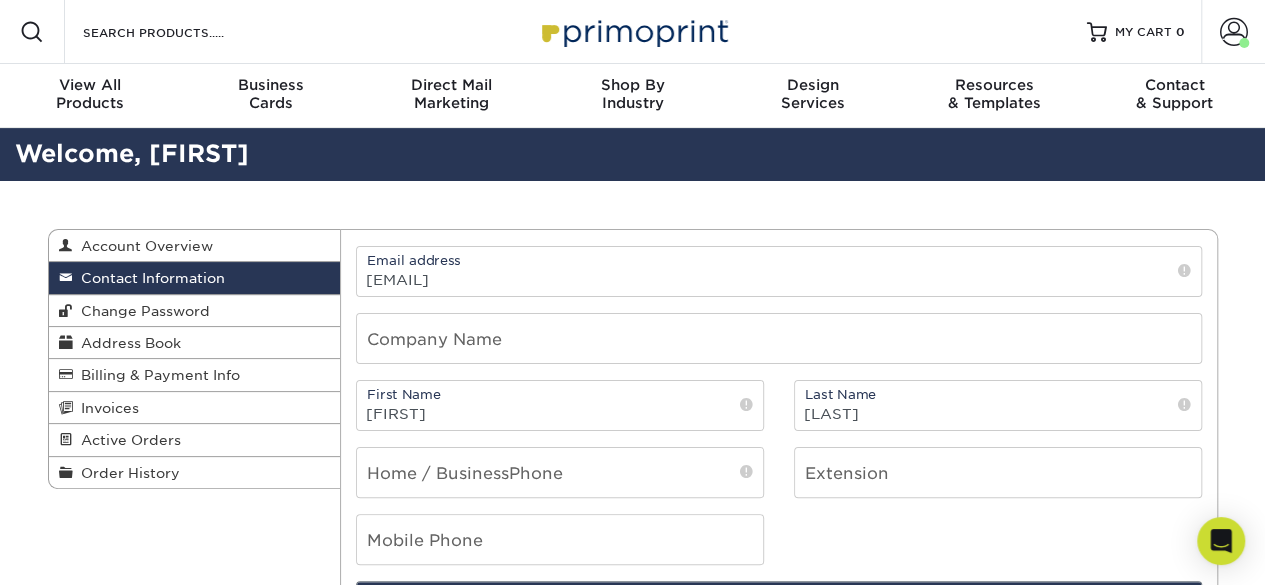 click on "Contact Information
Account Overview
Contact Information
Change Password
Address Book
Billing & Payment Info
Invoices" at bounding box center (633, 507) 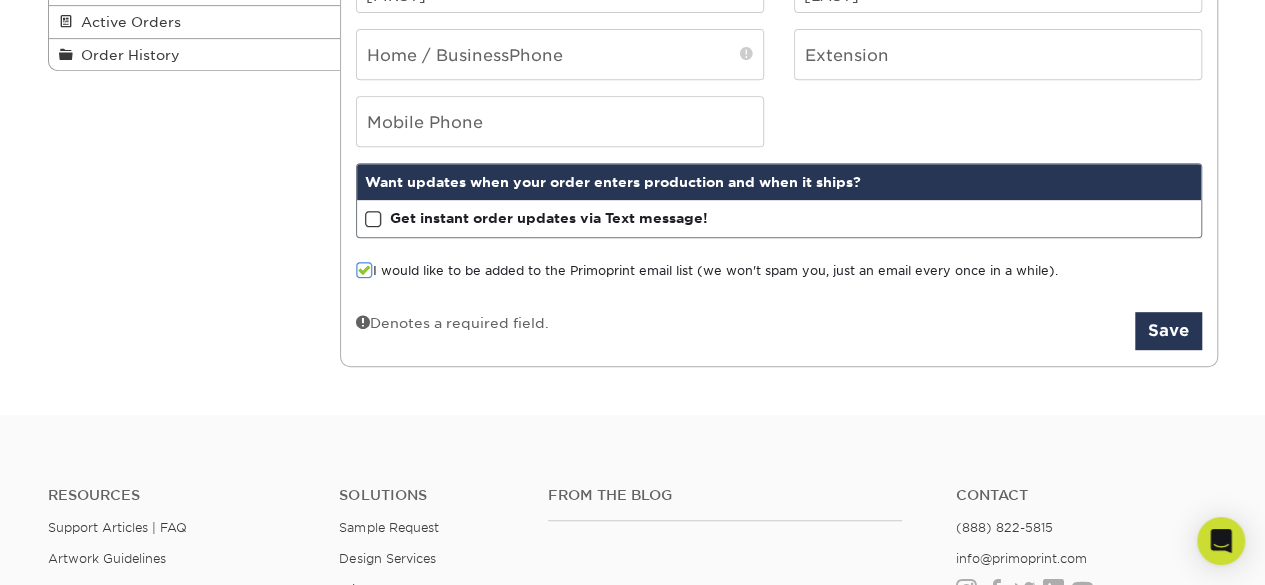 scroll, scrollTop: 361, scrollLeft: 0, axis: vertical 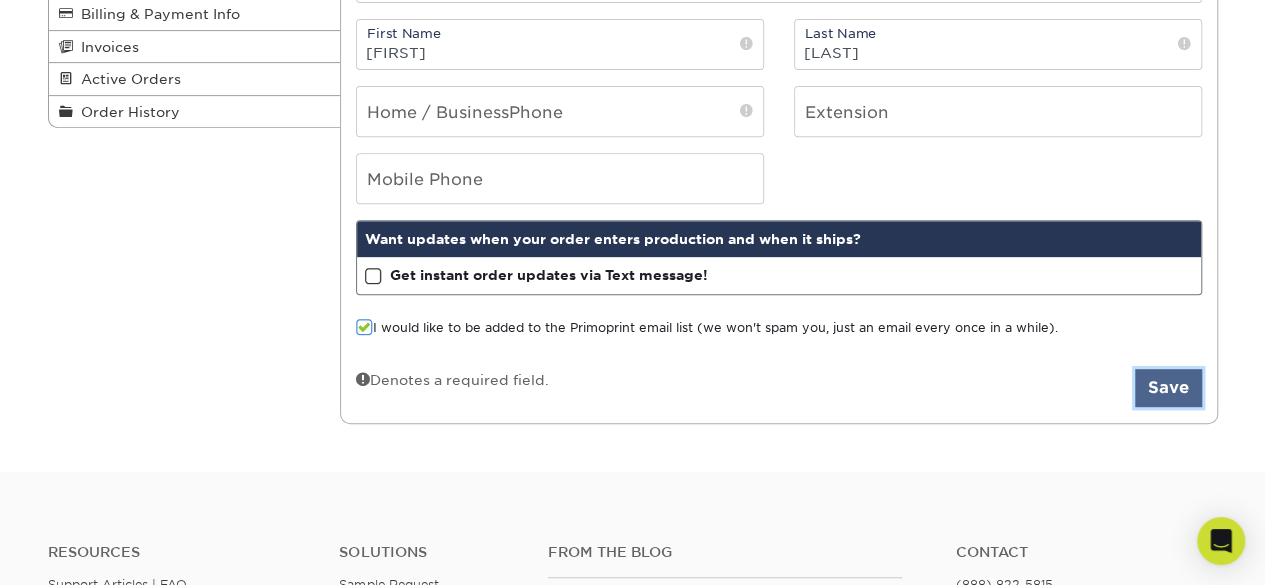 click on "Save" at bounding box center (1168, 388) 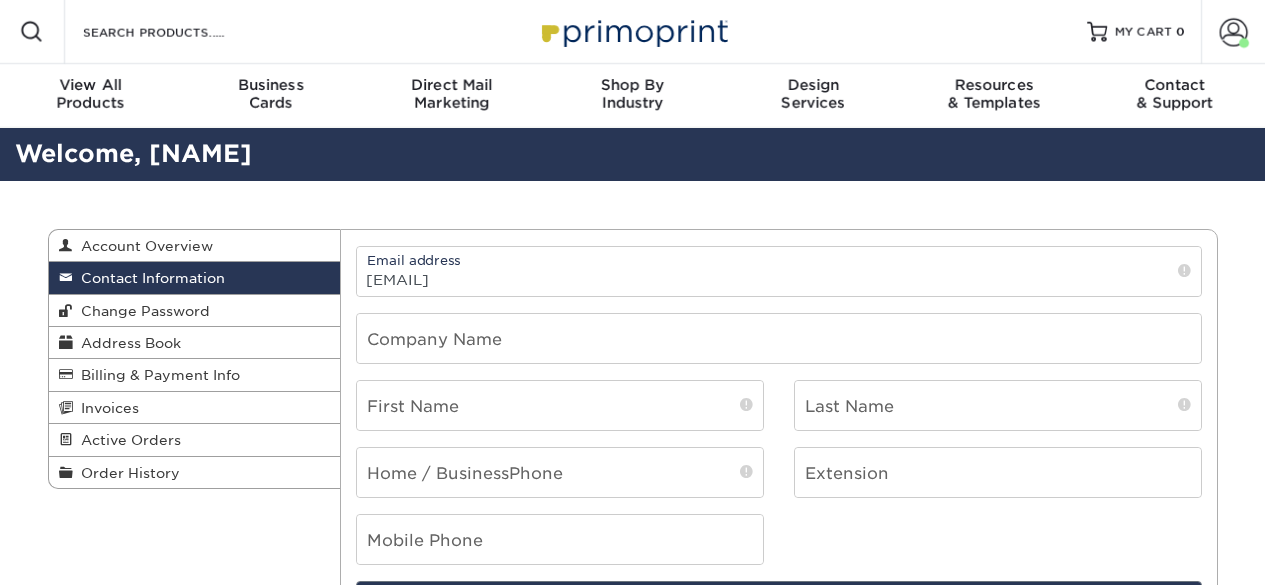 scroll, scrollTop: 0, scrollLeft: 0, axis: both 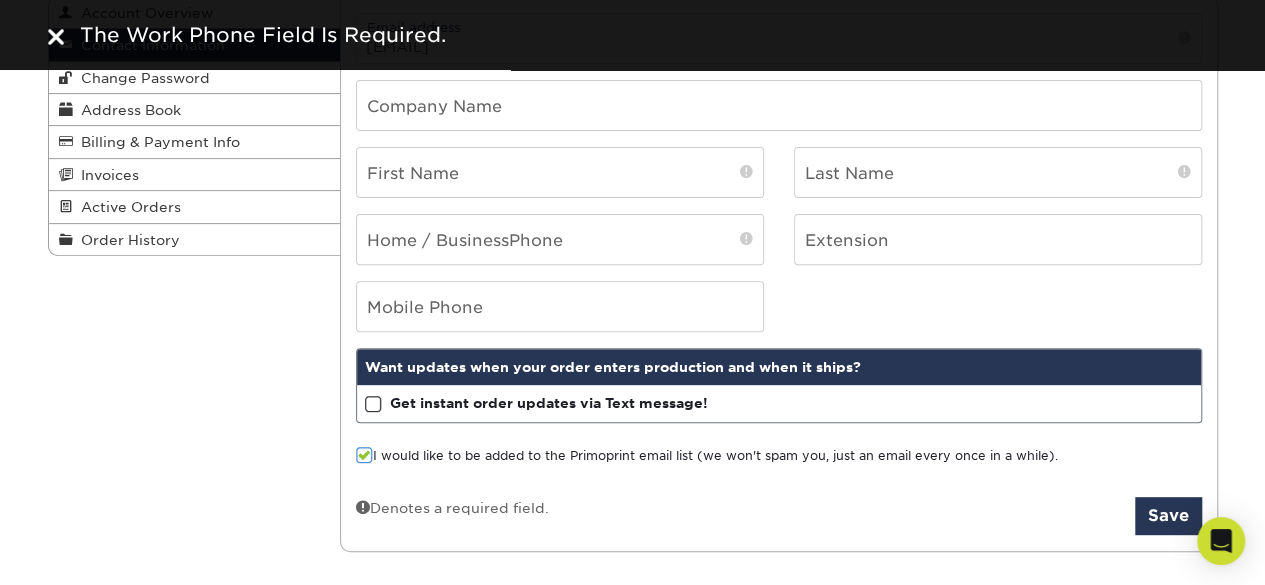click at bounding box center (364, 455) 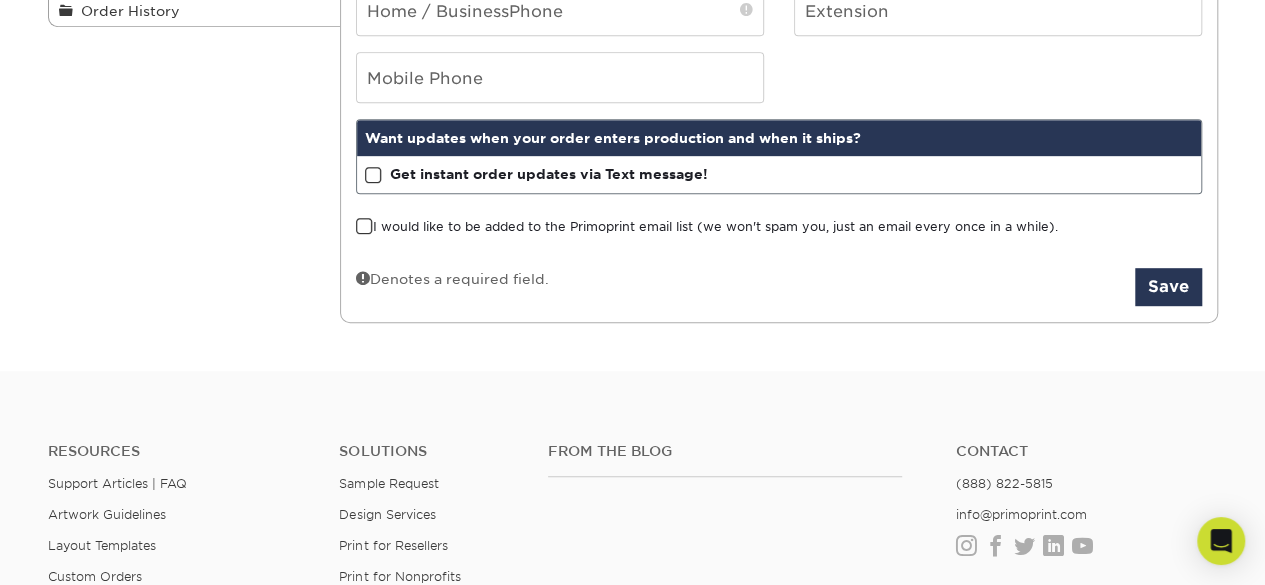scroll, scrollTop: 466, scrollLeft: 0, axis: vertical 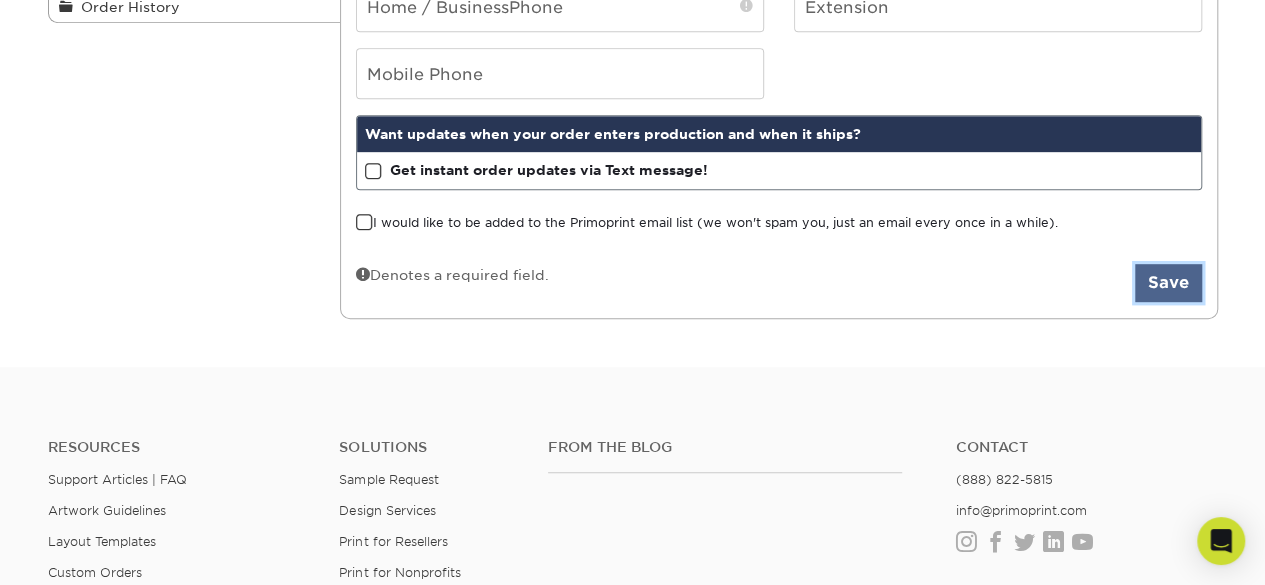 click on "Save" at bounding box center [1168, 283] 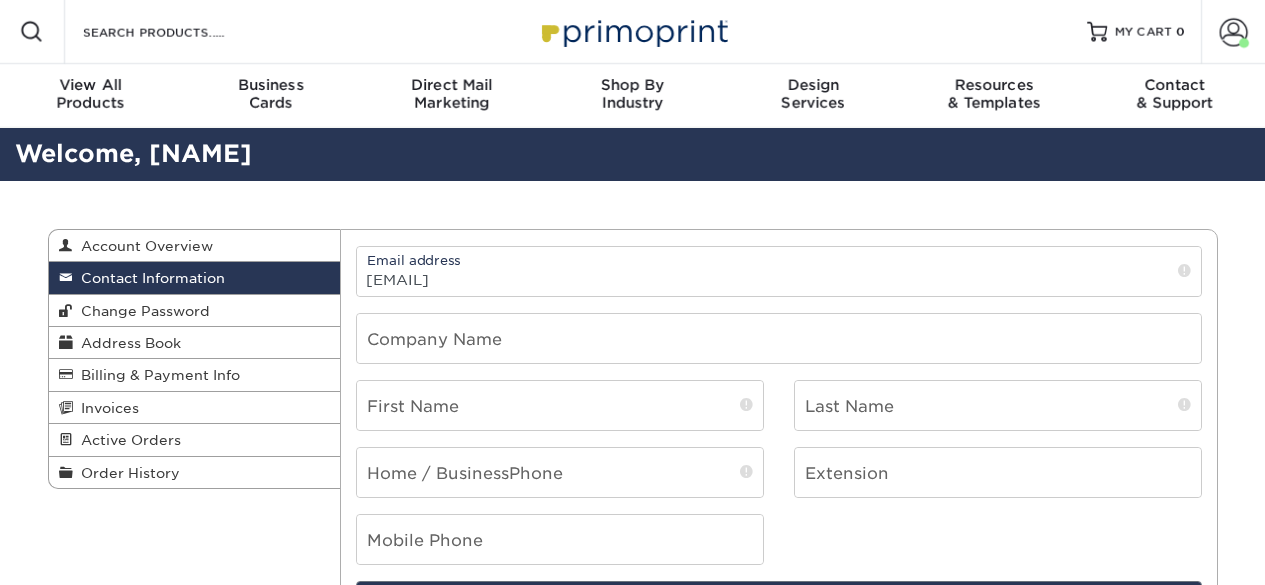 scroll, scrollTop: 0, scrollLeft: 0, axis: both 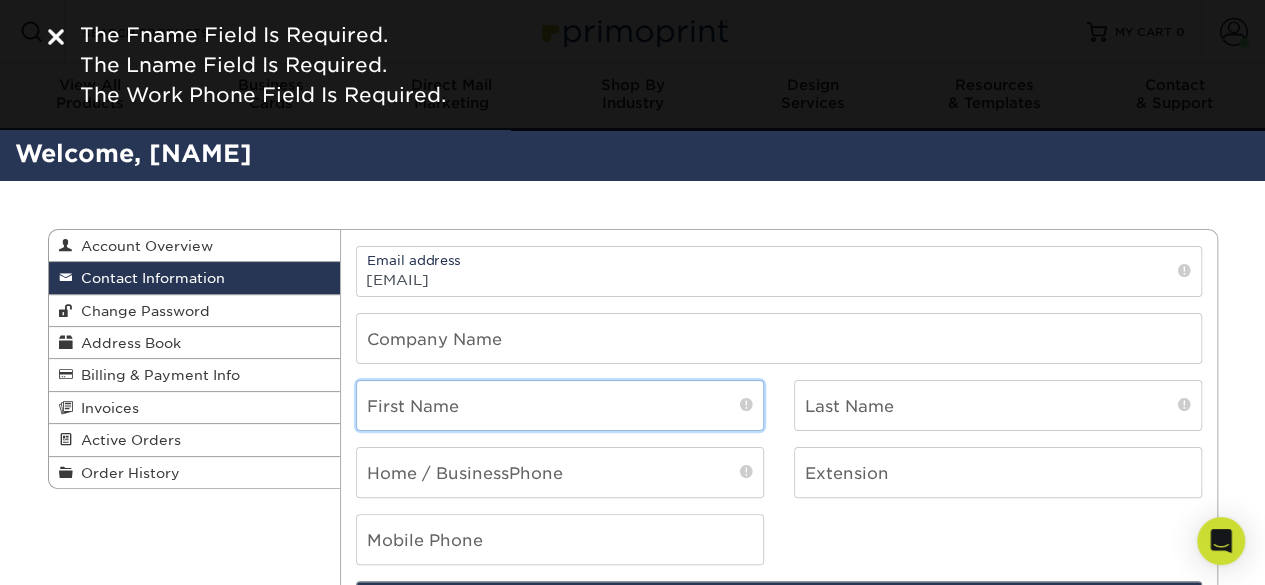 click at bounding box center [560, 405] 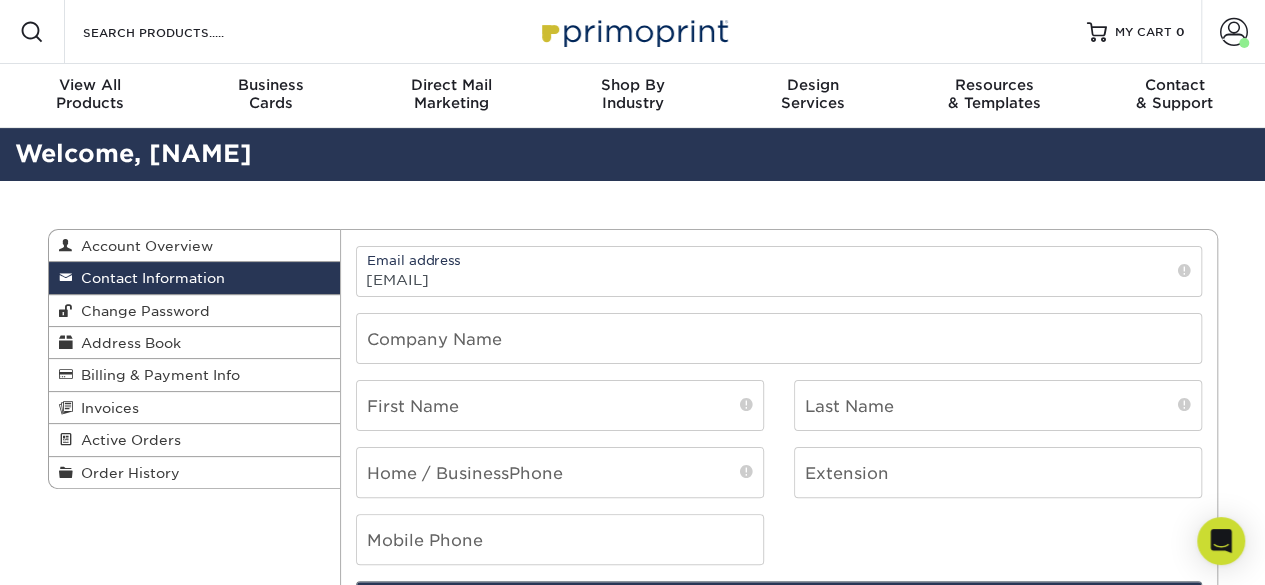 click on "Contact Information
Account Overview
Contact Information
Change Password
Address Book
Billing & Payment Info
Invoices" at bounding box center (633, 507) 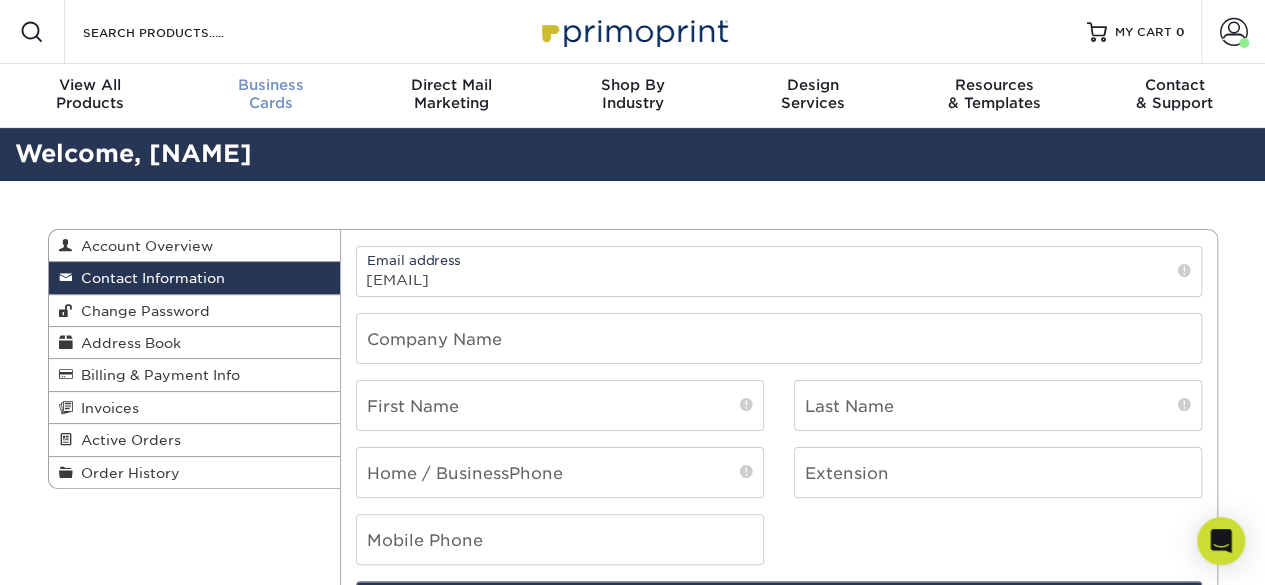 click on "Business" at bounding box center (271, 85) 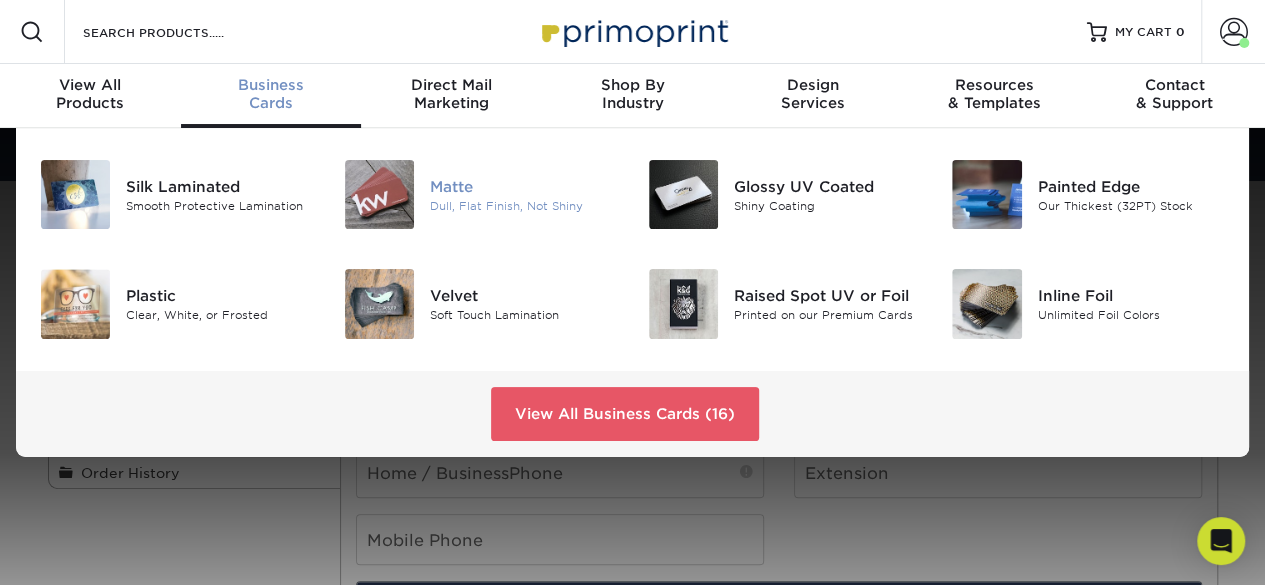 click on "Matte" at bounding box center (524, 186) 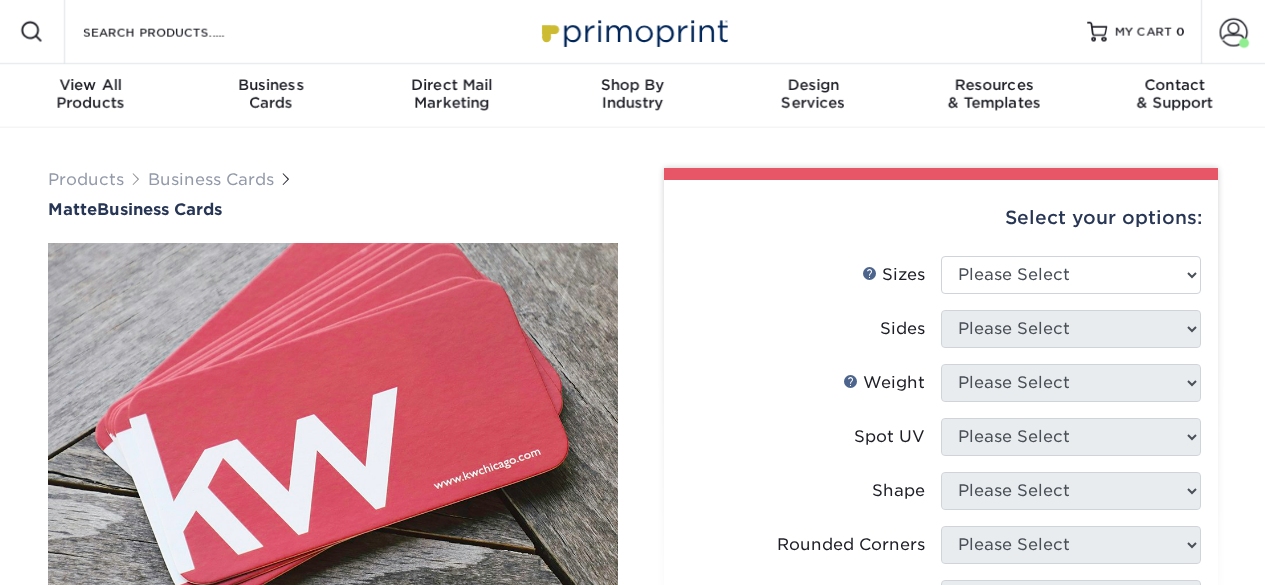 scroll, scrollTop: 0, scrollLeft: 0, axis: both 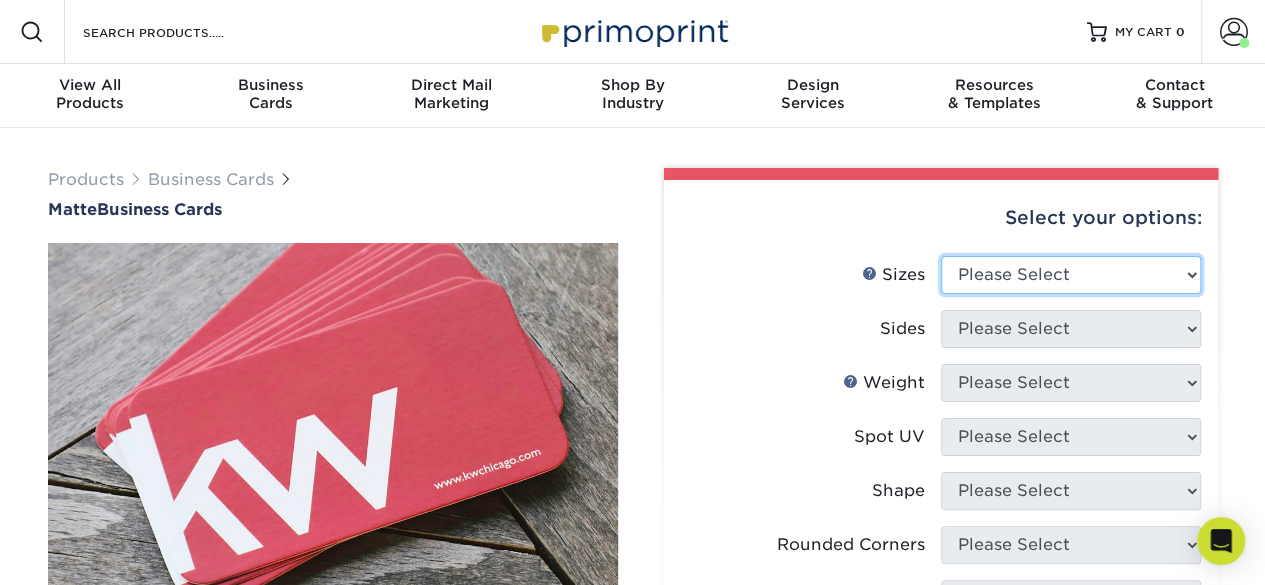 click on "Please Select
1.5" x 3.5"  - Mini
1.75" x 3.5" - Mini
2" x 2" - Square
2" x 3" - Mini
2" x 3.5" - Standard
2" x 7" - Foldover Card
2.125" x 3.375" - European
2.5" x 2.5" - Square 3.5" x 4" - Foldover Card" at bounding box center (1071, 275) 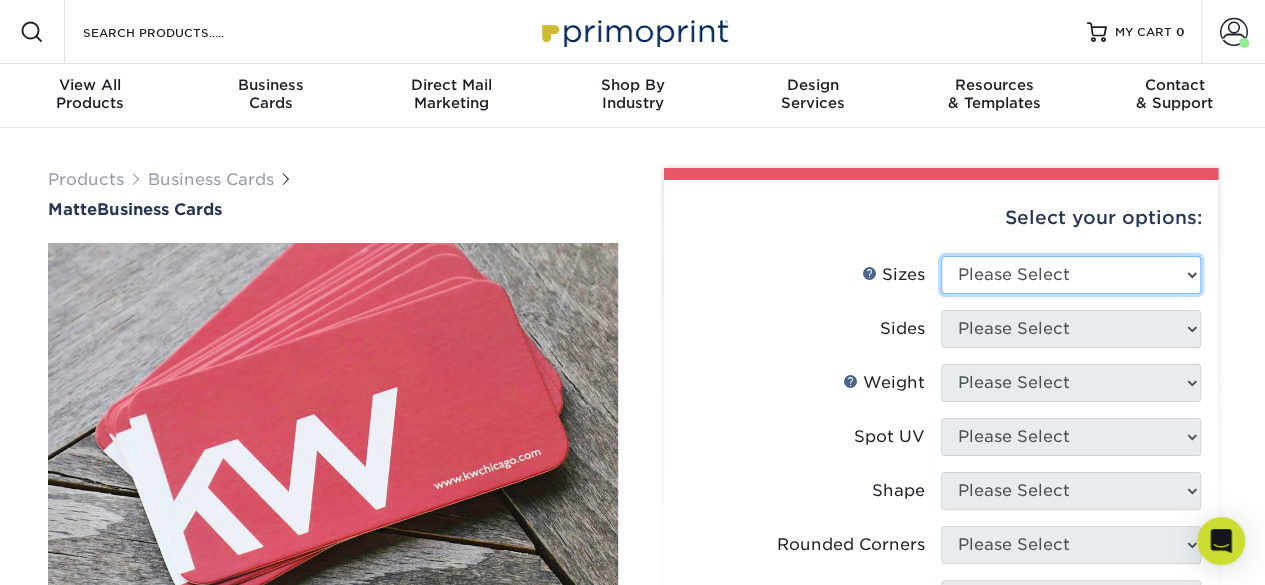 select on "2.00x3.50" 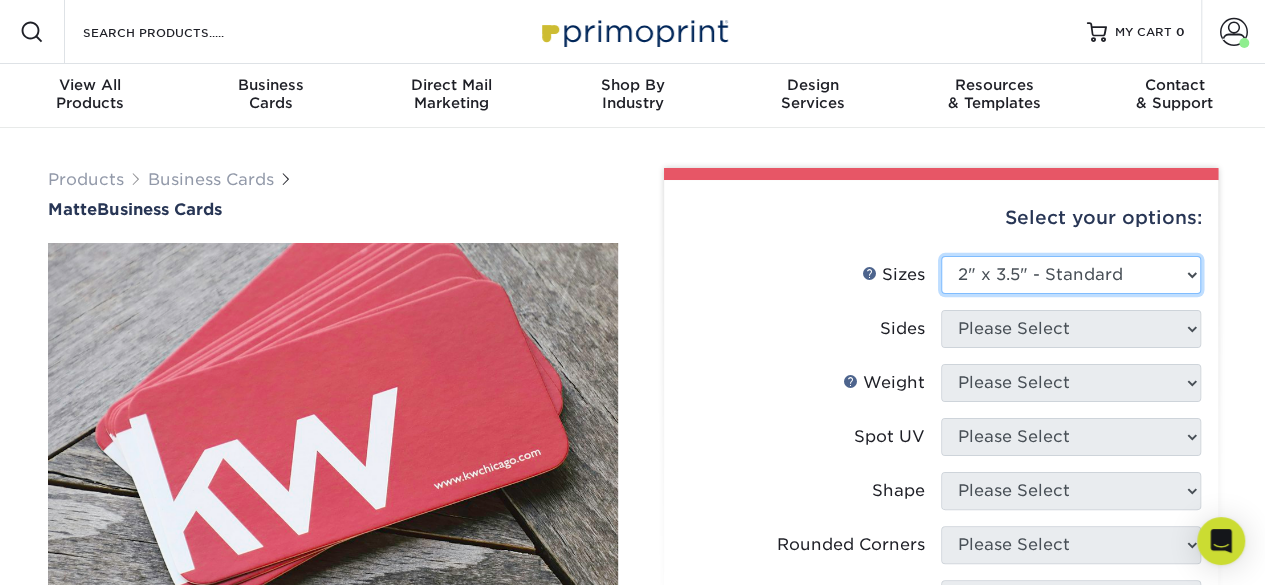 click on "Please Select
1.5" x 3.5"  - Mini
1.75" x 3.5" - Mini
2" x 2" - Square
2" x 3" - Mini
2" x 3.5" - Standard
2" x 7" - Foldover Card
2.125" x 3.375" - European
2.5" x 2.5" - Square 3.5" x 4" - Foldover Card" at bounding box center (1071, 275) 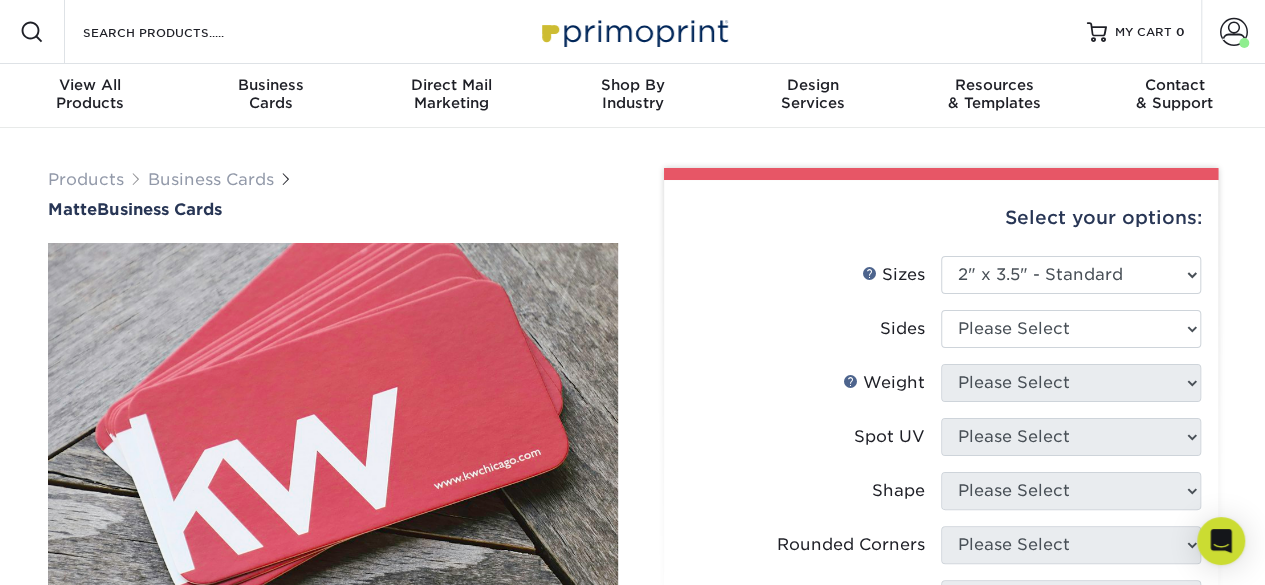 click on "Sizes Help Sizes
Please Select
1.5" x 3.5"  - Mini
1.75" x 3.5" - Mini
2" x 2" - Square
2" x 3" - Mini" at bounding box center (941, 283) 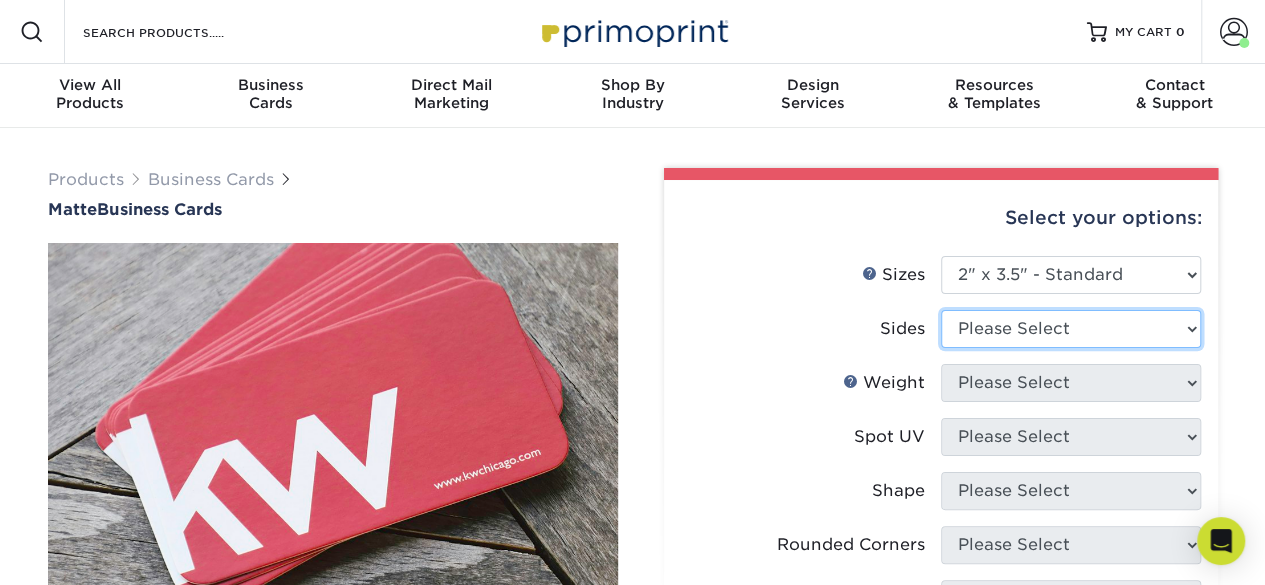 click on "Please Select Print Both Sides Print Front Only" at bounding box center (1071, 329) 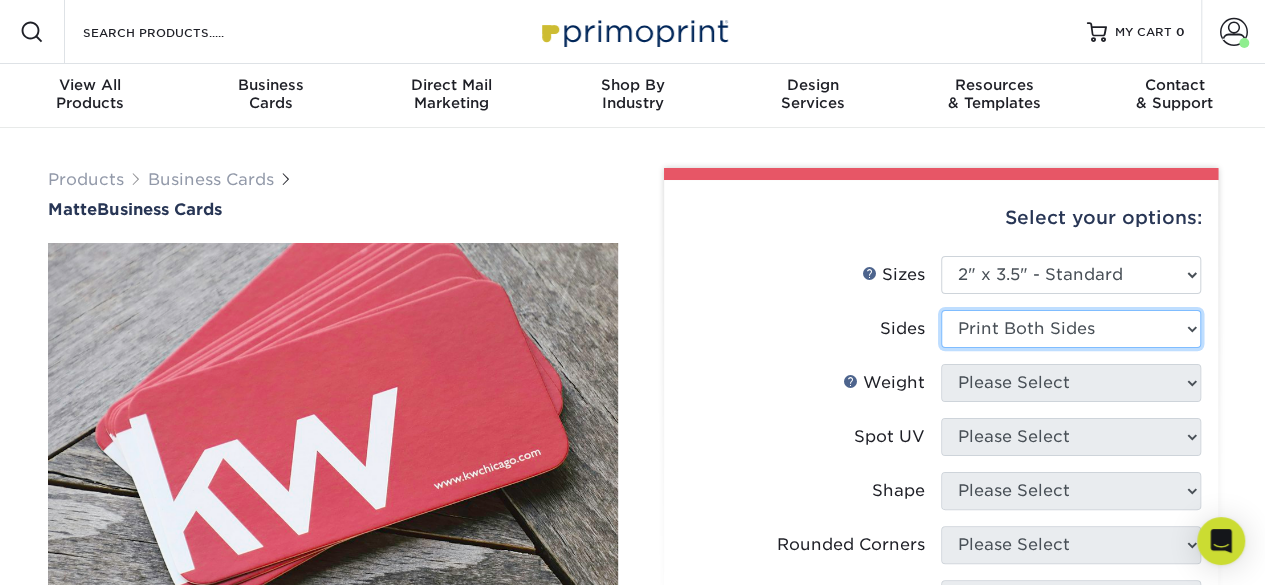 click on "Please Select Print Both Sides Print Front Only" at bounding box center [1071, 329] 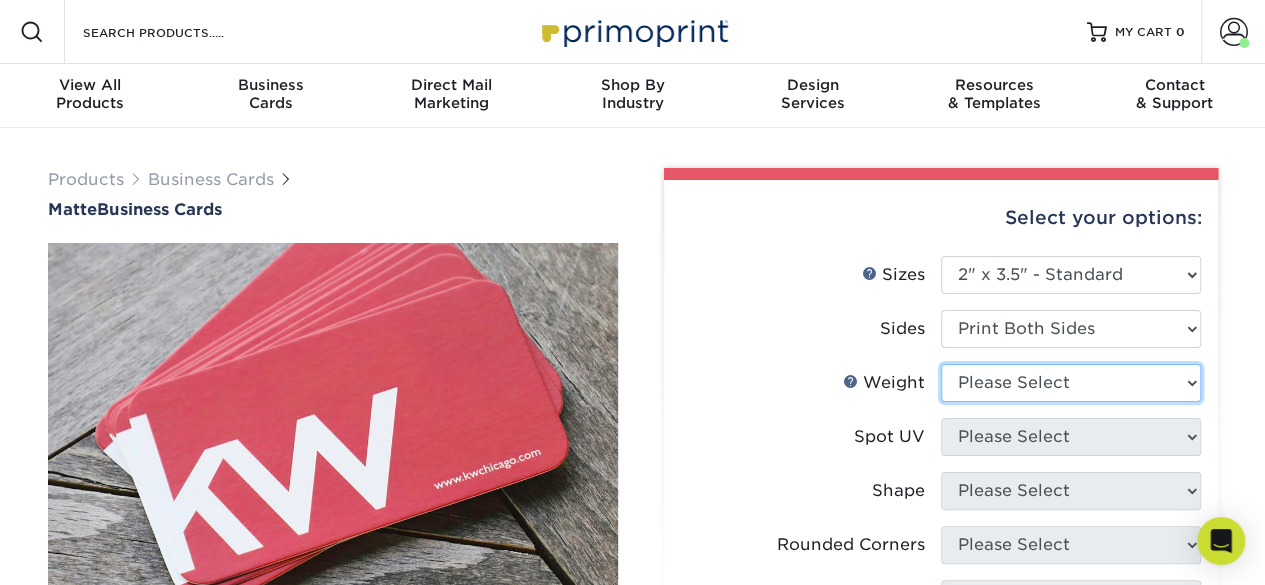 click on "Please Select 16PT 14PT" at bounding box center [1071, 383] 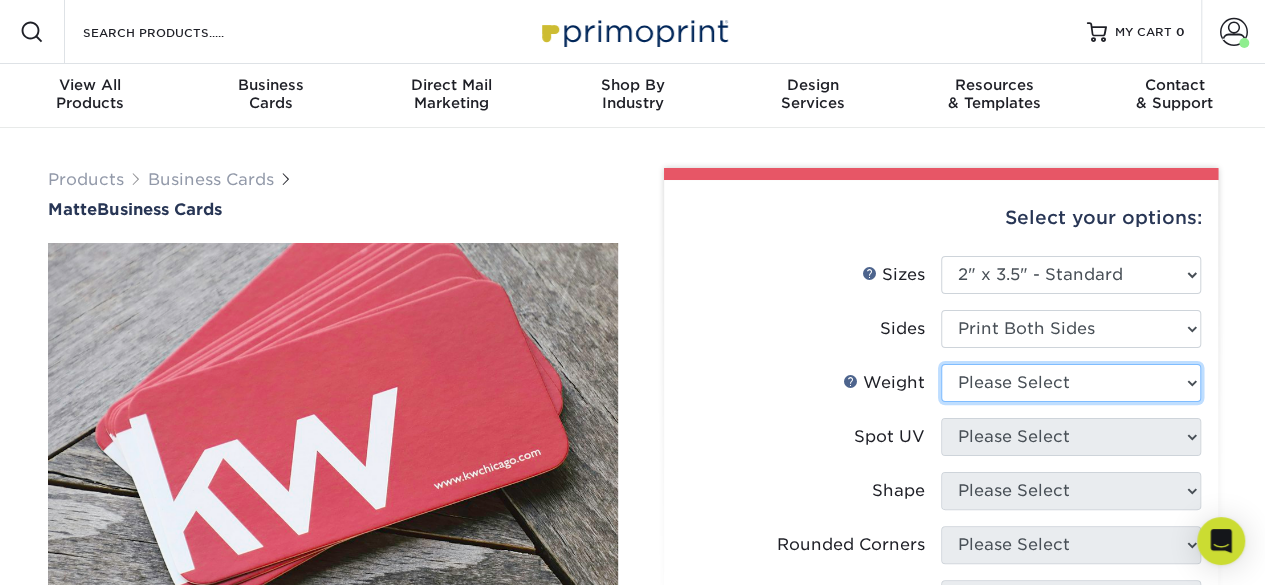 select on "16PT" 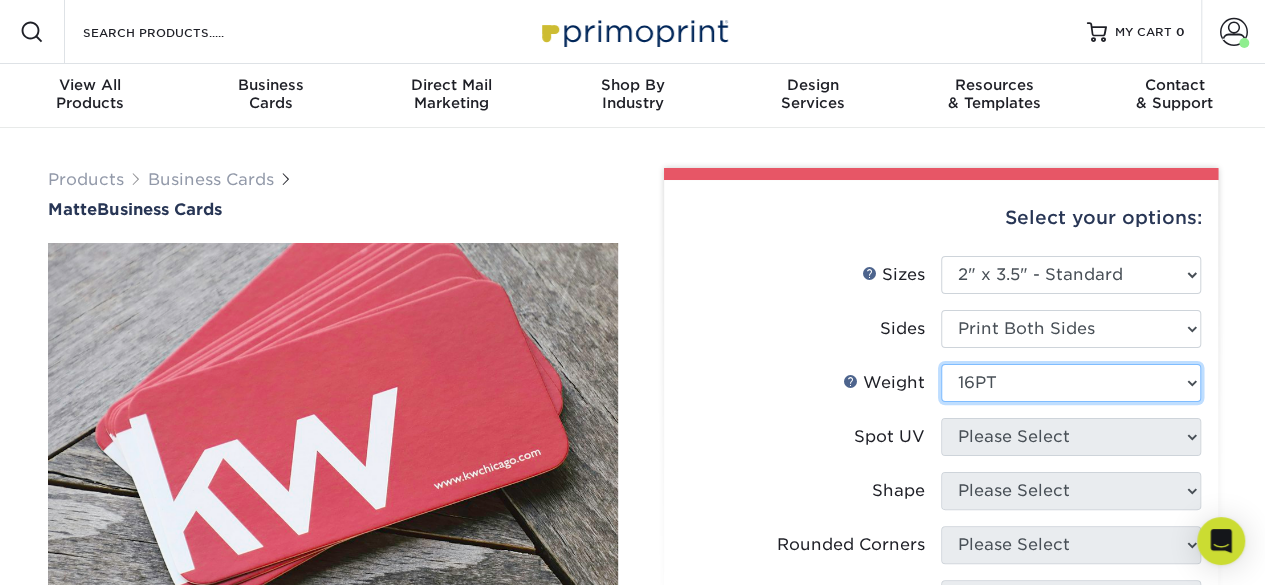 click on "Please Select 16PT 14PT" at bounding box center [1071, 383] 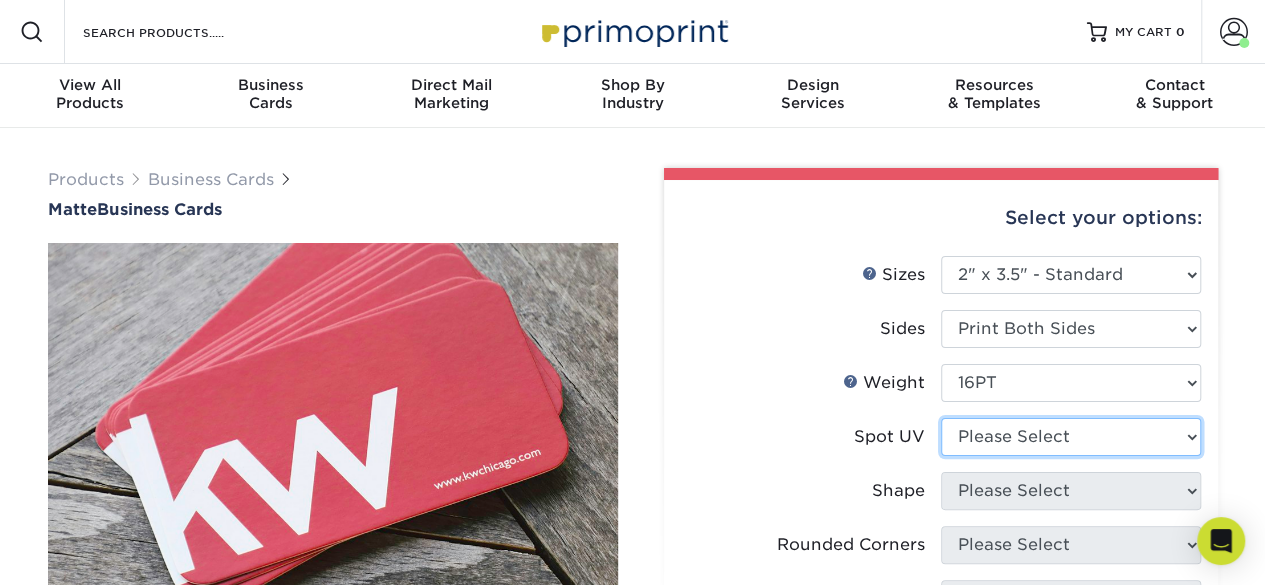 click on "Please Select No Spot UV Front and Back (Both Sides) Front Only Back Only" at bounding box center [1071, 437] 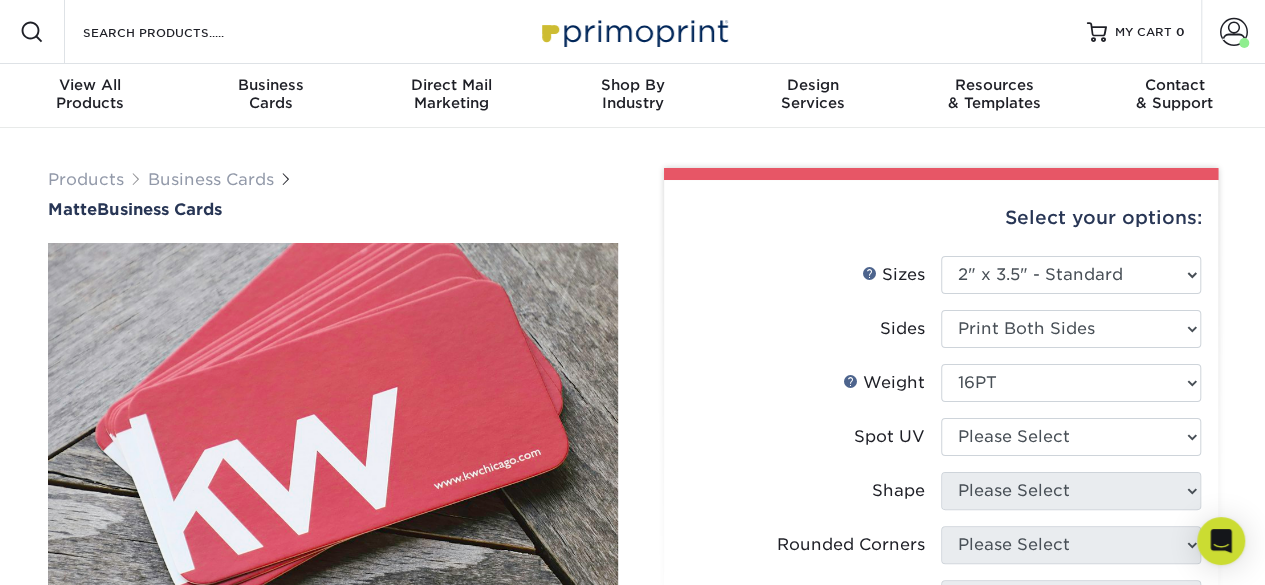 click on "Sides" at bounding box center [811, 329] 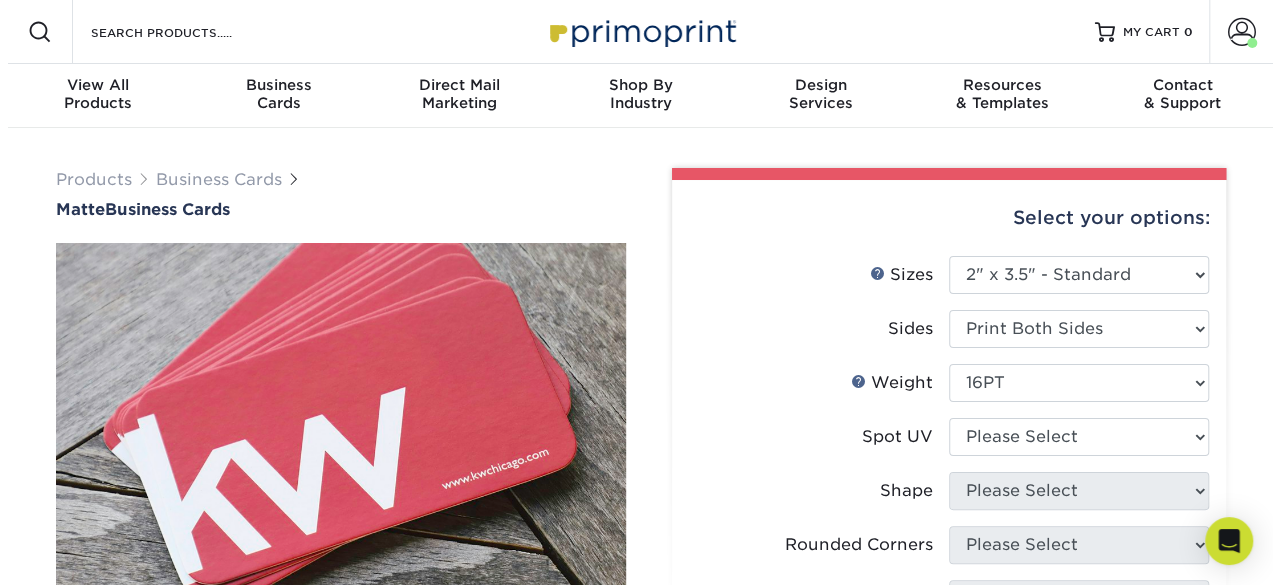 scroll, scrollTop: 233, scrollLeft: 0, axis: vertical 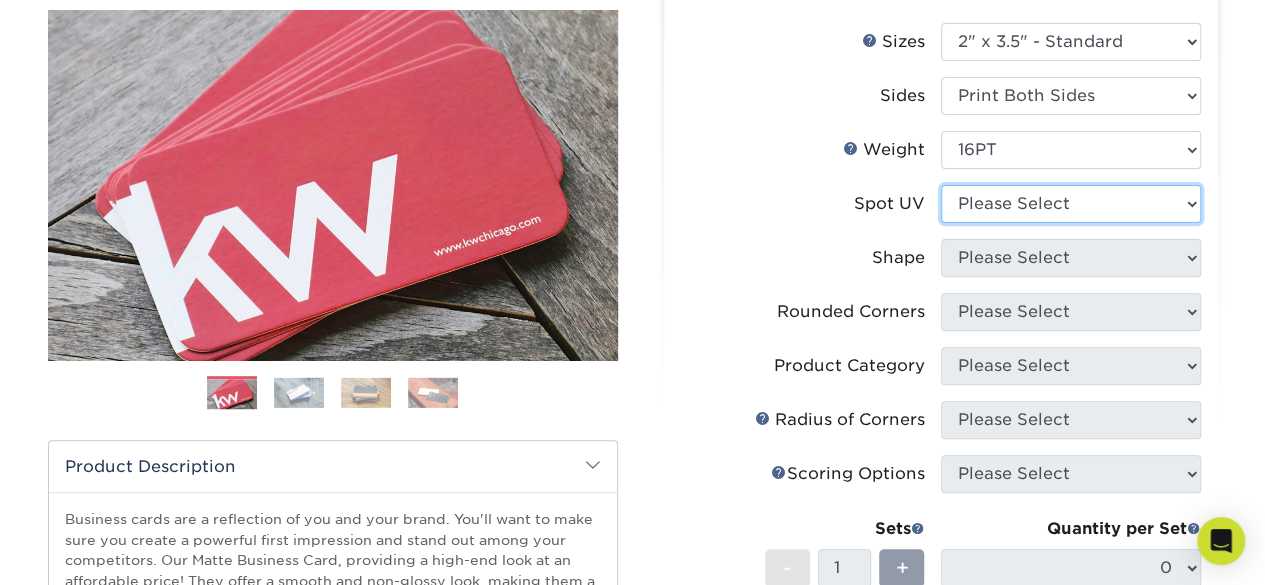 click on "Please Select No Spot UV Front and Back (Both Sides) Front Only Back Only" at bounding box center [1071, 204] 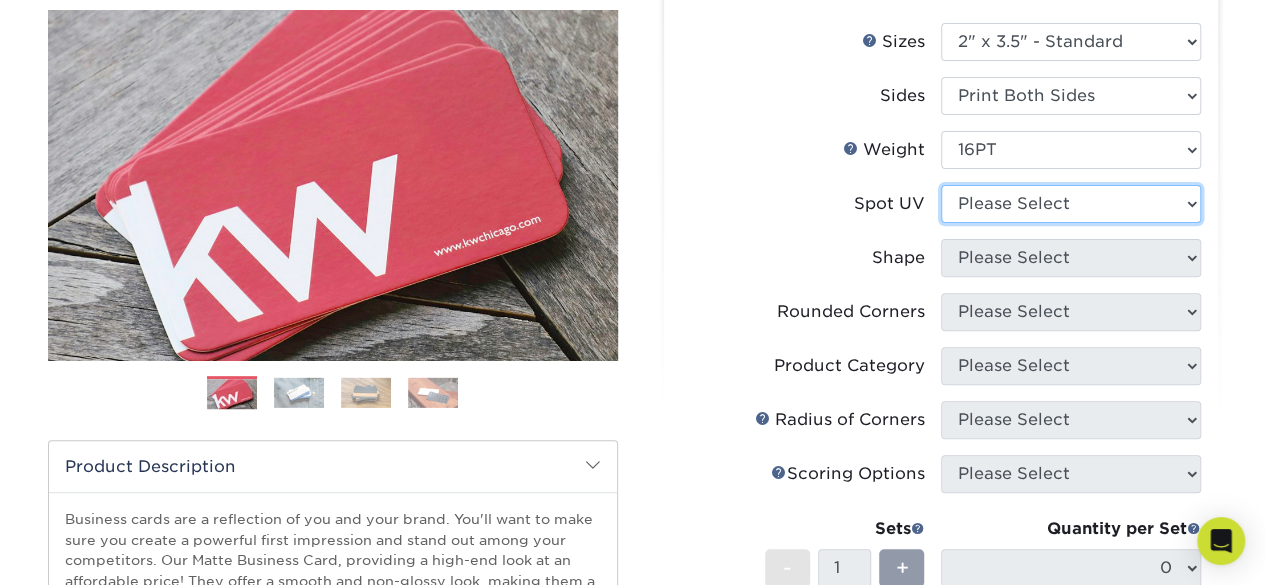 select on "0" 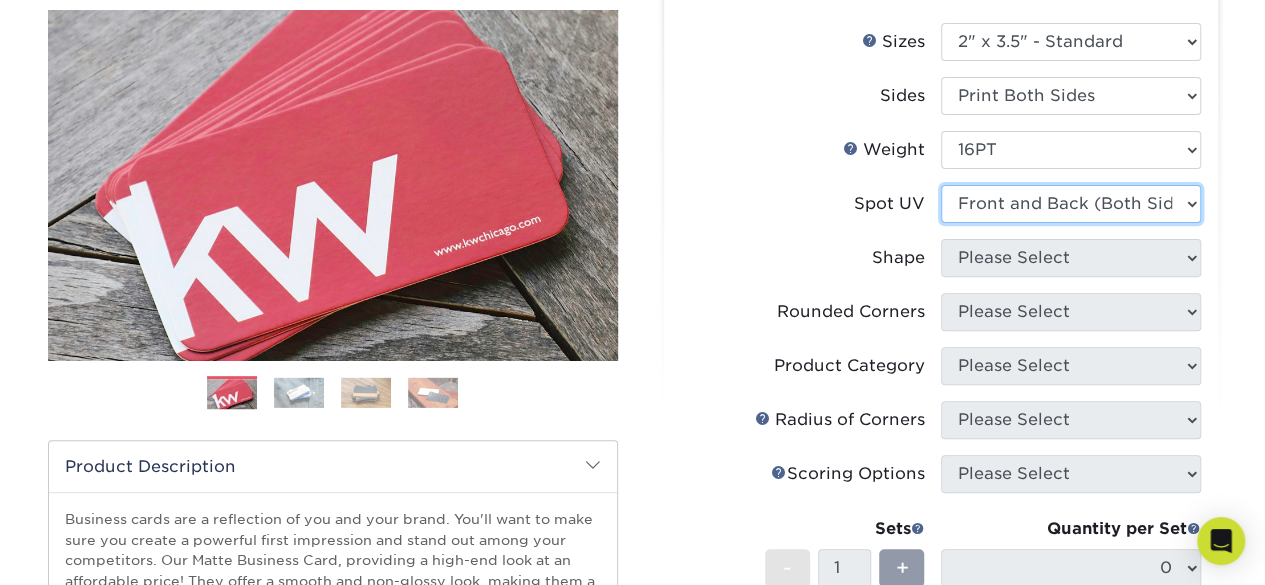 click on "Please Select No Spot UV Front and Back (Both Sides) Front Only Back Only" at bounding box center [1071, 204] 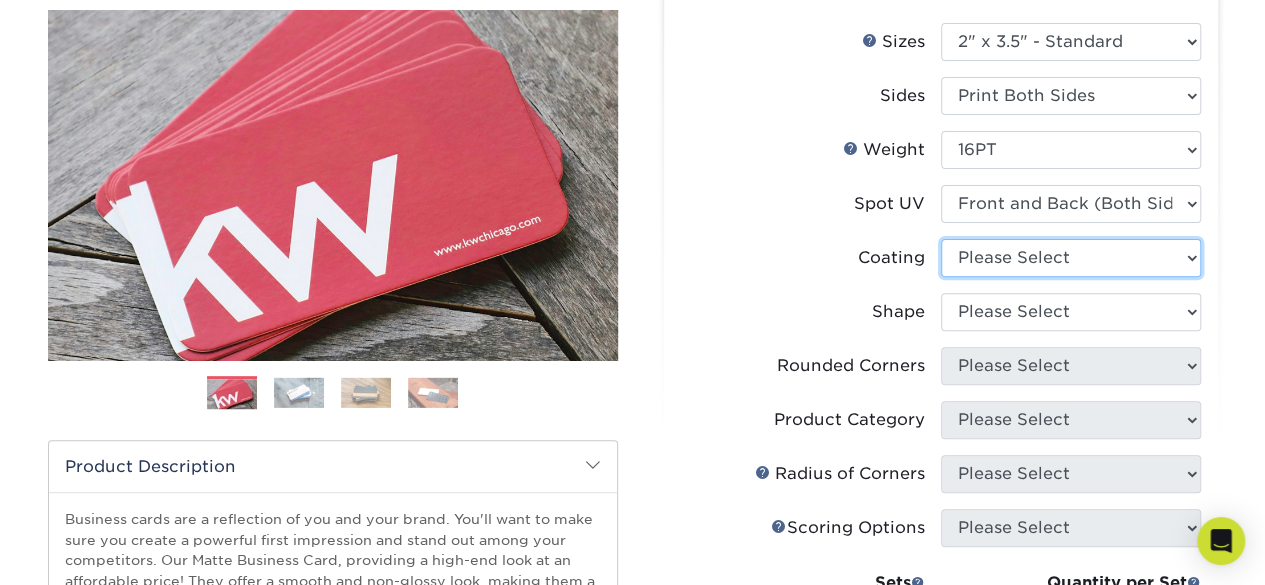 click at bounding box center [1071, 258] 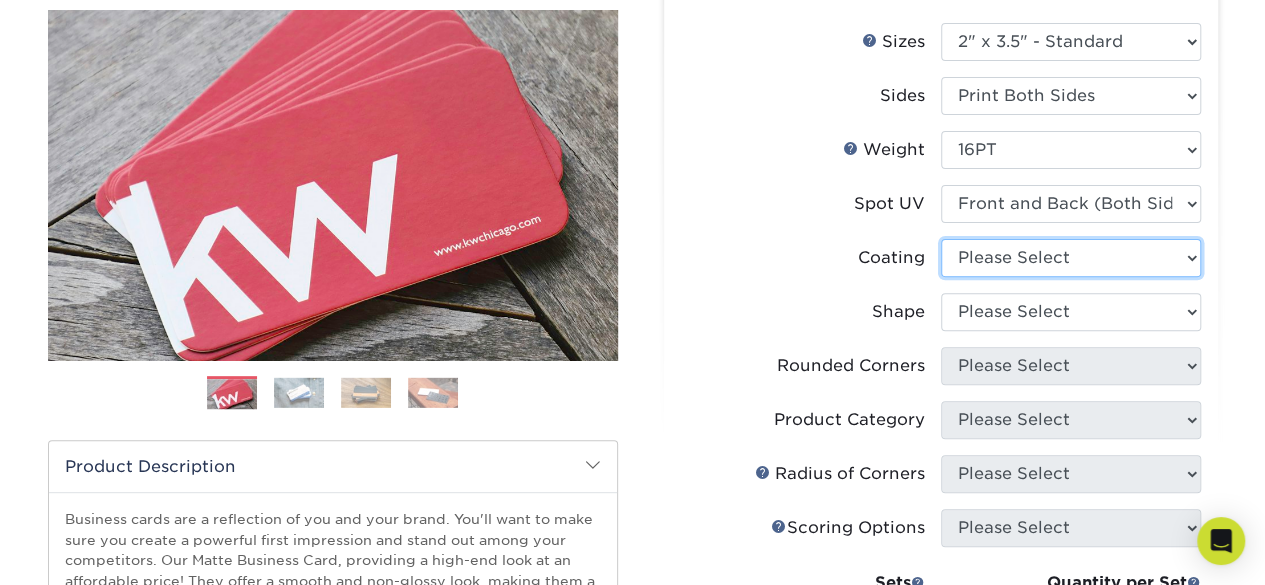 select on "121bb7b5-3b4d-429f-bd8d-bbf80e953313" 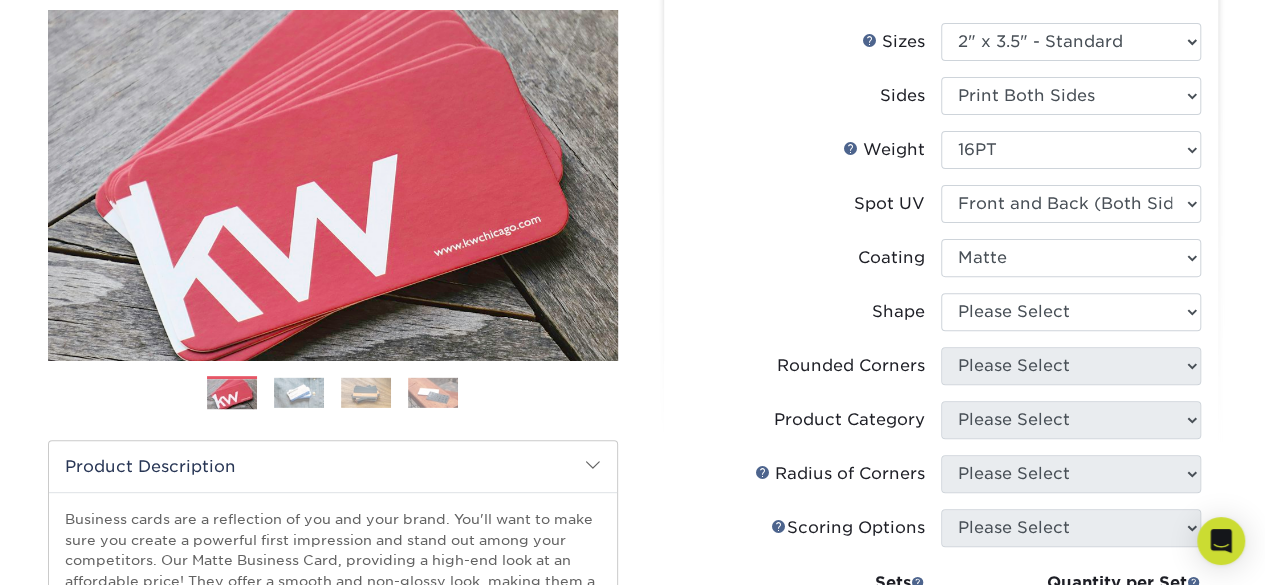 click at bounding box center [1071, 258] 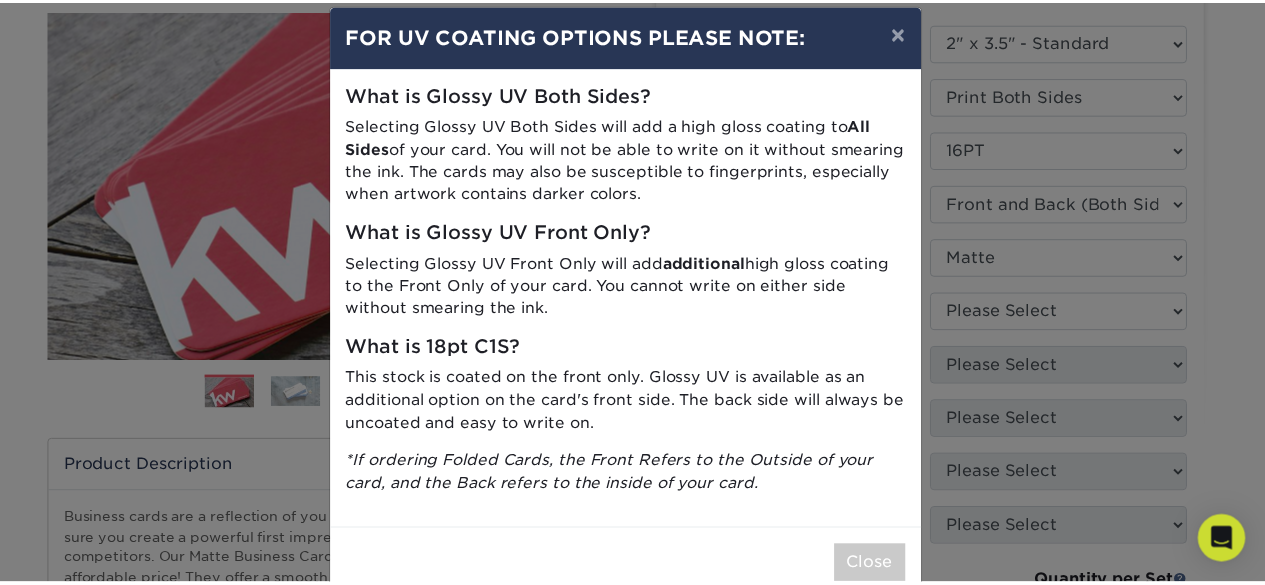 scroll, scrollTop: 0, scrollLeft: 0, axis: both 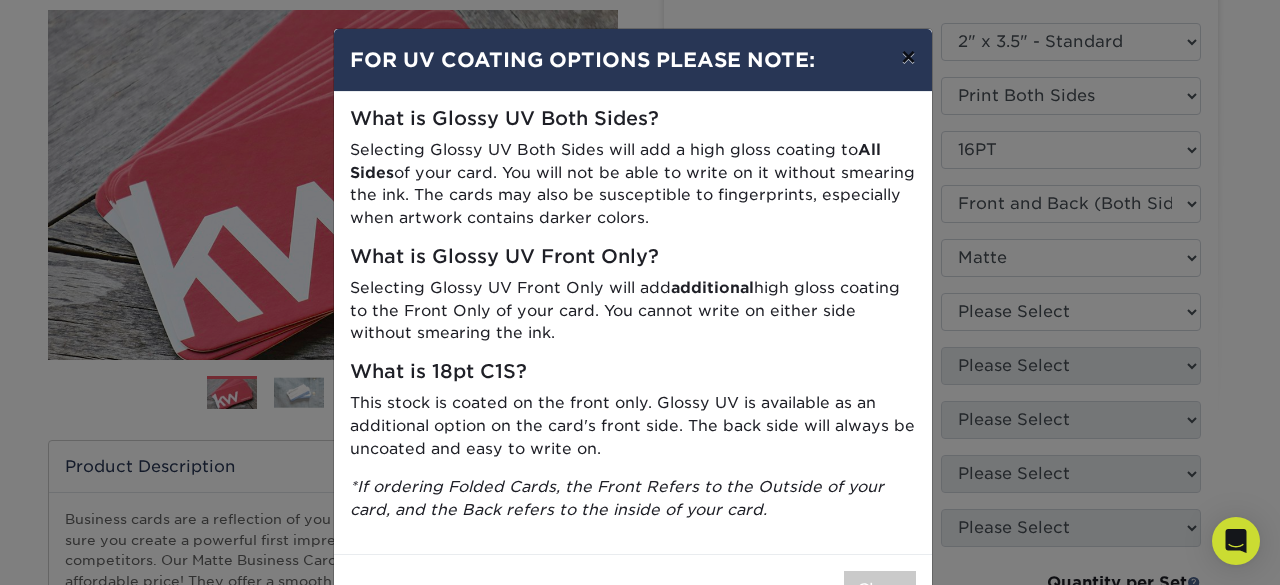 click on "×" at bounding box center [908, 57] 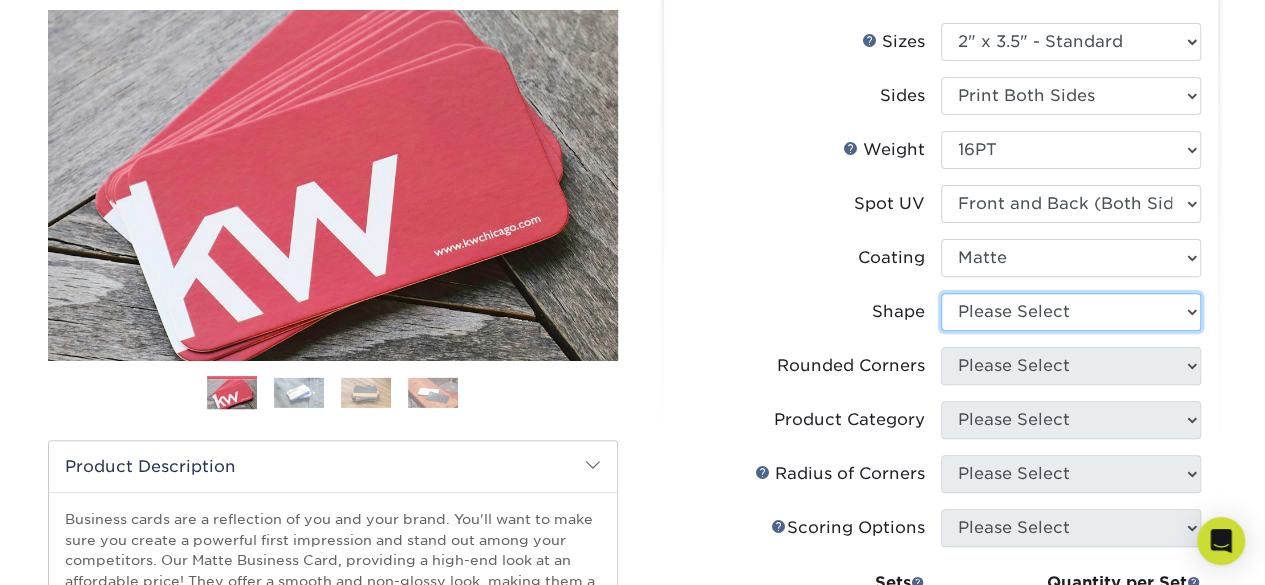 click on "Please Select Standard" at bounding box center (1071, 312) 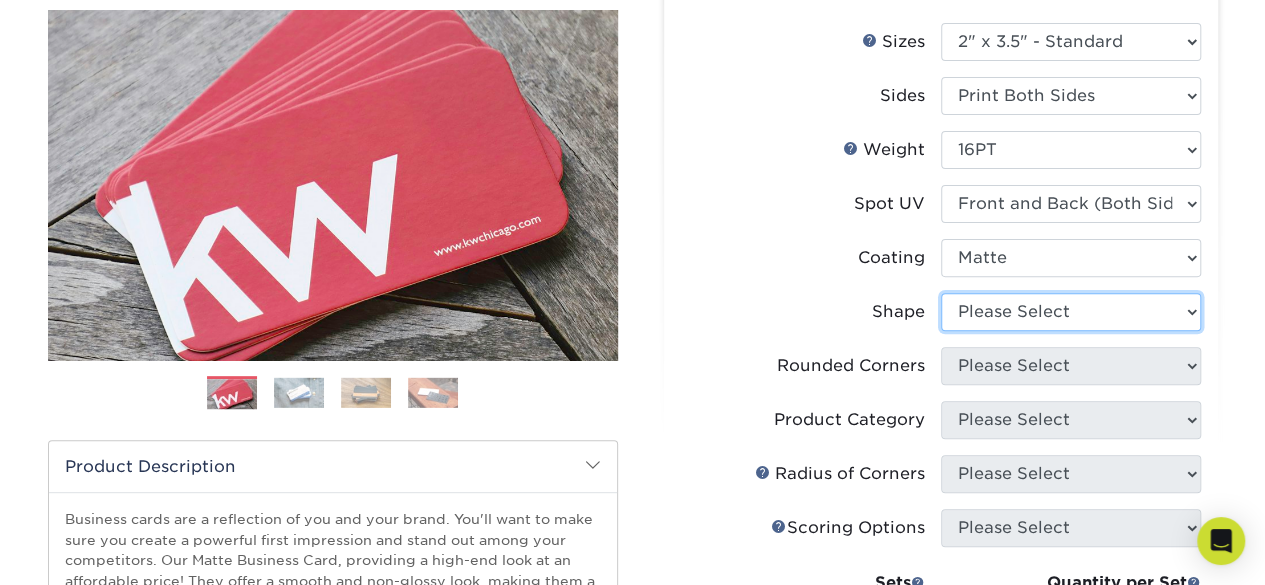 select on "standard" 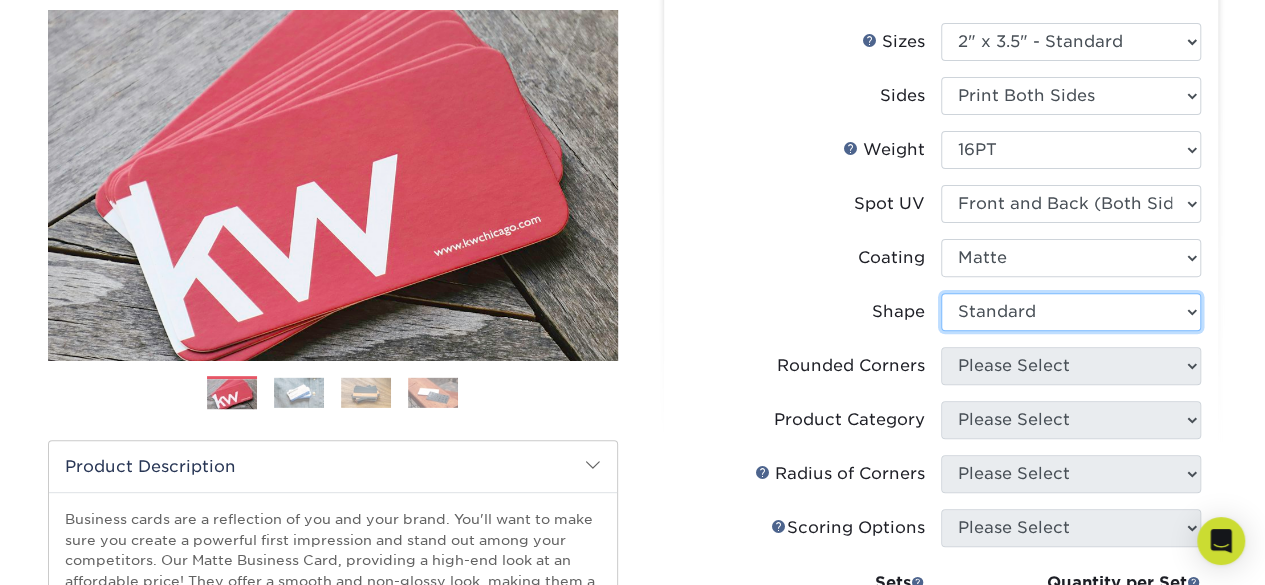 click on "Please Select Standard" at bounding box center [1071, 312] 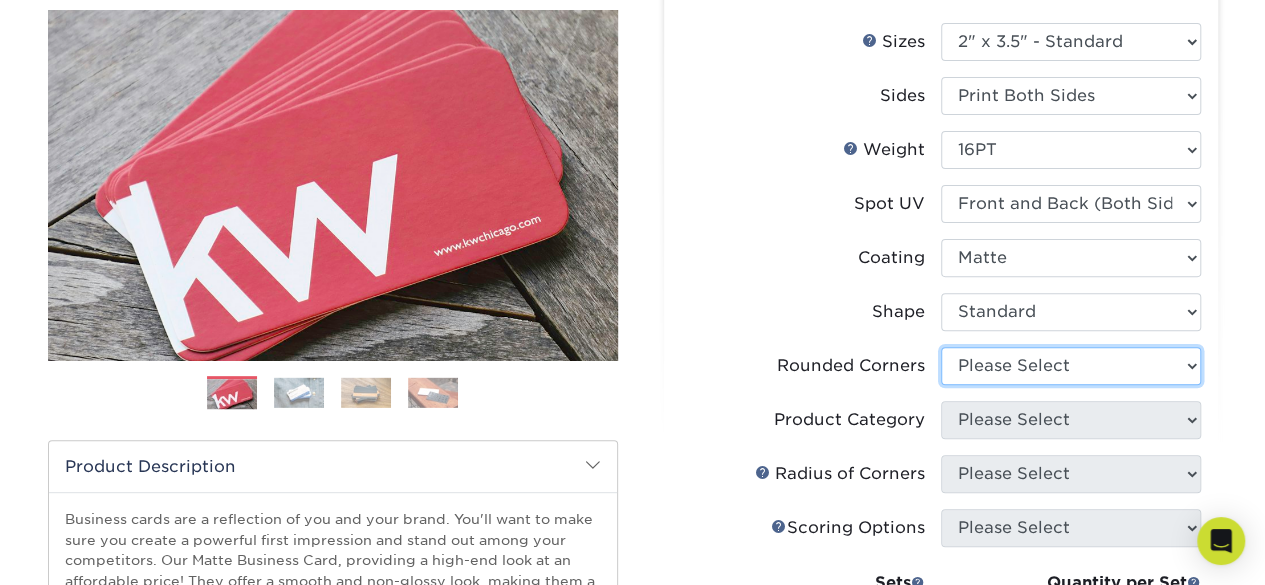 click on "Please Select
Yes - Round 2 Corners                                                    Yes - Round 4 Corners                                                    No" at bounding box center [1071, 366] 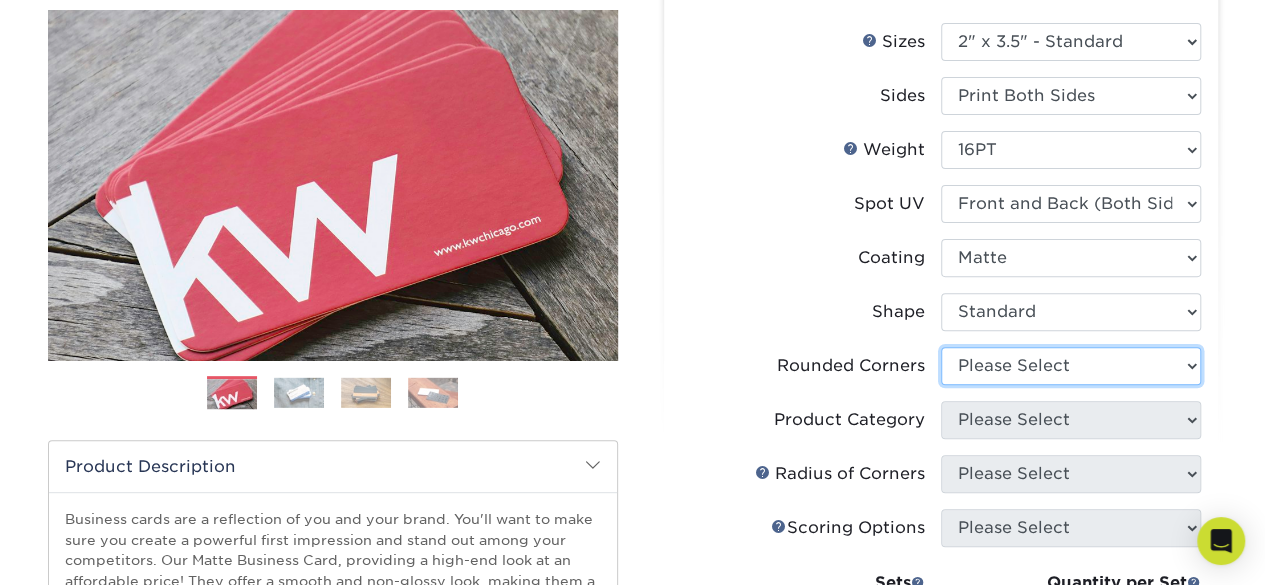 select on "0" 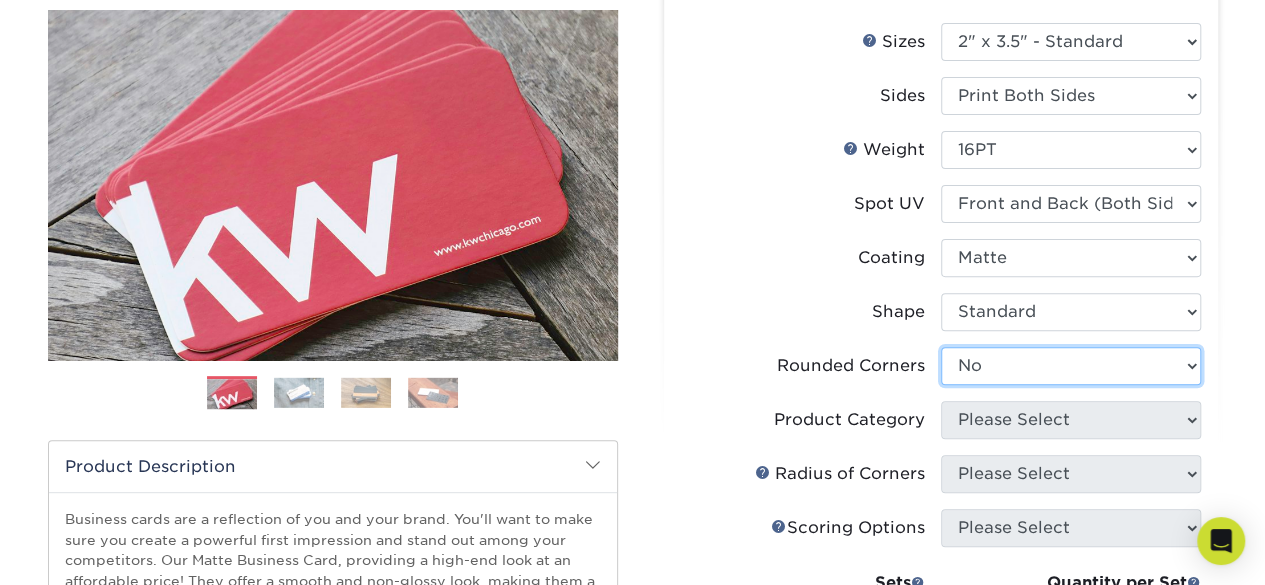 click on "Please Select
Yes - Round 2 Corners                                                    Yes - Round 4 Corners                                                    No" at bounding box center (1071, 366) 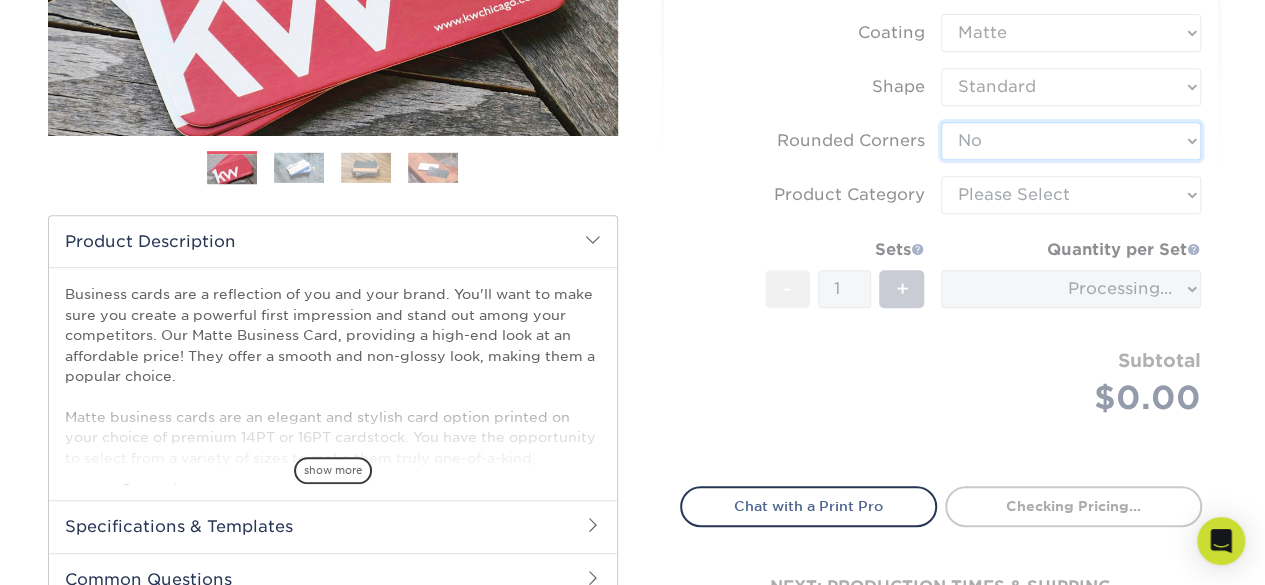 scroll, scrollTop: 466, scrollLeft: 0, axis: vertical 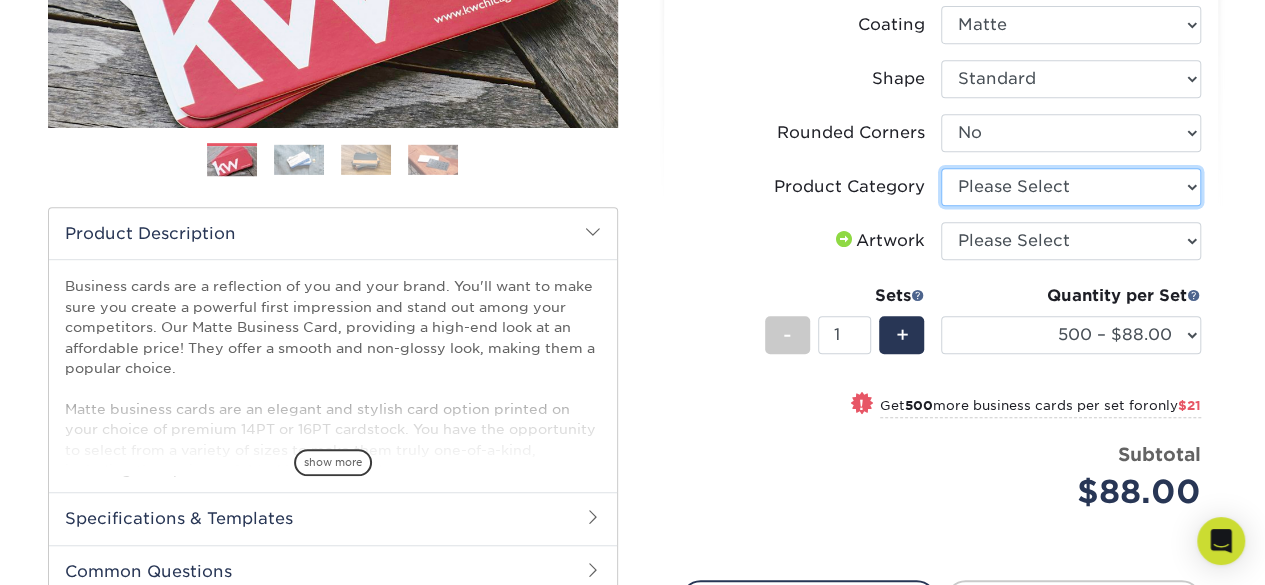 click on "Please Select Business Cards" at bounding box center (1071, 187) 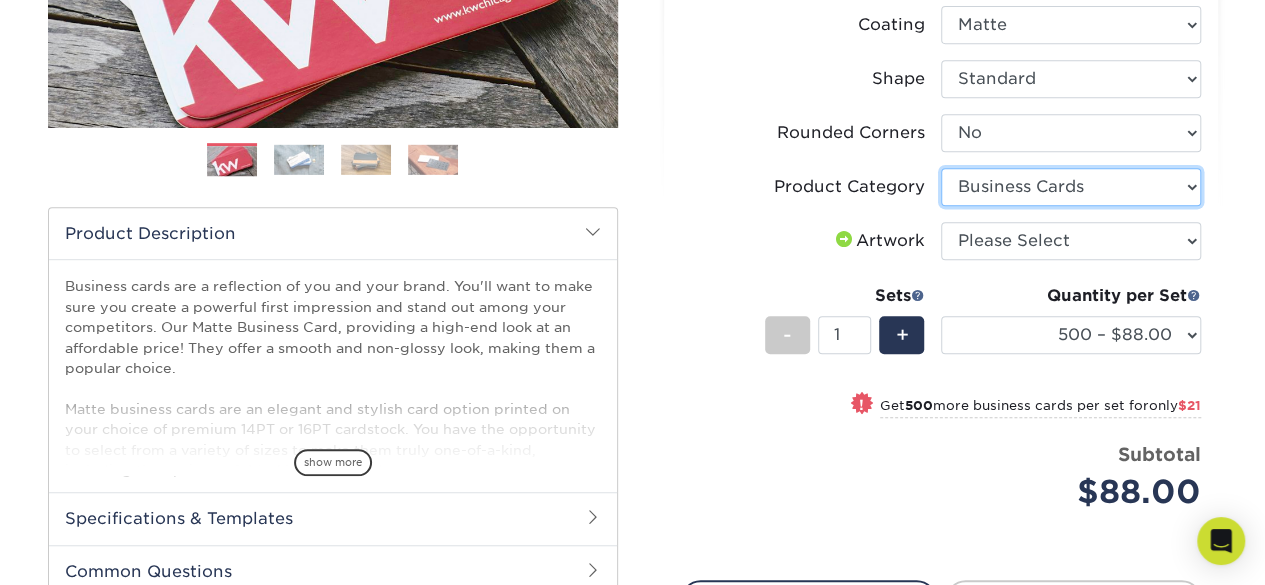 click on "Please Select Business Cards" at bounding box center (1071, 187) 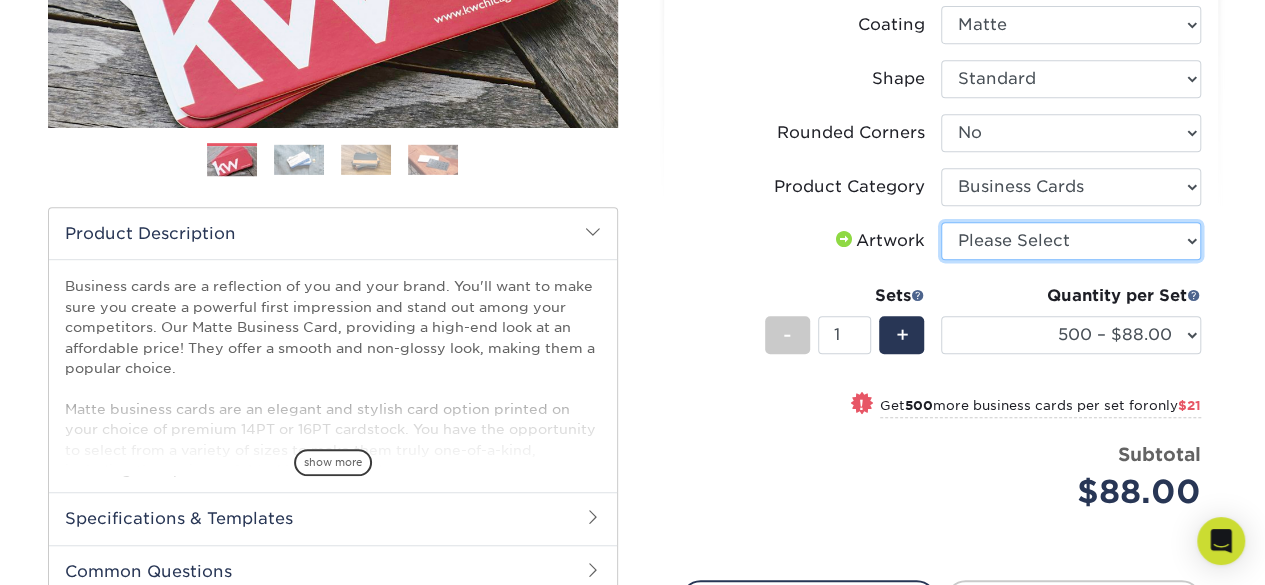 click on "Please Select I will upload files I need a design - $100" at bounding box center [1071, 241] 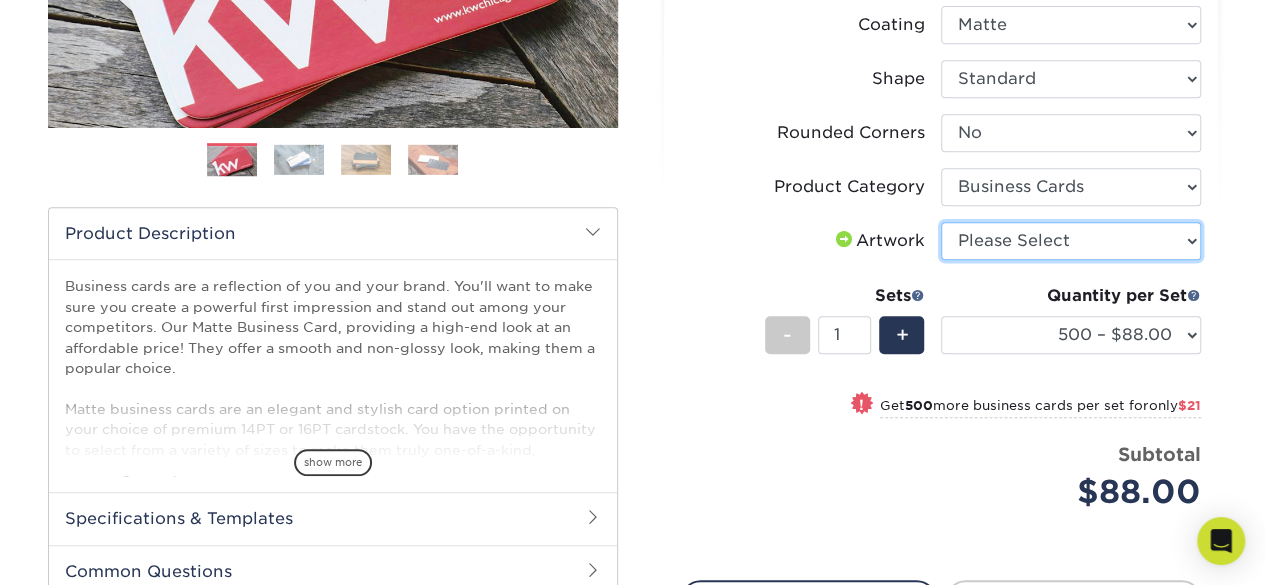 select on "upload" 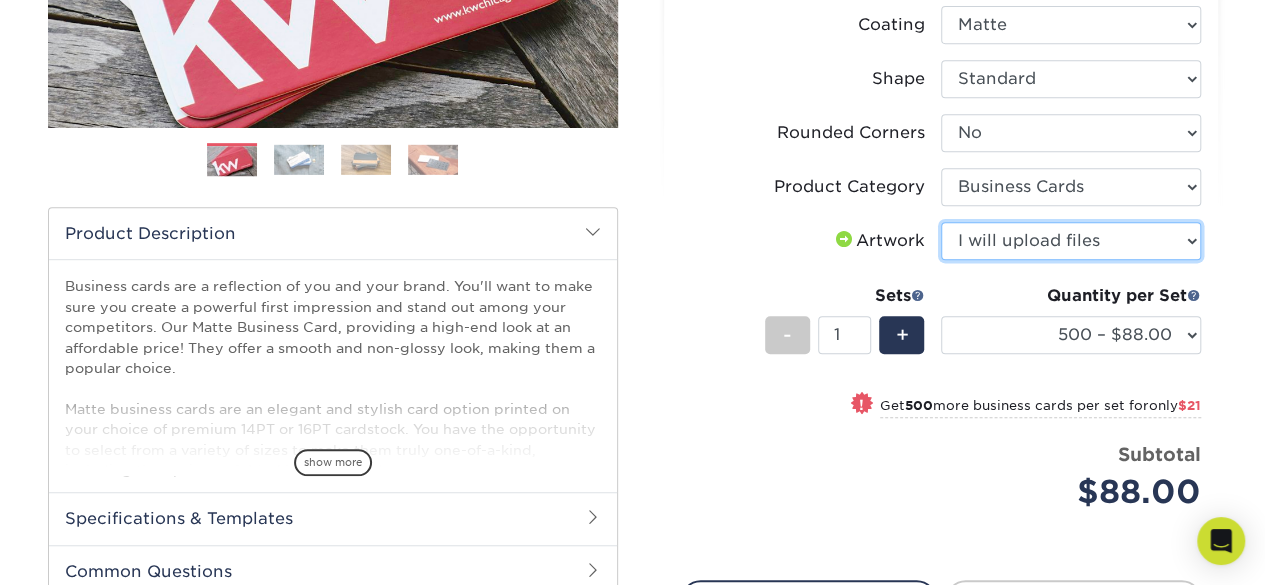 click on "Please Select I will upload files I need a design - $100" at bounding box center (1071, 241) 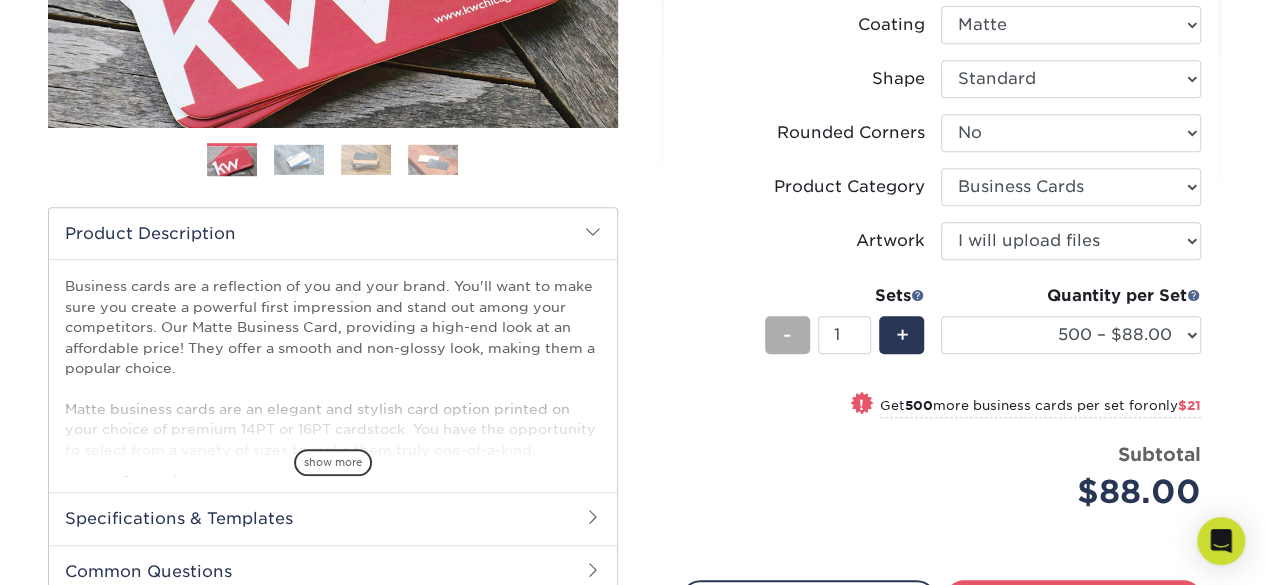 click on "-" at bounding box center [787, 335] 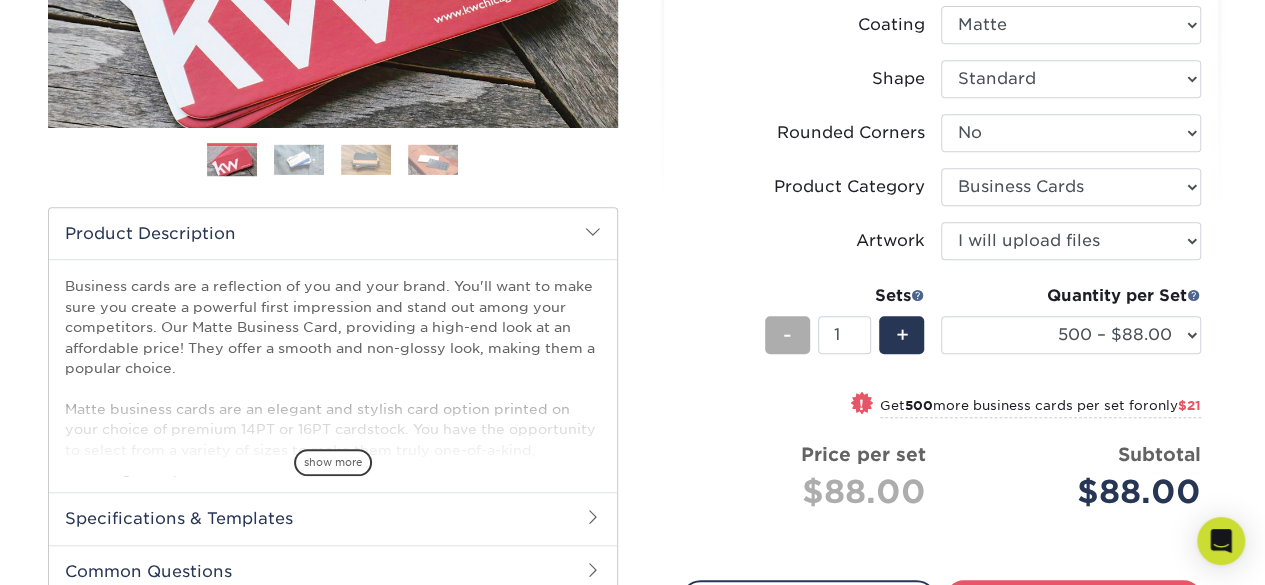 click on "-" at bounding box center [787, 335] 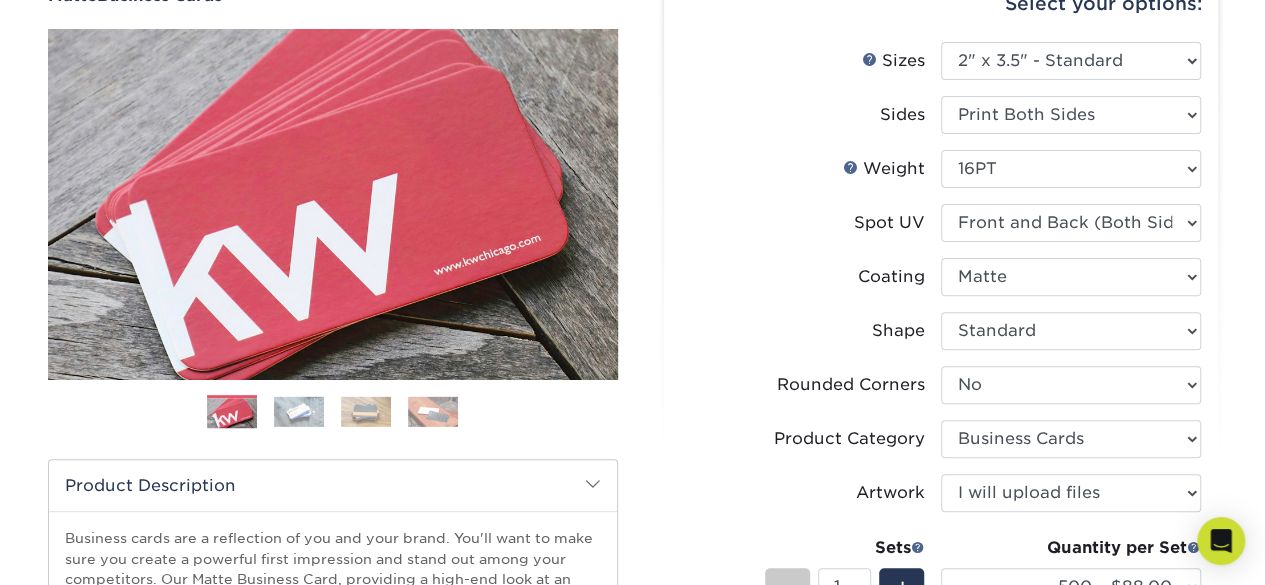 scroll, scrollTop: 233, scrollLeft: 0, axis: vertical 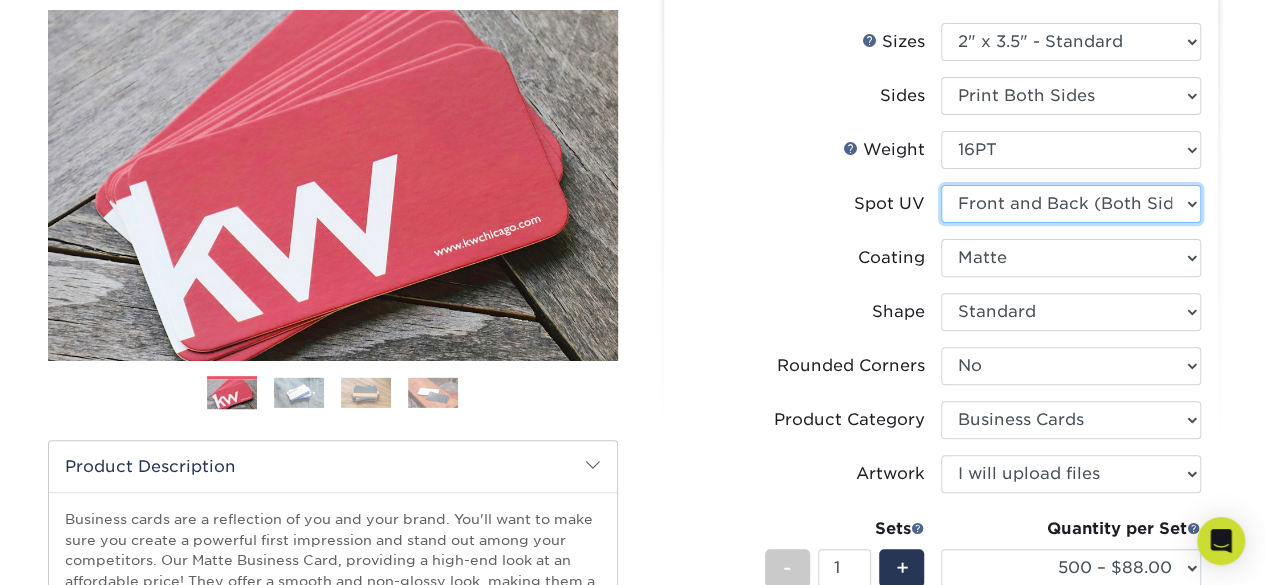 click on "Please Select No Spot UV Front and Back (Both Sides) Front Only Back Only" at bounding box center (1071, 204) 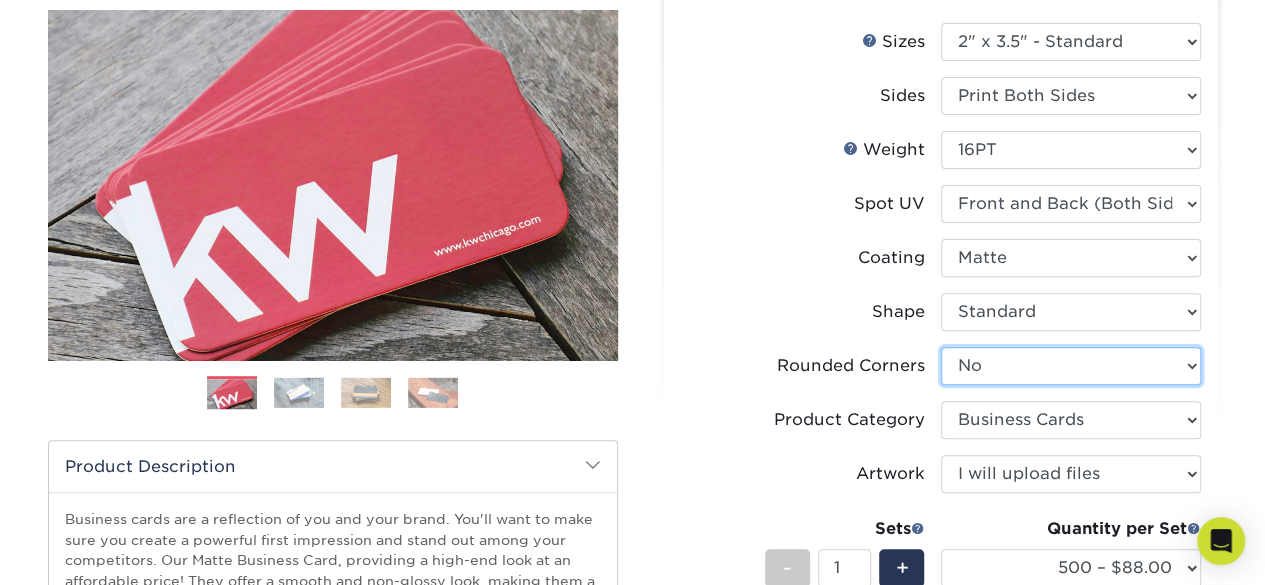 click on "Please Select
Yes - Round 2 Corners                                                    Yes - Round 4 Corners                                                    No" at bounding box center (1071, 366) 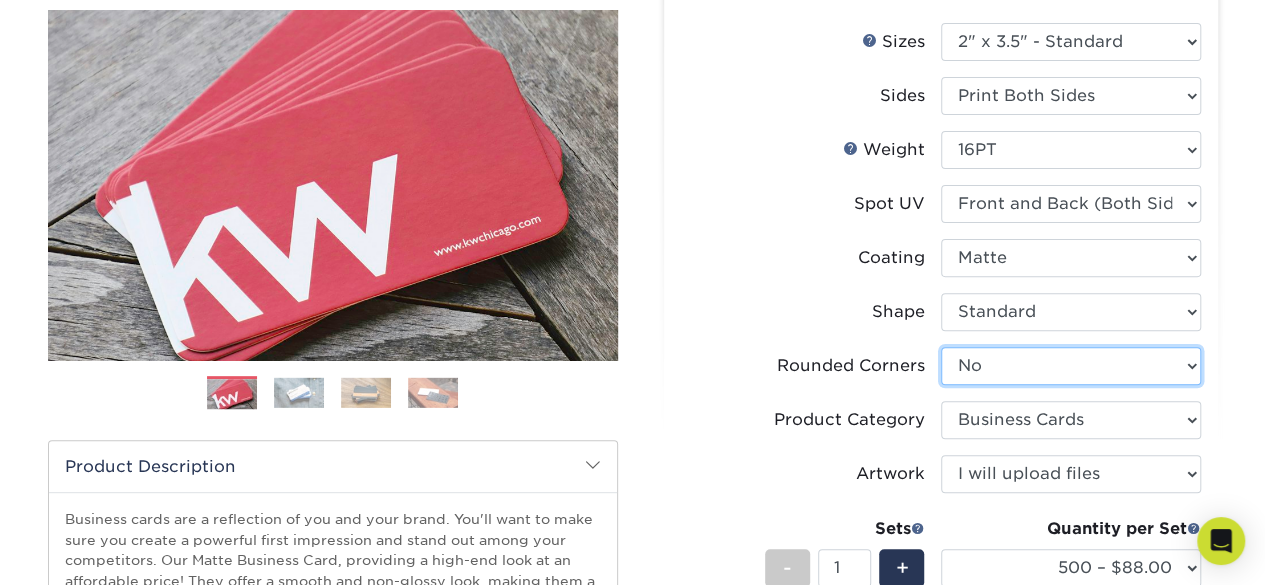 click on "Please Select
Yes - Round 2 Corners                                                    Yes - Round 4 Corners                                                    No" at bounding box center [1071, 366] 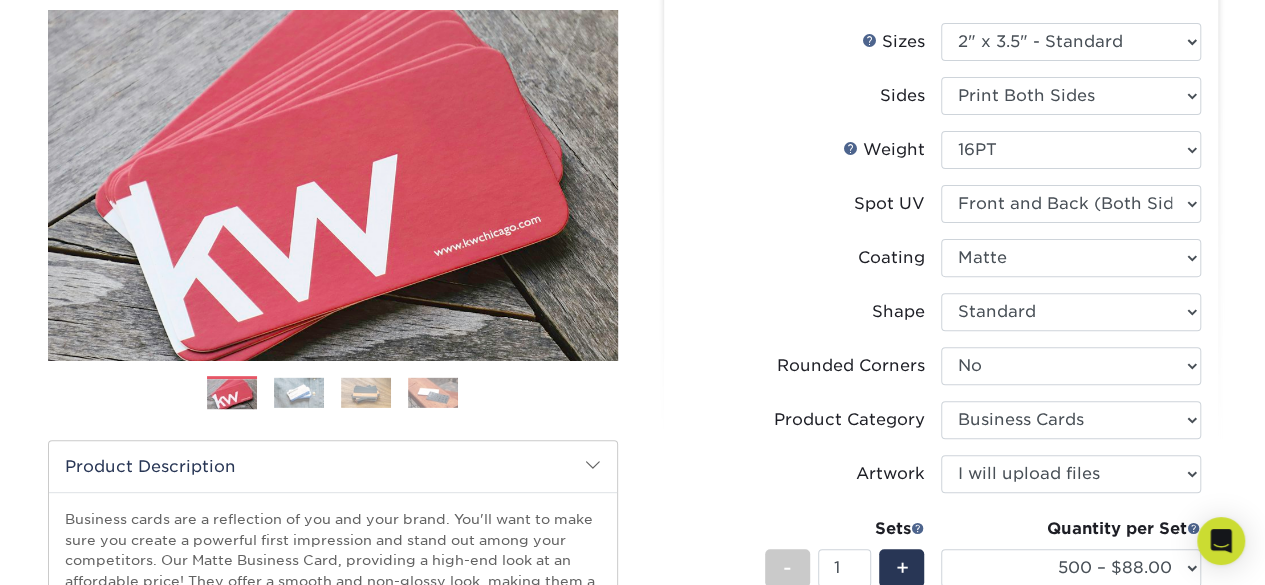 click on "Coating" at bounding box center (811, 258) 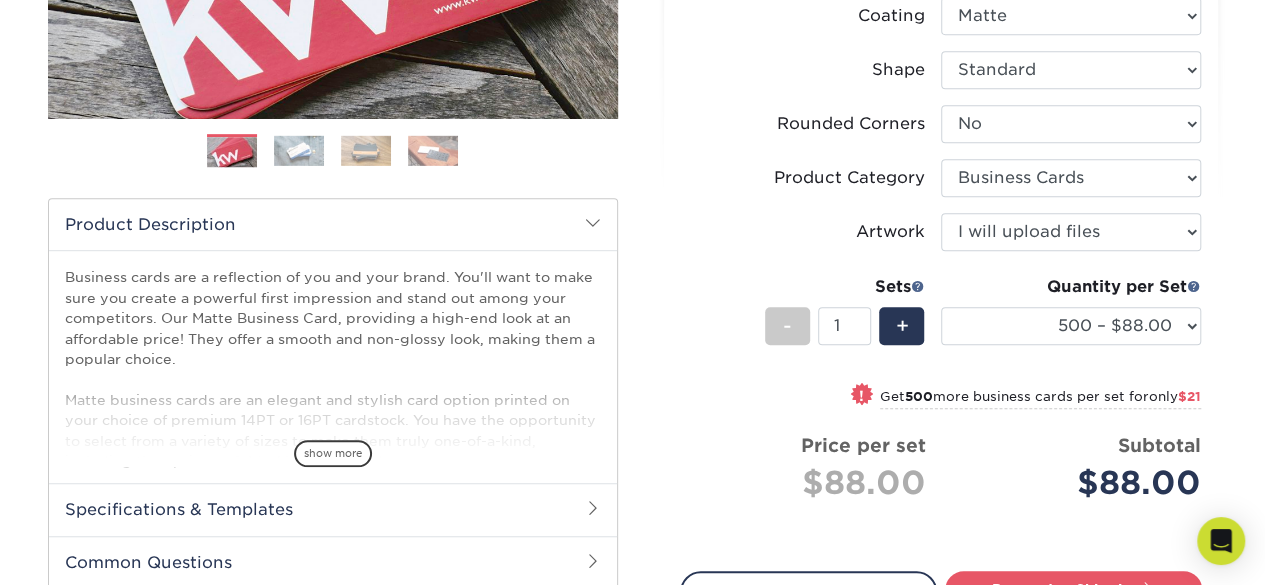 scroll, scrollTop: 466, scrollLeft: 0, axis: vertical 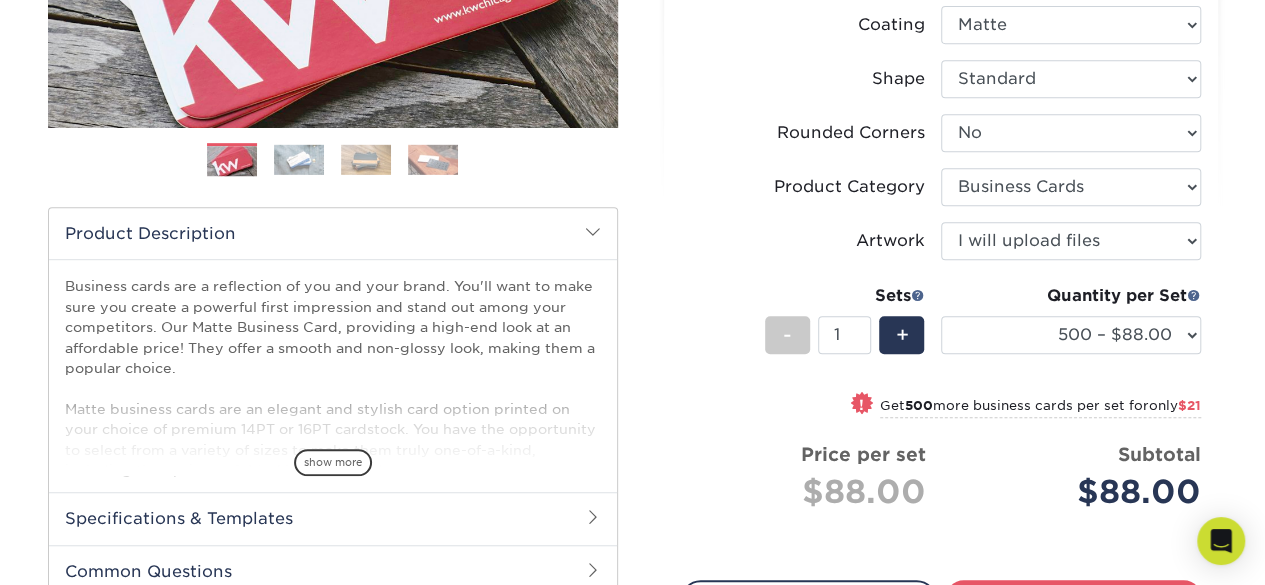 click on "Get  500  more business cards per set for  only  $21" at bounding box center (1040, 408) 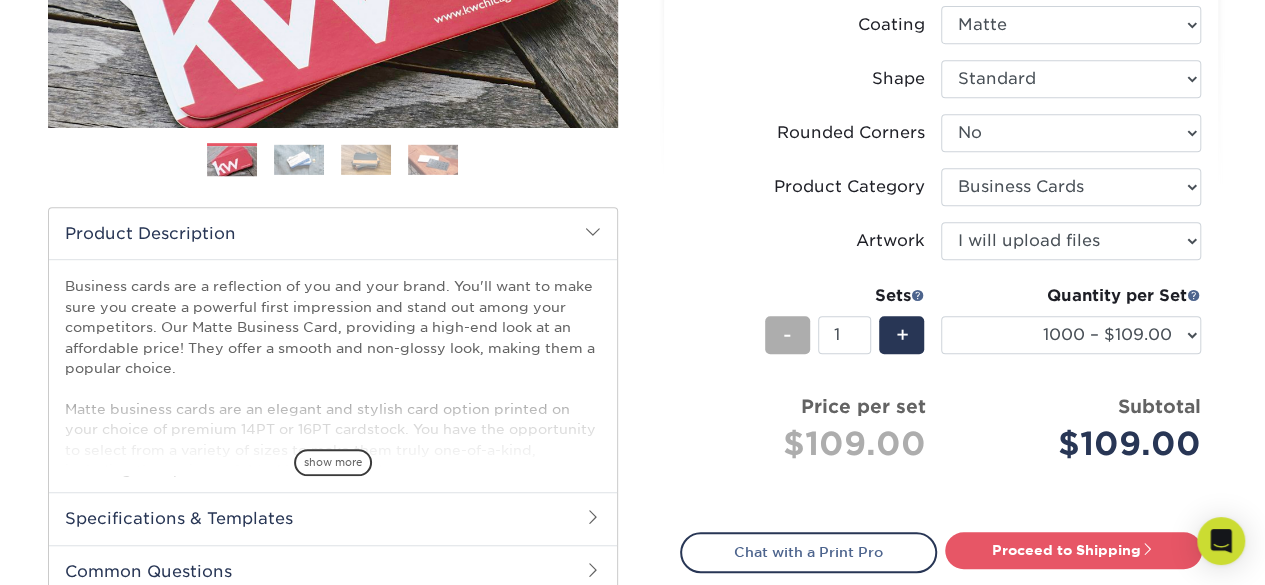 click on "-" at bounding box center [787, 335] 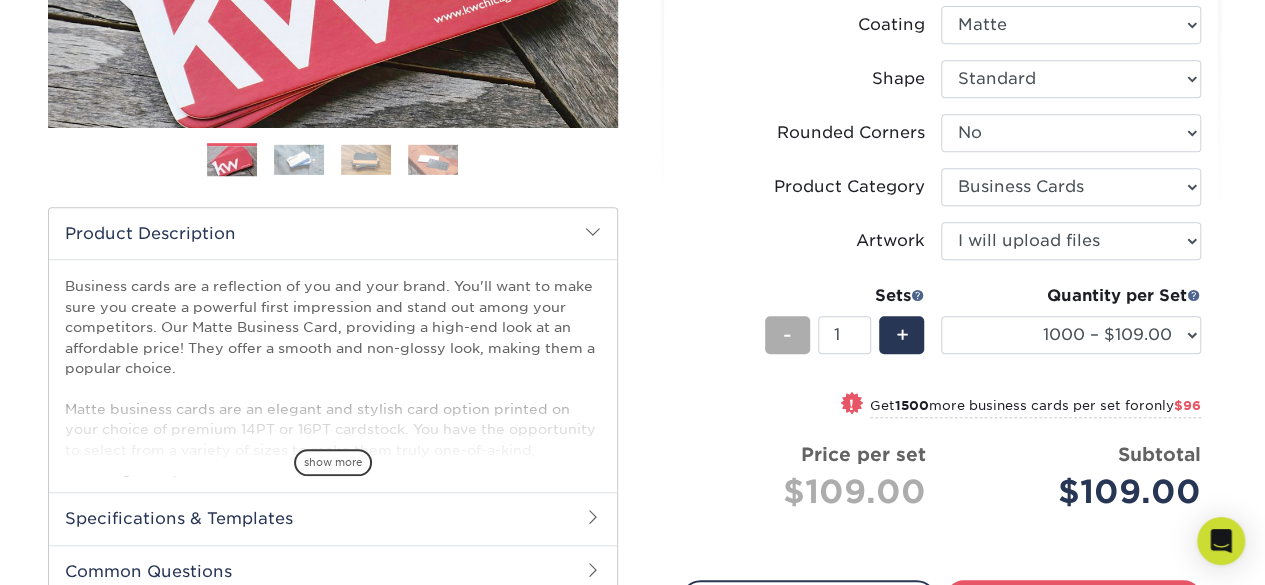 click on "-" at bounding box center [787, 335] 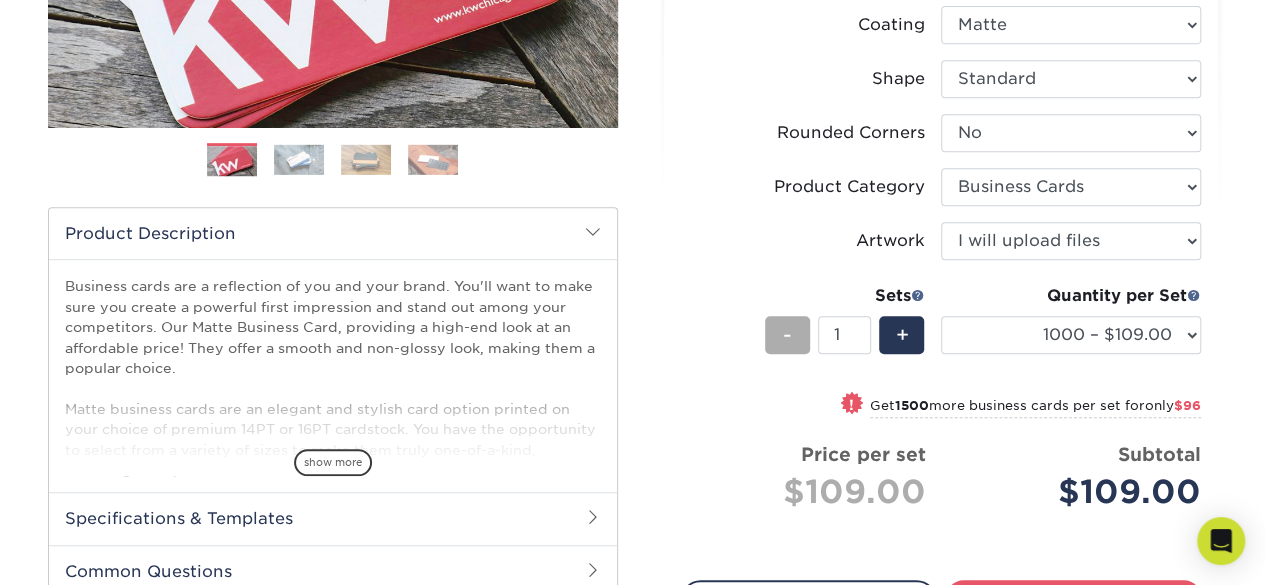 click on "-" at bounding box center (787, 335) 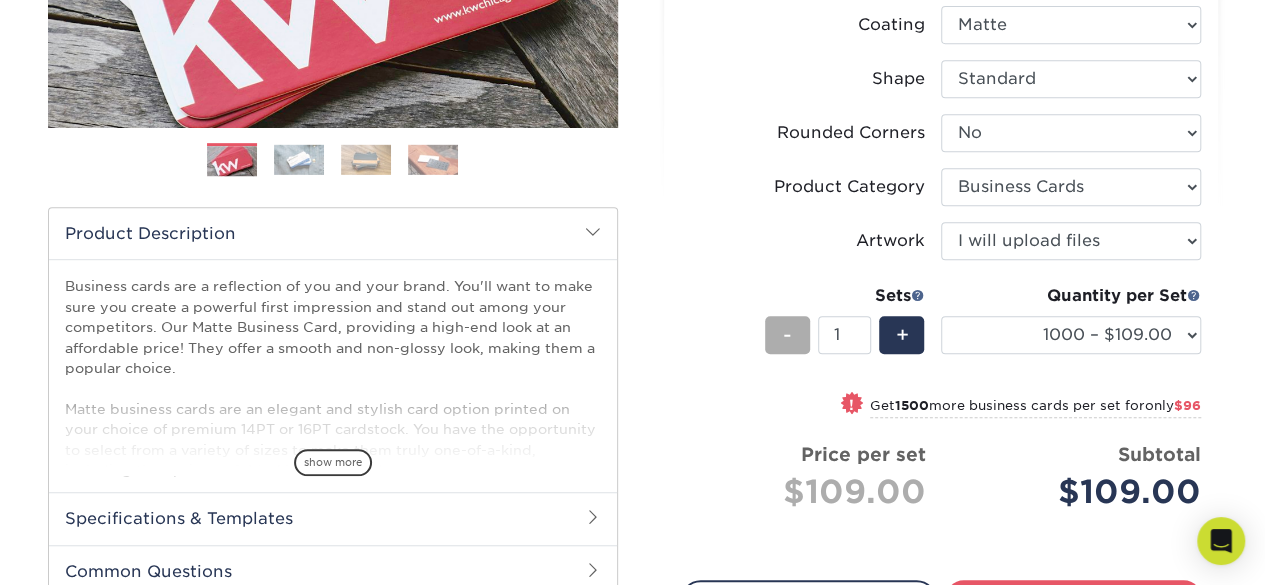 click on "-" at bounding box center (787, 335) 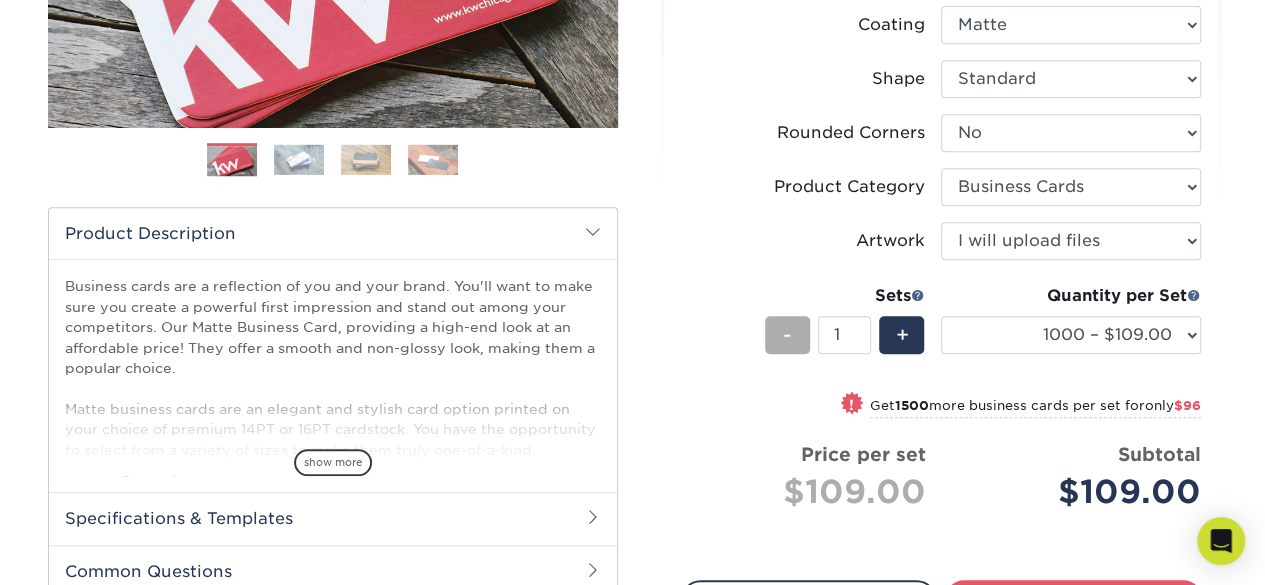 click on "-" at bounding box center (787, 335) 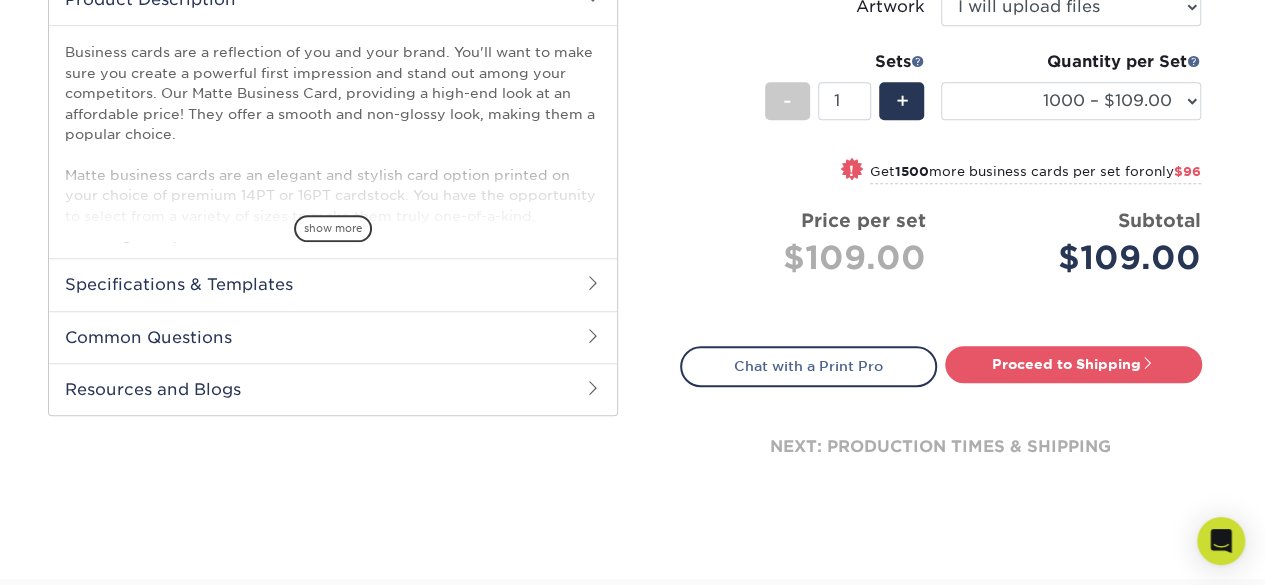scroll, scrollTop: 466, scrollLeft: 0, axis: vertical 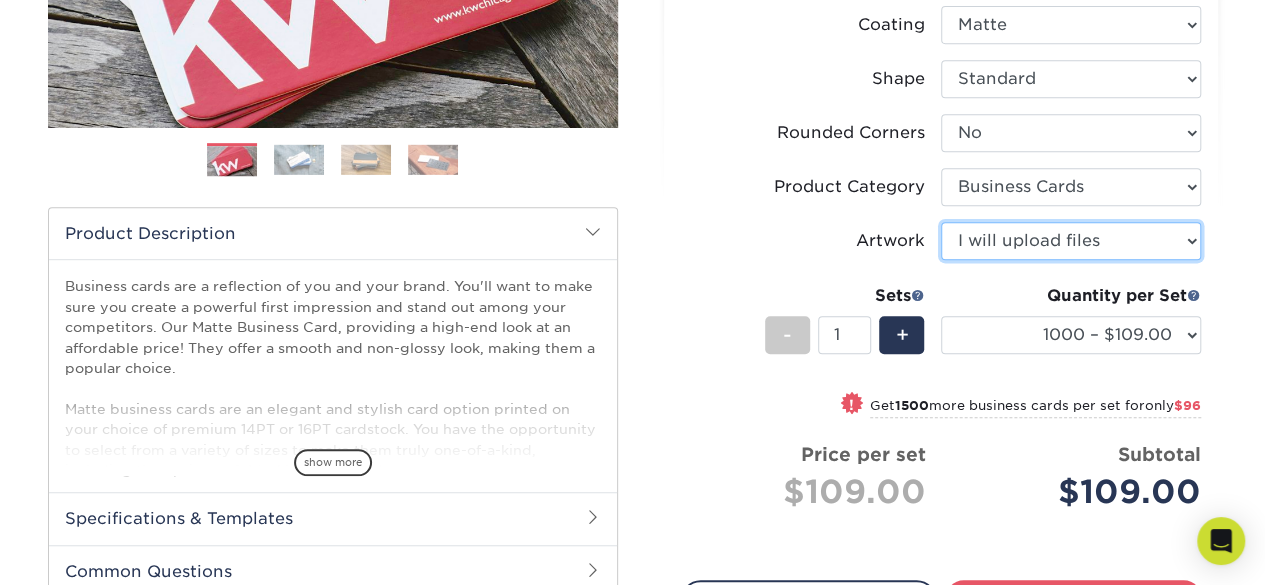 click on "Please Select I will upload files I need a design - $100" at bounding box center (1071, 241) 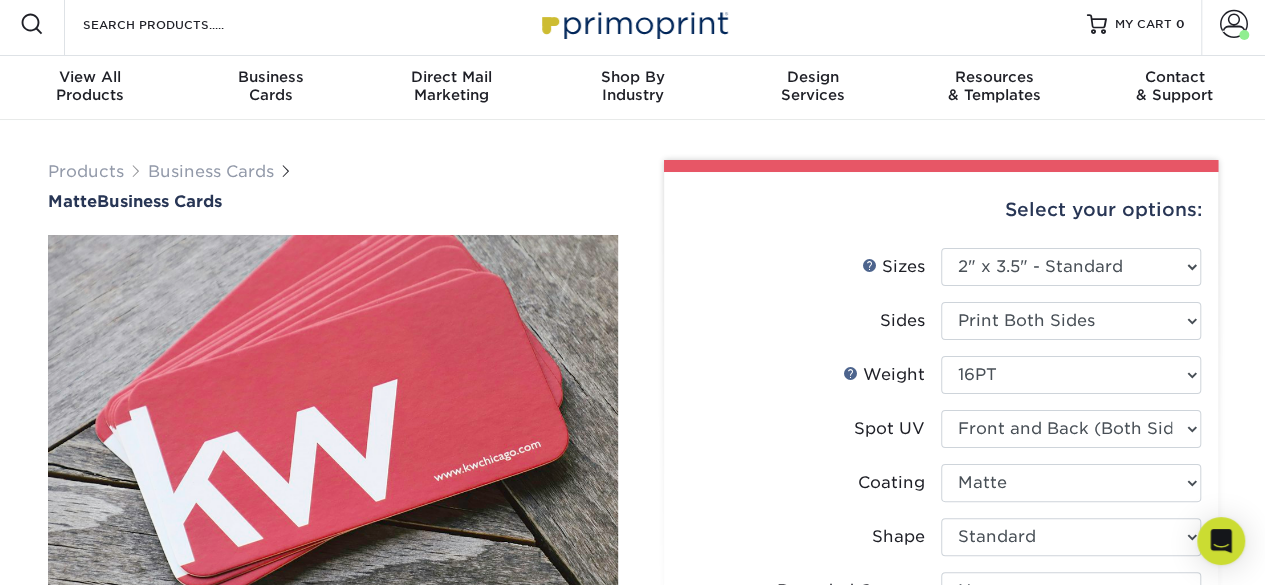 scroll, scrollTop: 0, scrollLeft: 0, axis: both 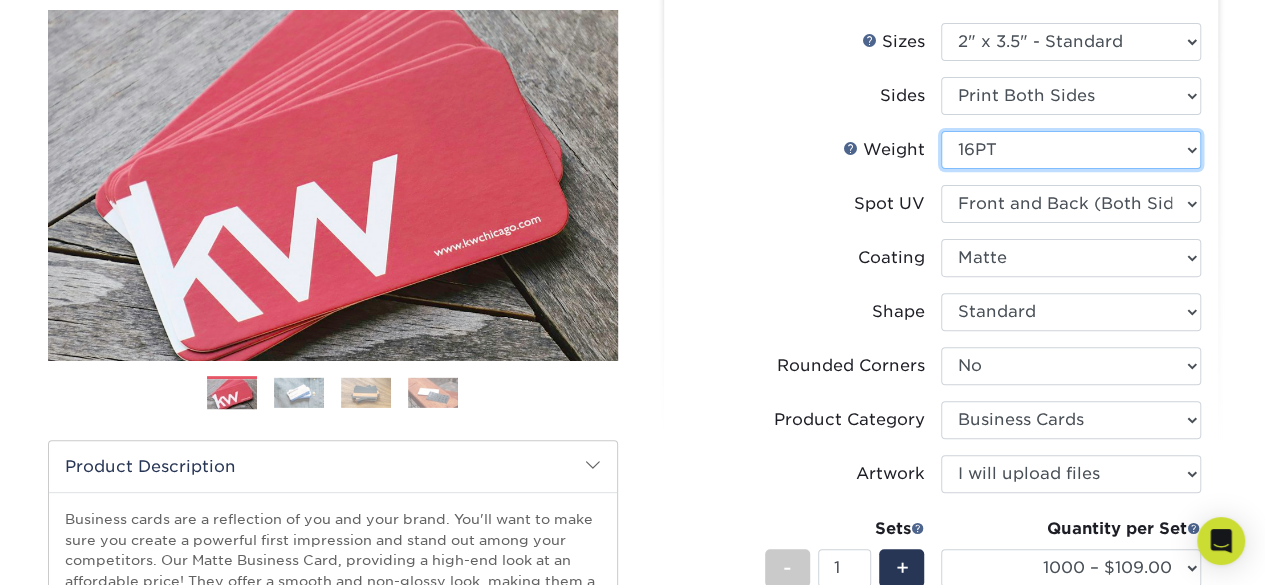 click on "Please Select 16PT 14PT" at bounding box center [1071, 150] 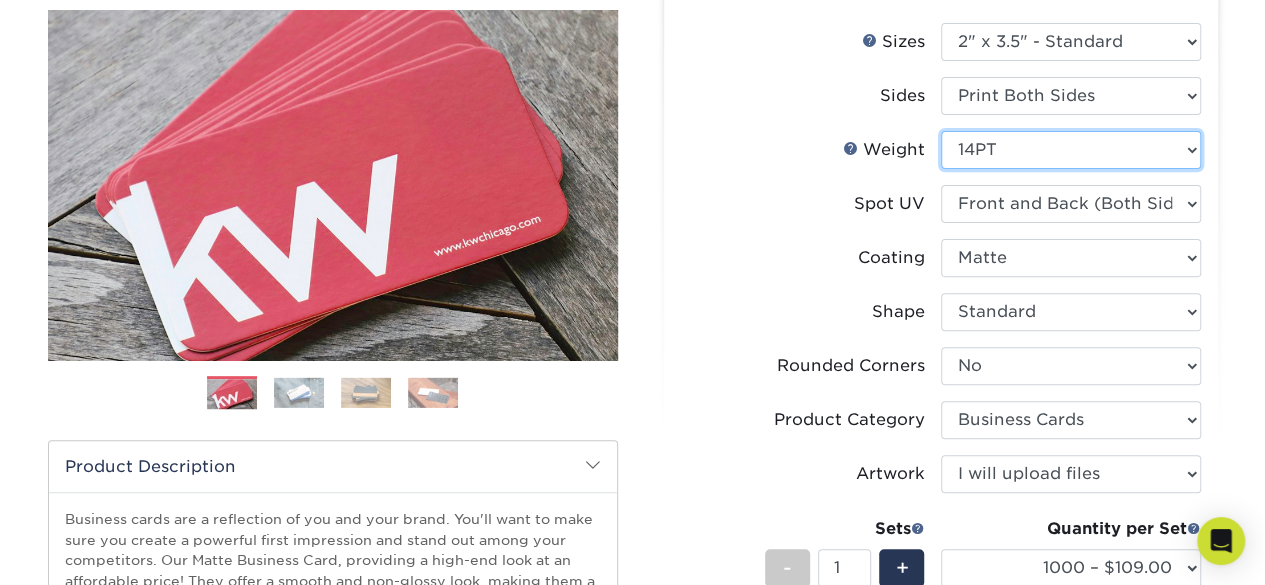 click on "Please Select 16PT 14PT" at bounding box center [1071, 150] 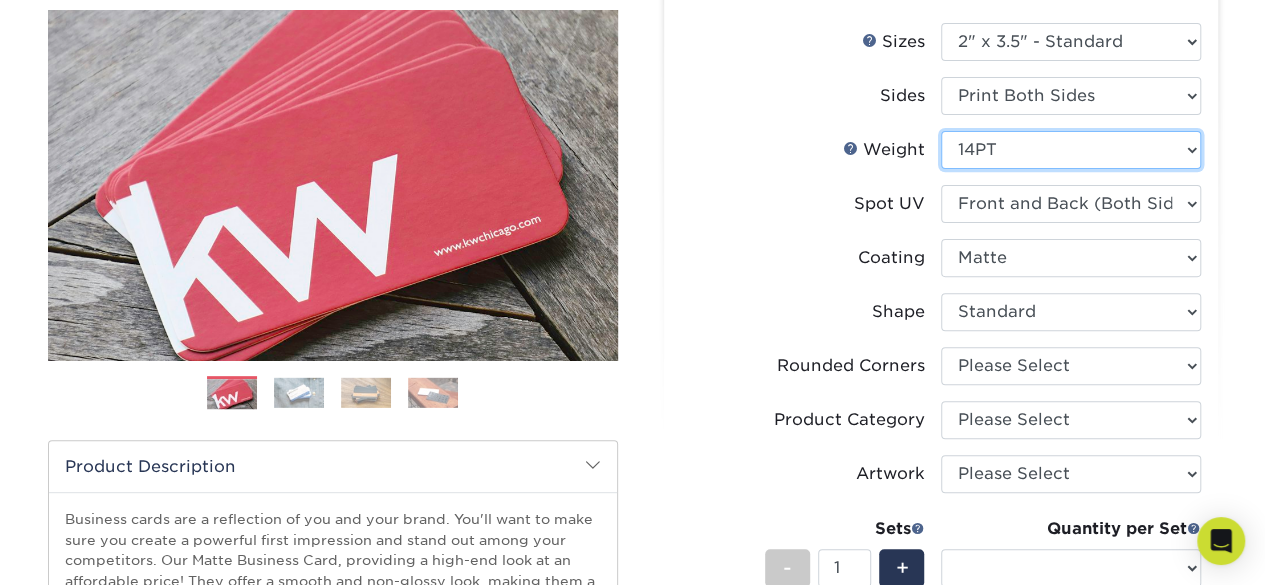select on "-1" 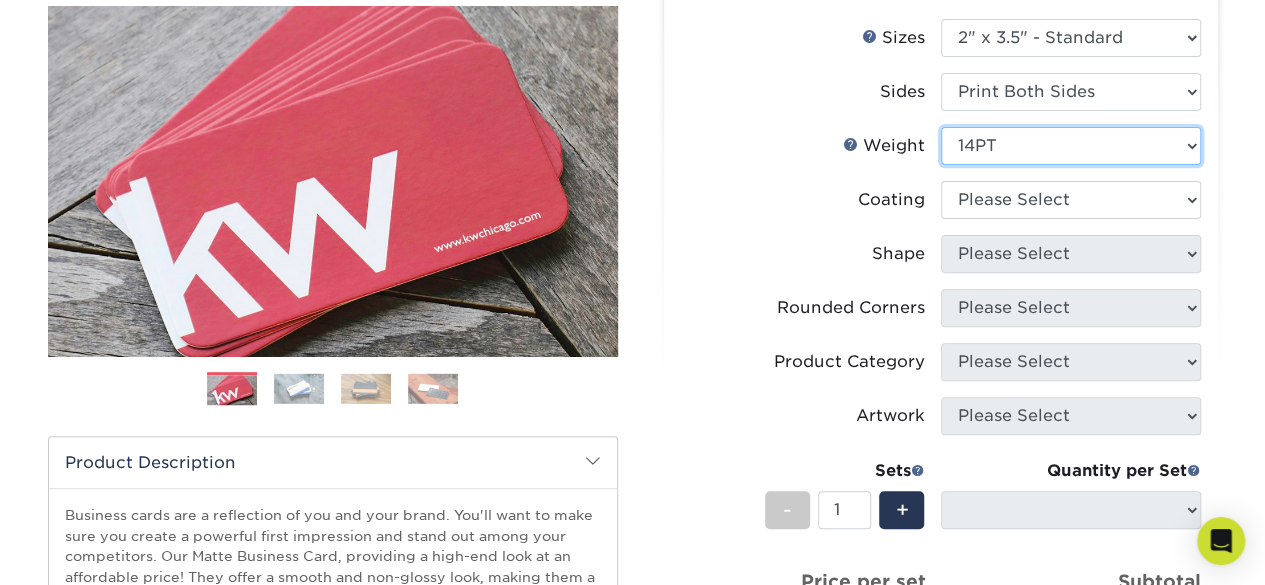 scroll, scrollTop: 233, scrollLeft: 0, axis: vertical 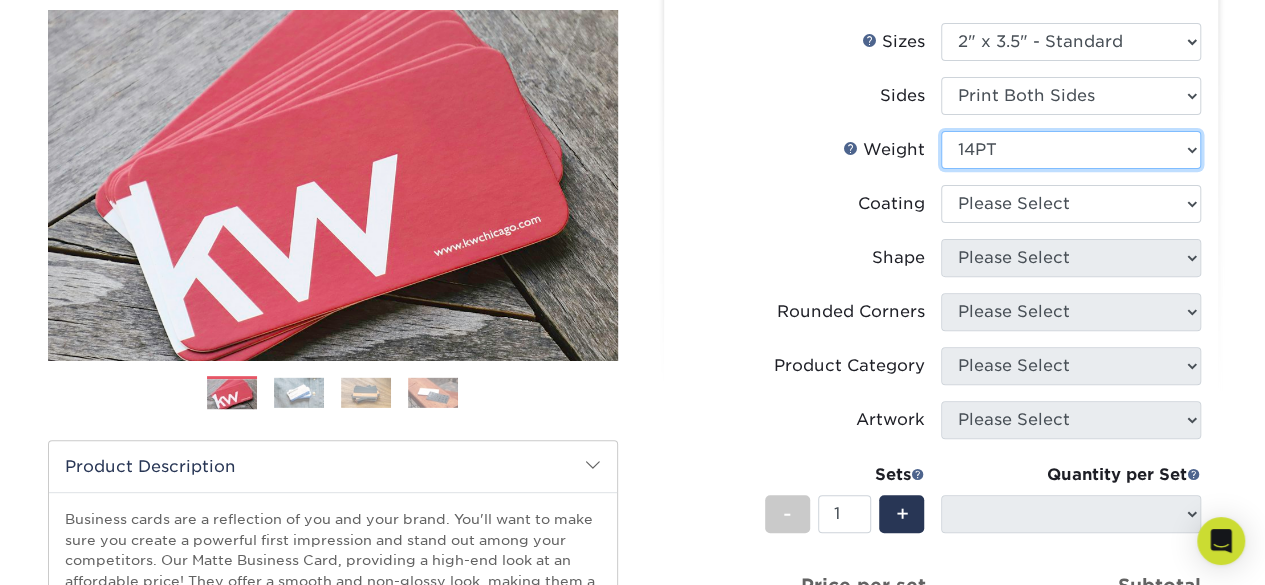 click on "Please Select 16PT 14PT" at bounding box center (1071, 150) 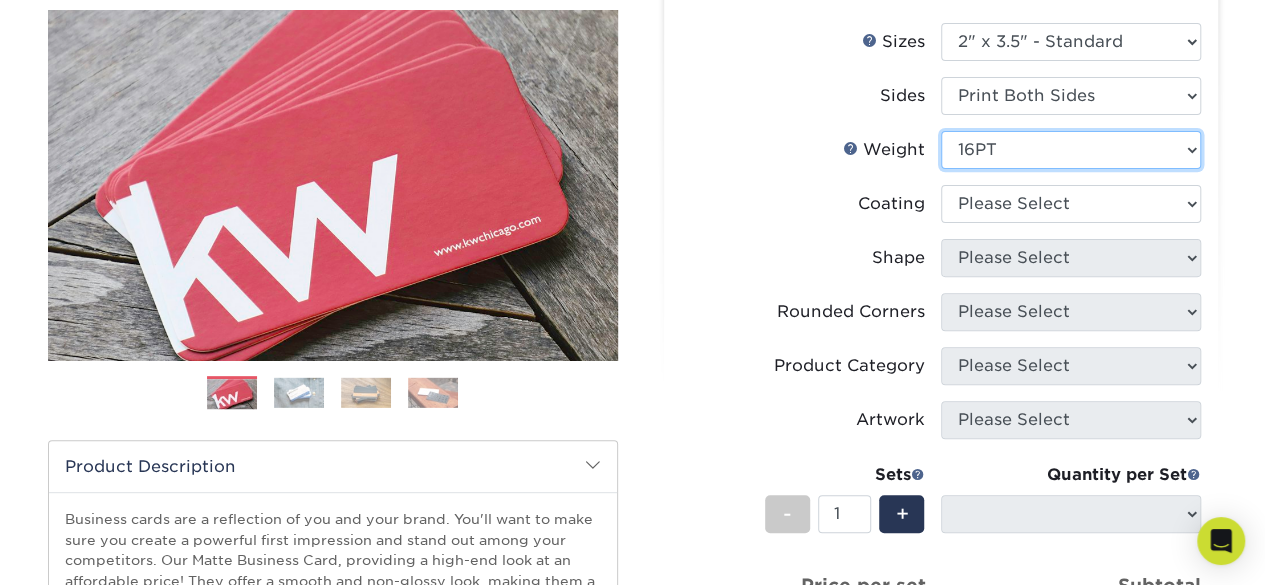 click on "Please Select 16PT 14PT" at bounding box center (1071, 150) 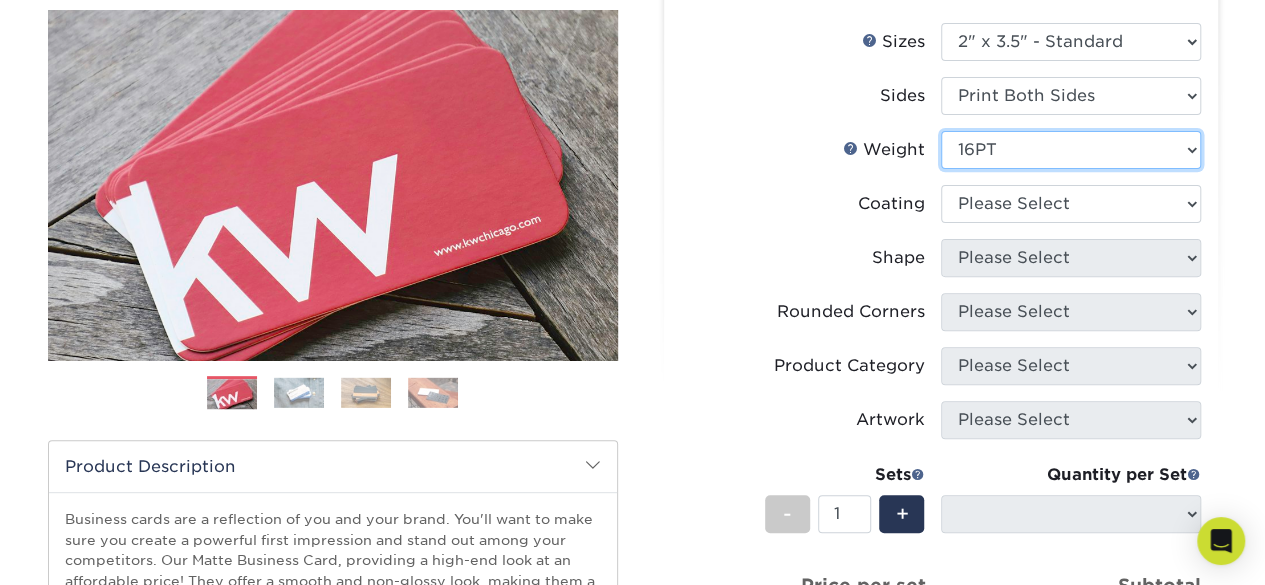 select 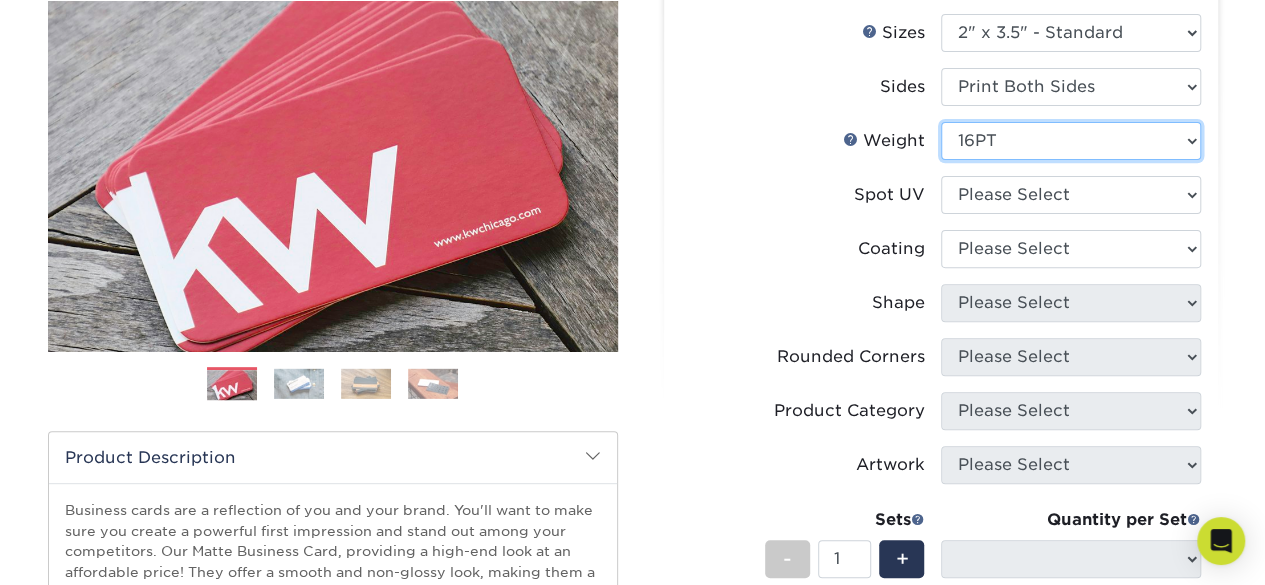 scroll, scrollTop: 233, scrollLeft: 0, axis: vertical 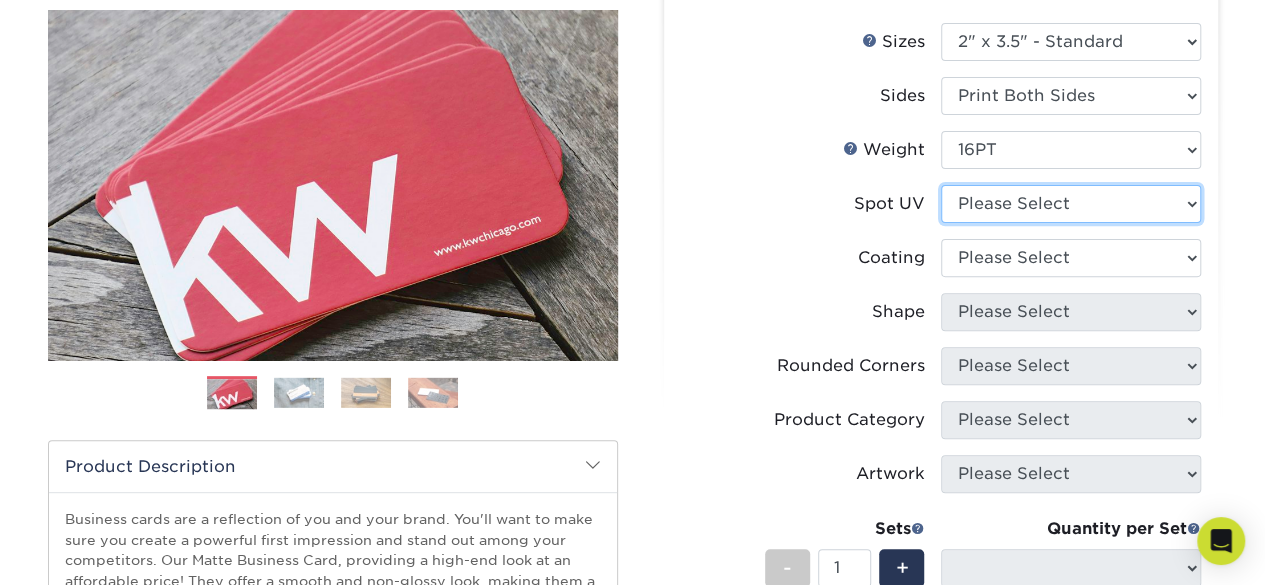 click on "Please Select No Spot UV Front and Back (Both Sides) Front Only Back Only" at bounding box center (1071, 204) 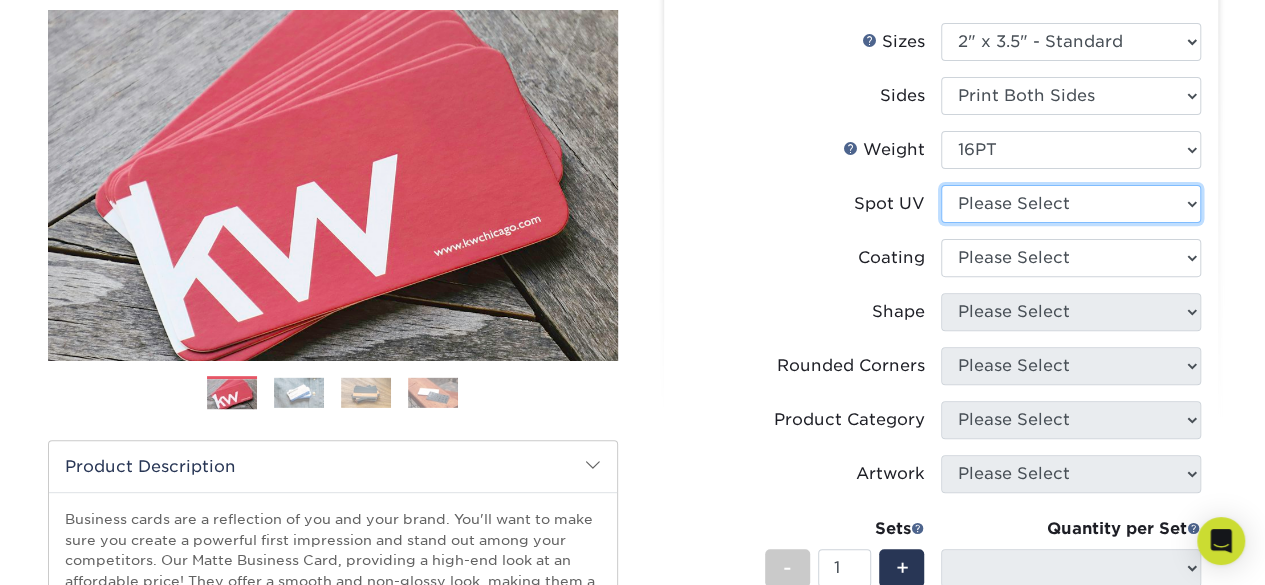 select on "3" 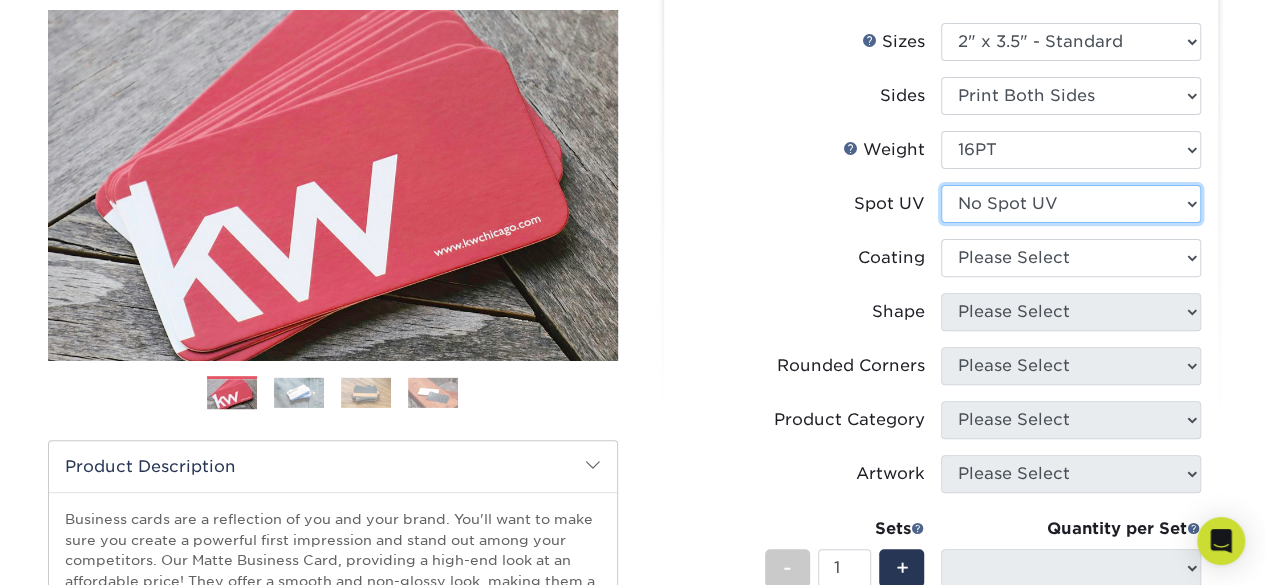 click on "Please Select No Spot UV Front and Back (Both Sides) Front Only Back Only" at bounding box center [1071, 204] 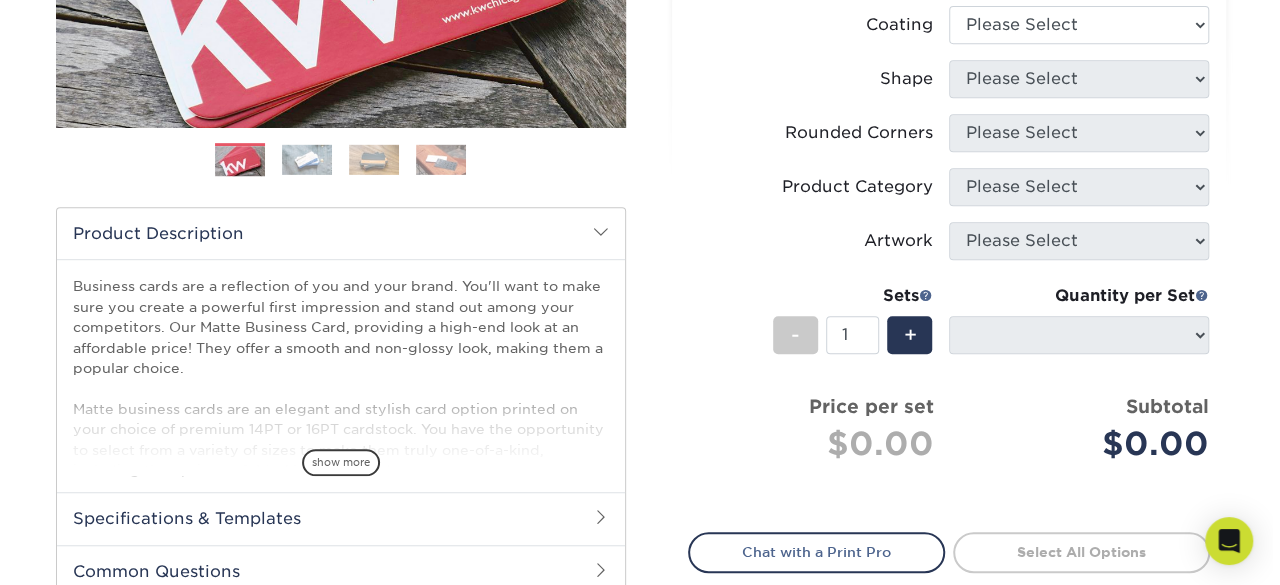 scroll, scrollTop: 233, scrollLeft: 0, axis: vertical 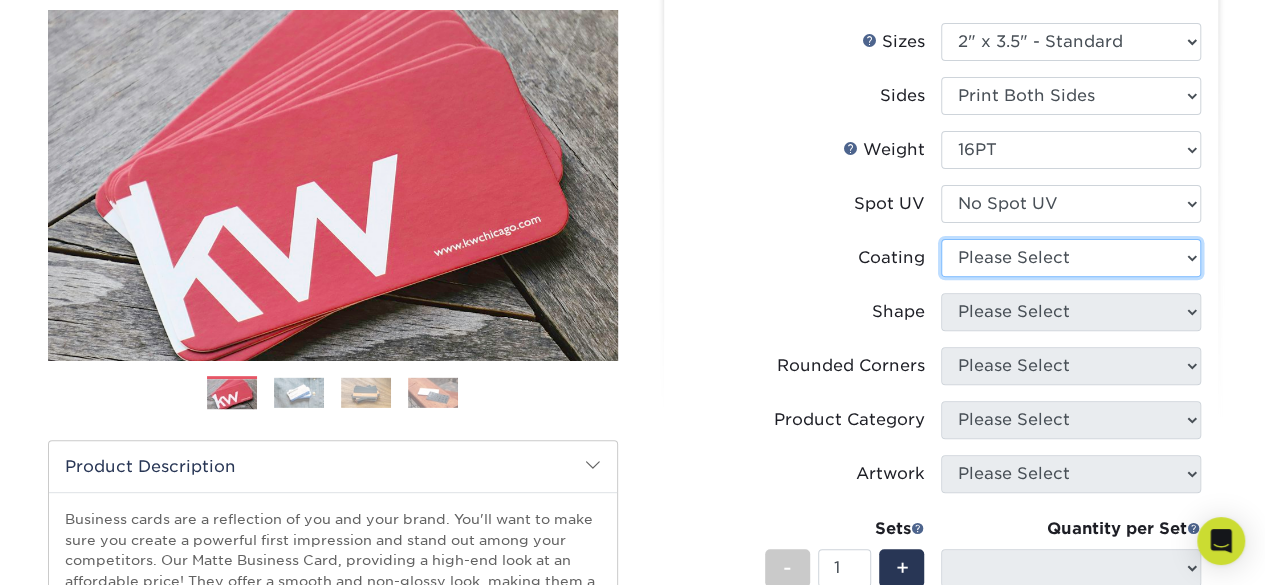 click at bounding box center (1071, 258) 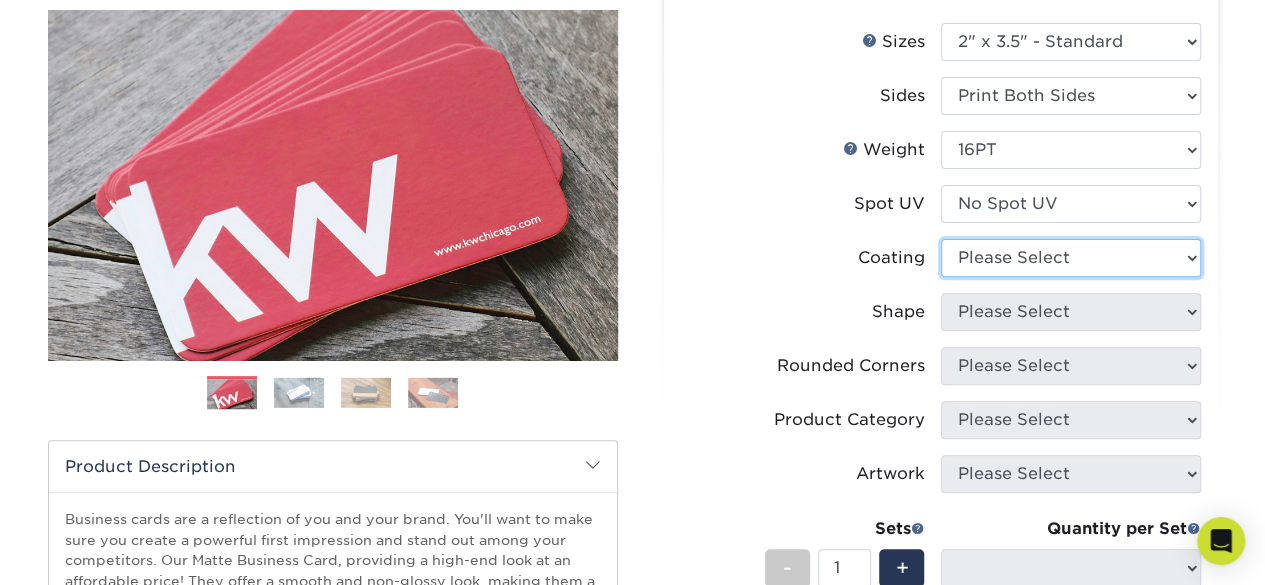 select on "121bb7b5-3b4d-429f-bd8d-bbf80e953313" 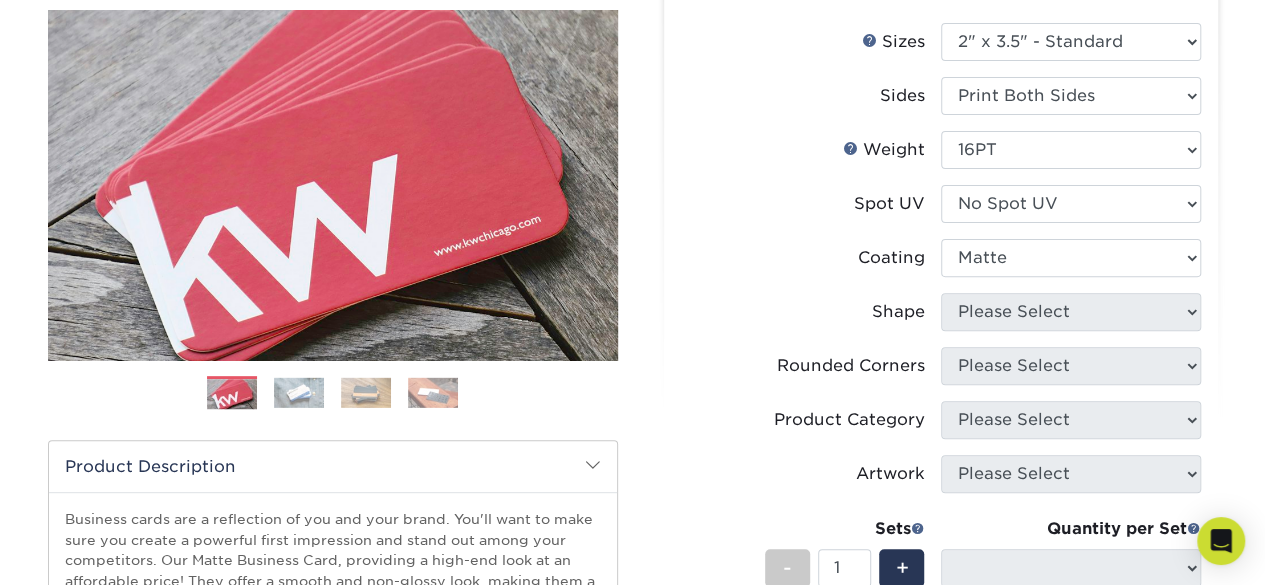 click at bounding box center [1071, 258] 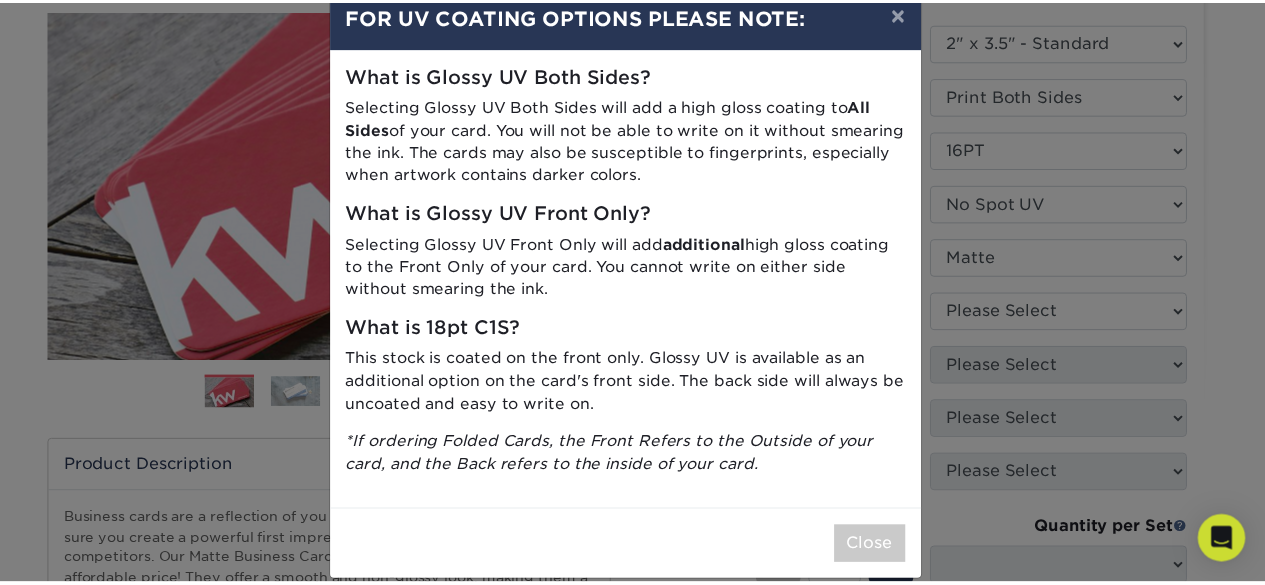 scroll, scrollTop: 66, scrollLeft: 0, axis: vertical 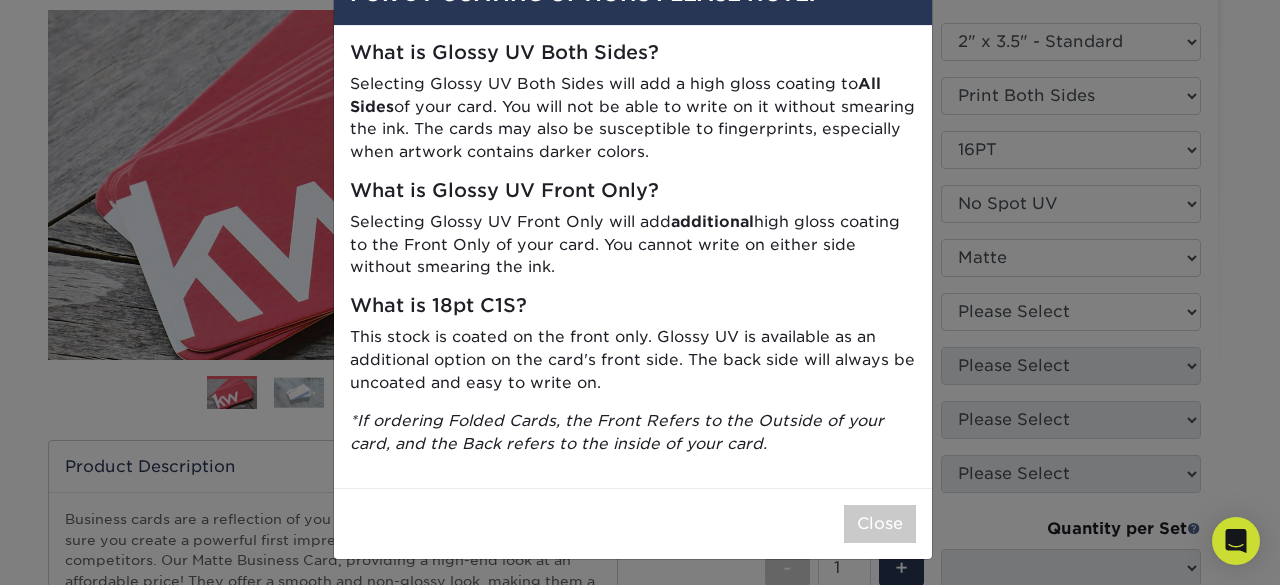 click on "×
FOR UV COATING OPTIONS PLEASE NOTE:
What is Glossy UV Both Sides?
Selecting Glossy UV Both Sides will add a high gloss coating to  All Sides  of your card. You will not be able to write on it without smearing the ink. The cards may also be susceptible to fingerprints, especially when artwork contains darker colors.
What is Glossy UV Front Only?
Selecting Glossy UV Front Only will add  additional  high gloss coating to the Front Only of your card. You cannot write on either side without smearing the ink.
What is 18pt C1S?
This stock is coated on the front only. Glossy UV is available as an additional option on the card's front side. The back side will always be uncoated and easy to write on.
*If ordering Folded Cards, the Front Refers to the Outside of your card, and the Back refers to the inside of your card." at bounding box center [640, 292] 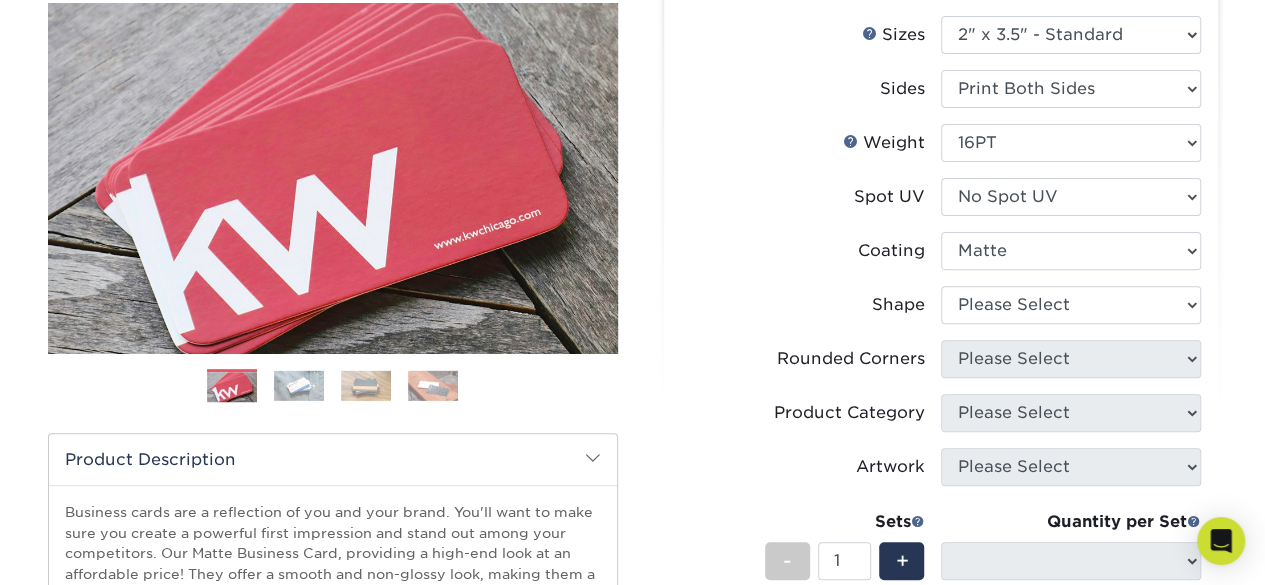 scroll, scrollTop: 233, scrollLeft: 0, axis: vertical 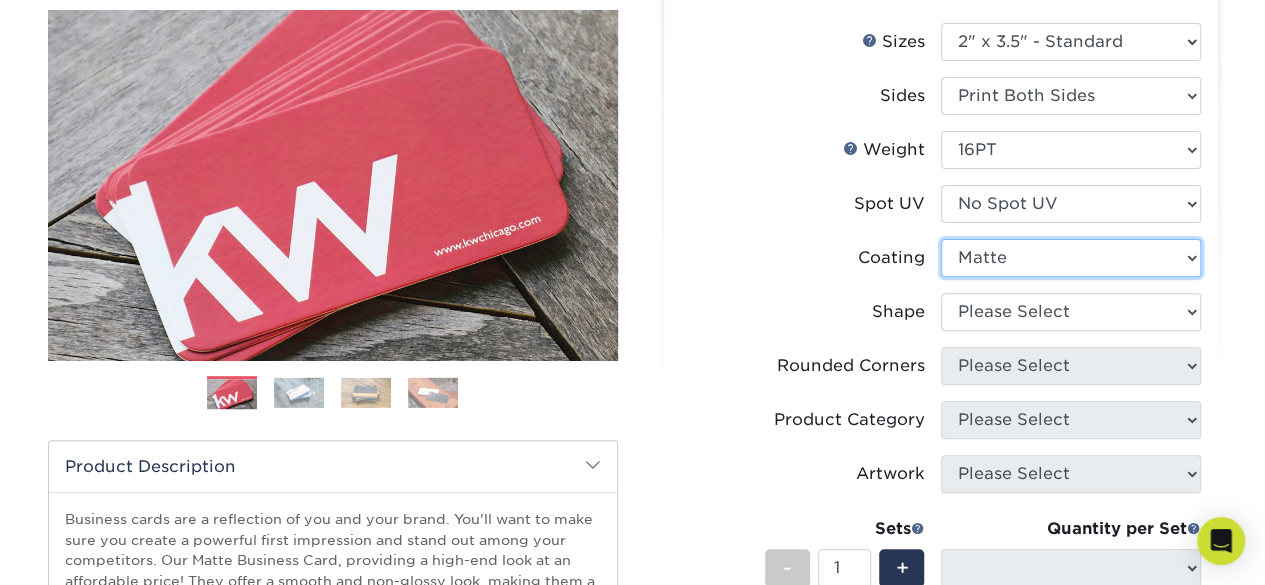 click at bounding box center [1071, 258] 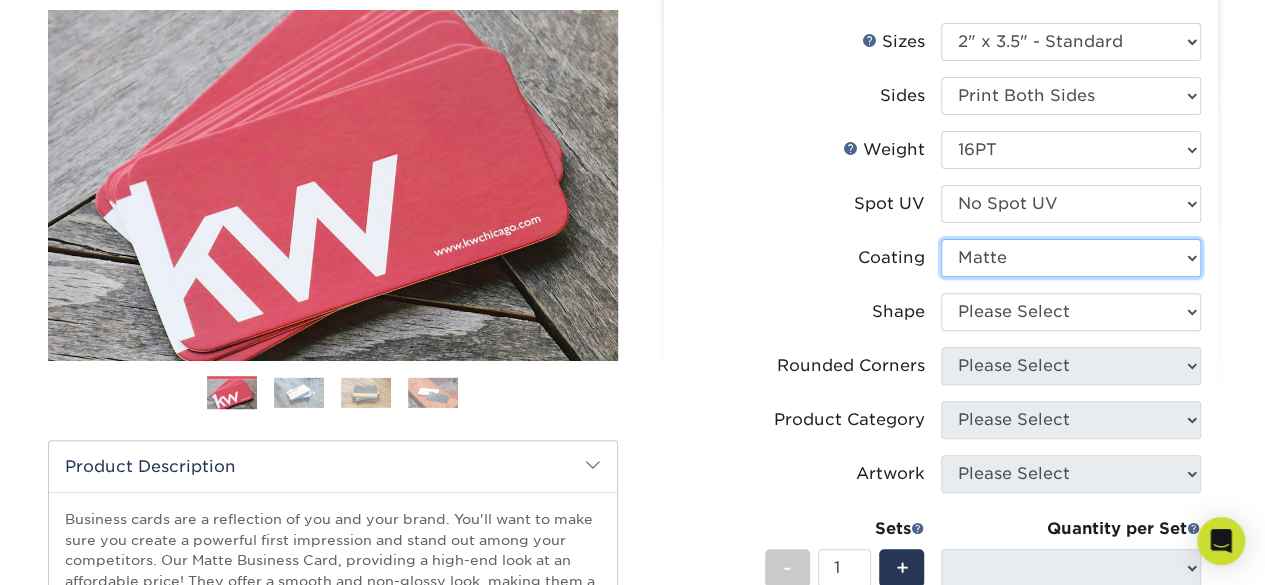 click at bounding box center [1071, 258] 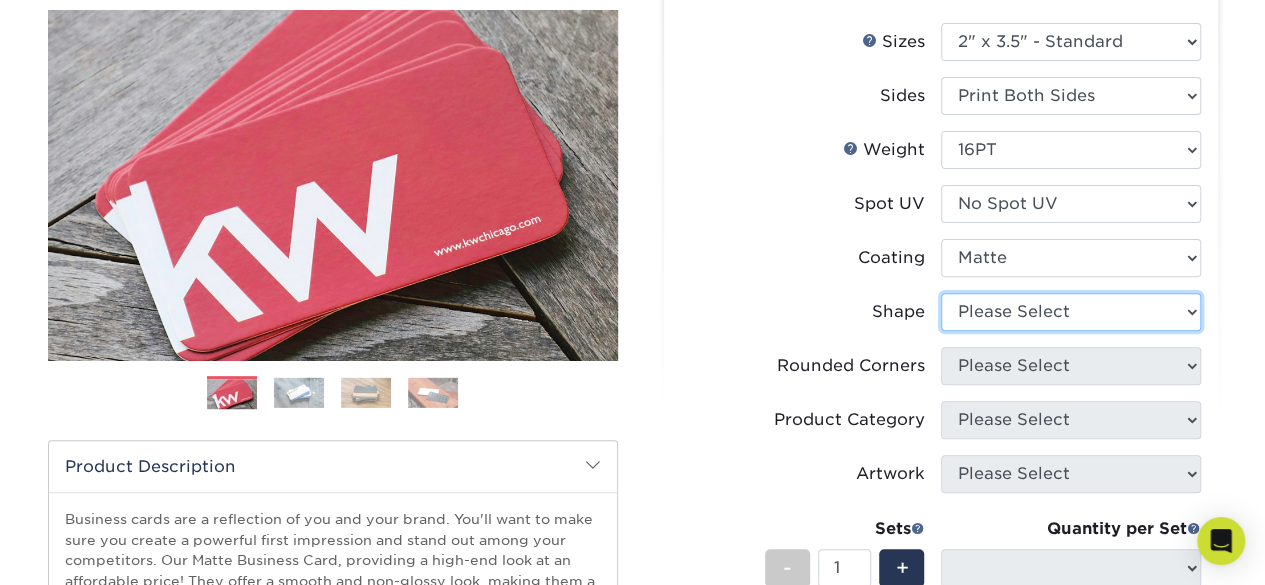 click on "Please Select Standard Oval" at bounding box center (1071, 312) 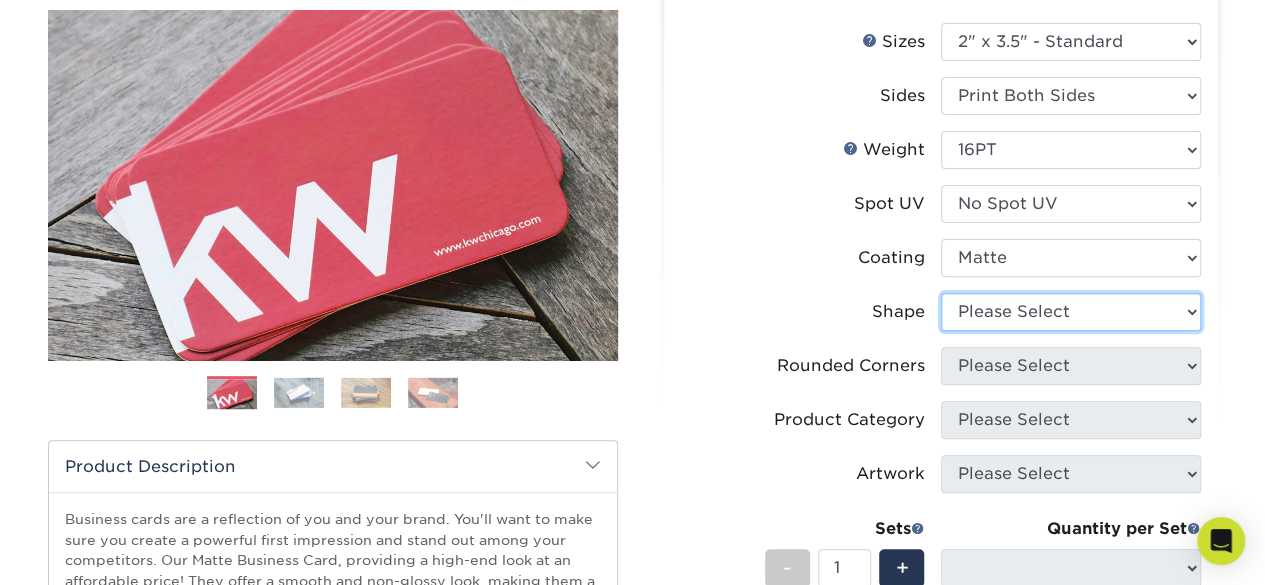 select on "standard" 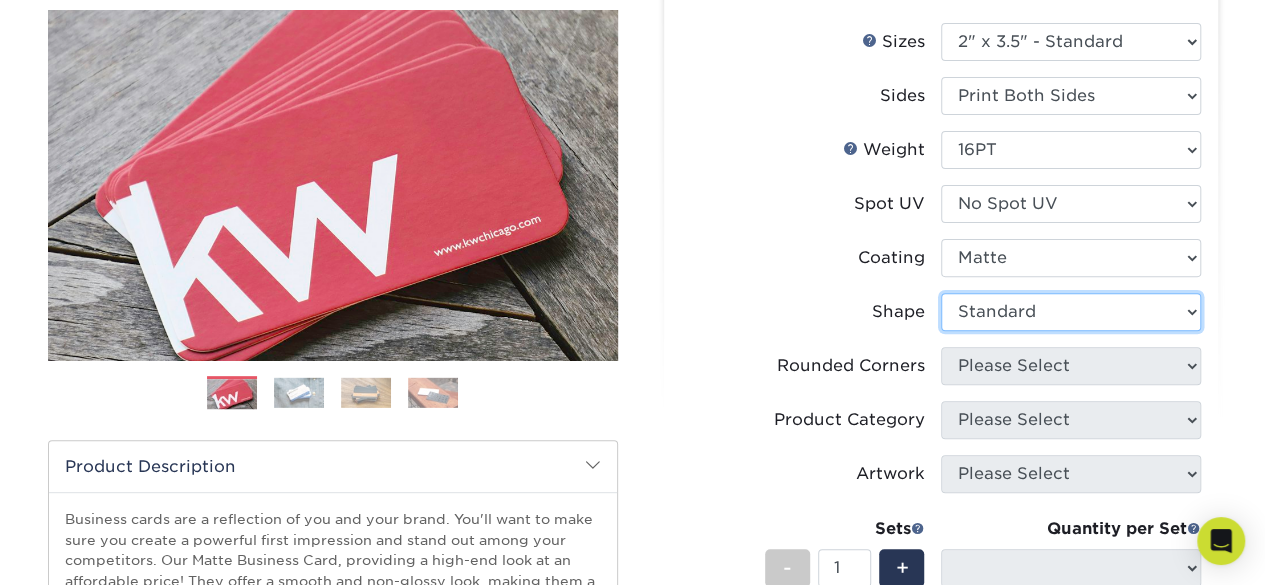click on "Please Select Standard Oval" at bounding box center (1071, 312) 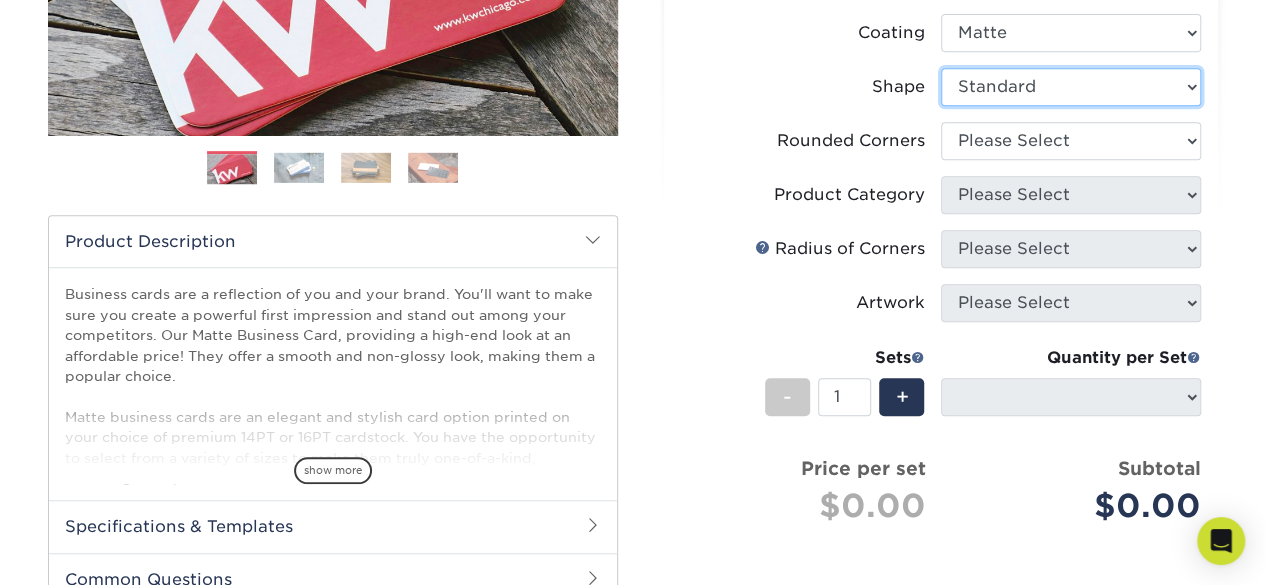 scroll, scrollTop: 466, scrollLeft: 0, axis: vertical 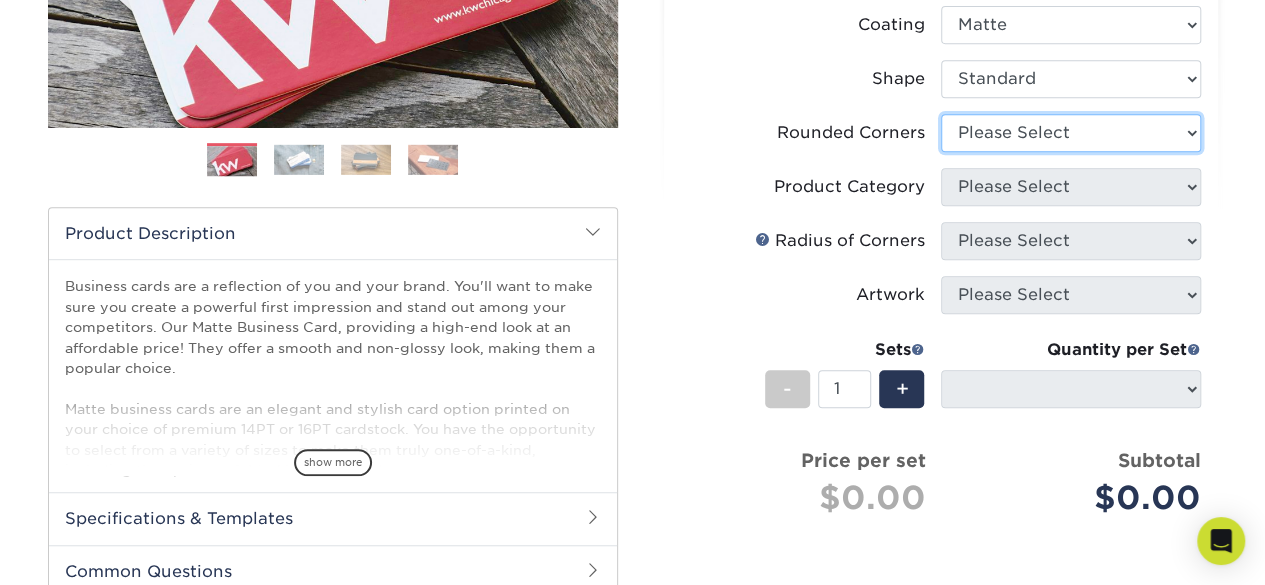 click on "Please Select
Yes - Round 2 Corners                                                    Yes - Round 4 Corners                                                    No" at bounding box center [1071, 133] 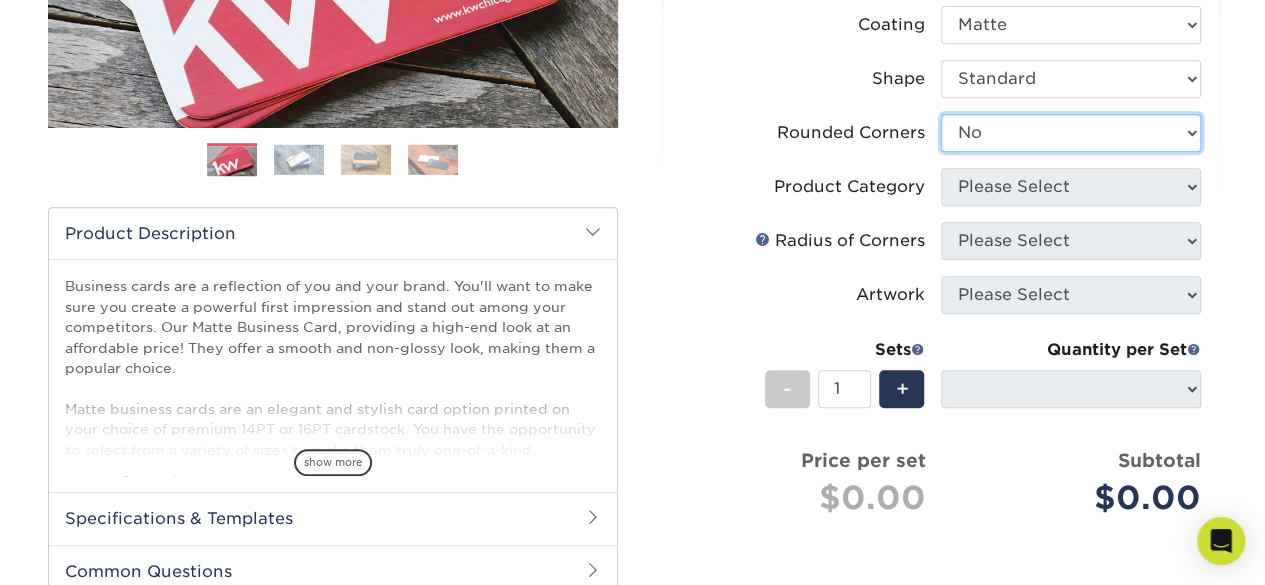 click on "Please Select
Yes - Round 2 Corners                                                    Yes - Round 4 Corners                                                    No" at bounding box center (1071, 133) 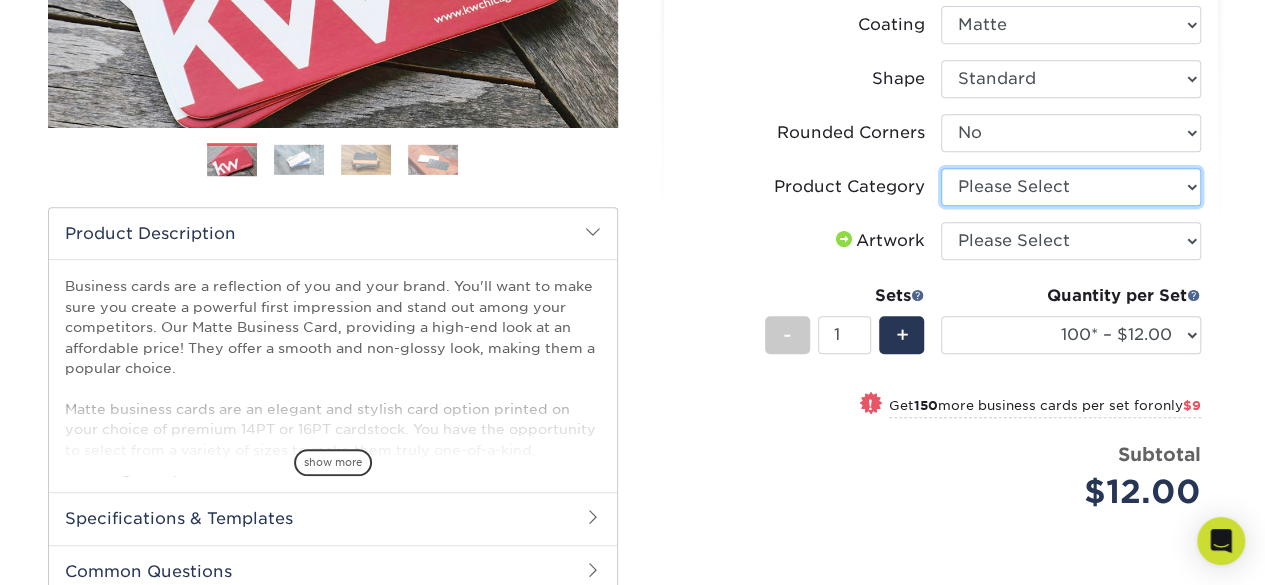 click on "Please Select Business Cards" at bounding box center [1071, 187] 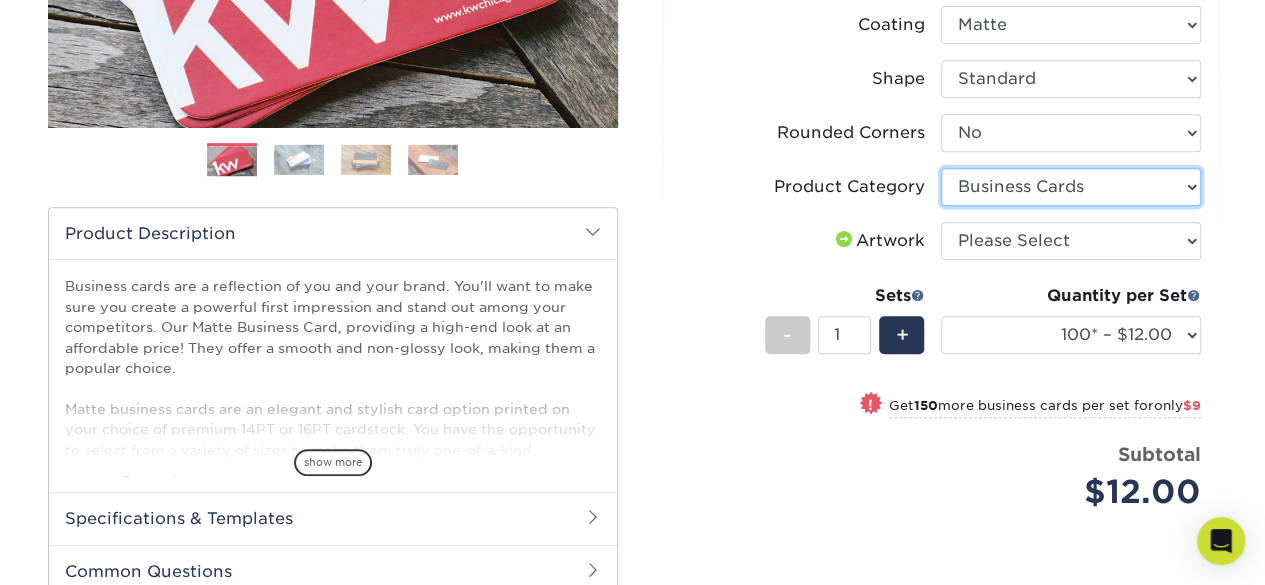 click on "Please Select Business Cards" at bounding box center [1071, 187] 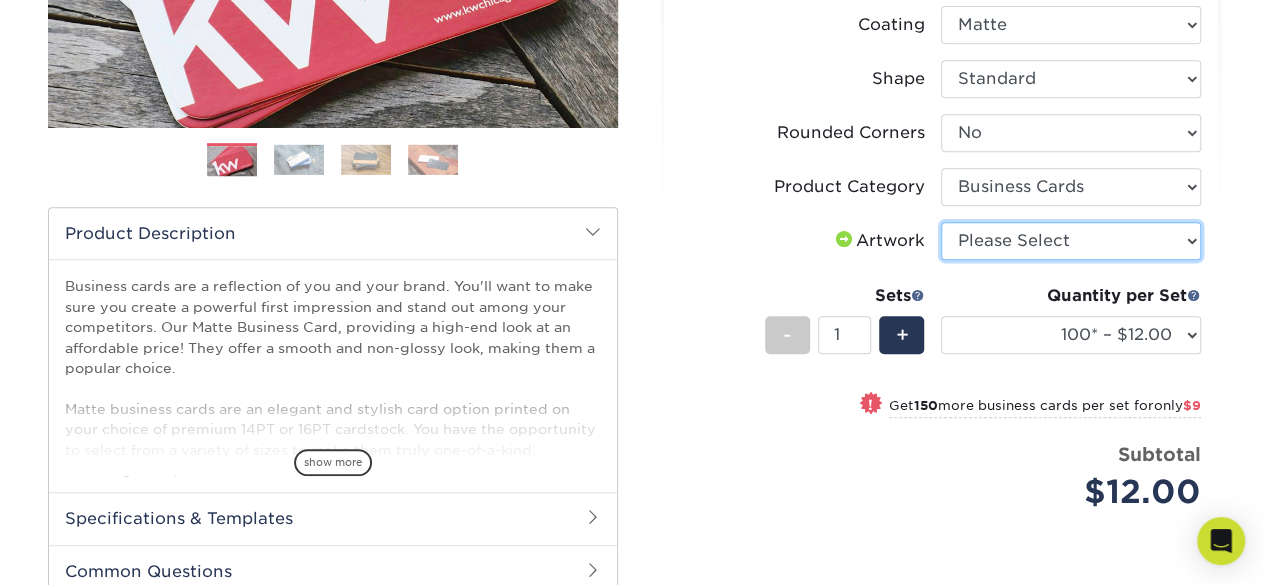 click on "Please Select I will upload files I need a design - $100" at bounding box center [1071, 241] 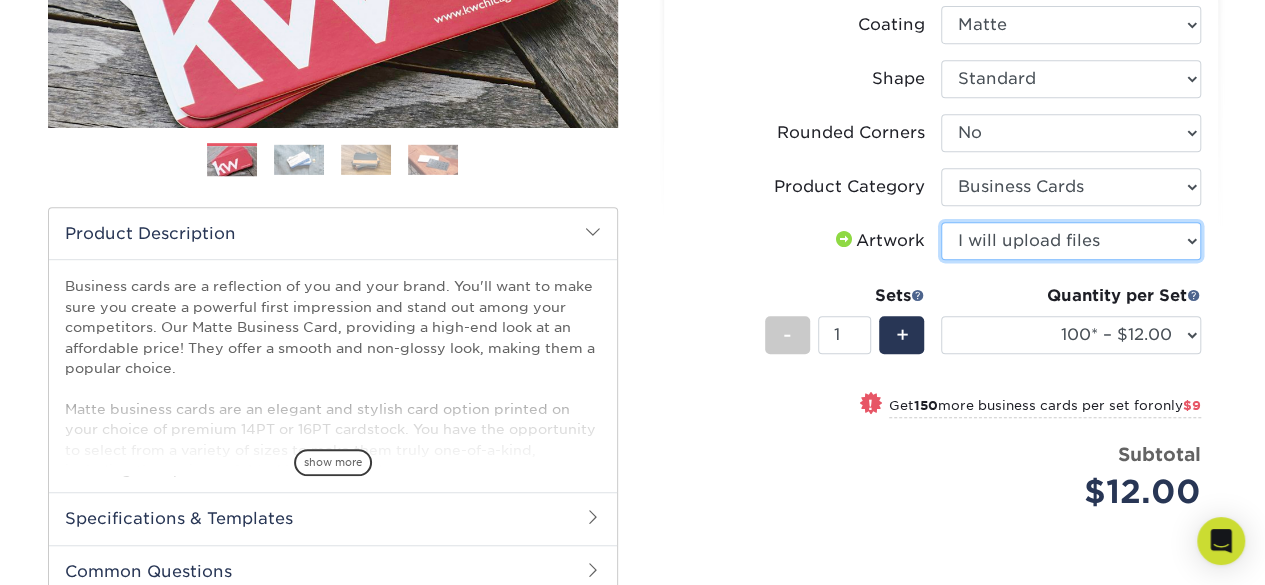 click on "Please Select I will upload files I need a design - $100" at bounding box center (1071, 241) 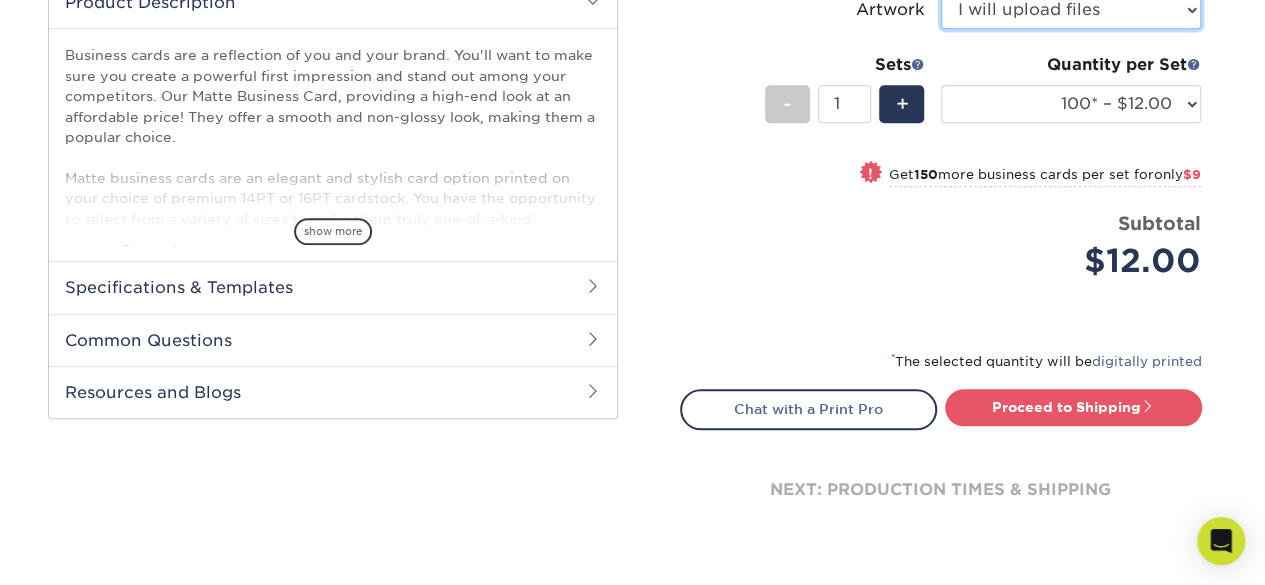 scroll, scrollTop: 700, scrollLeft: 0, axis: vertical 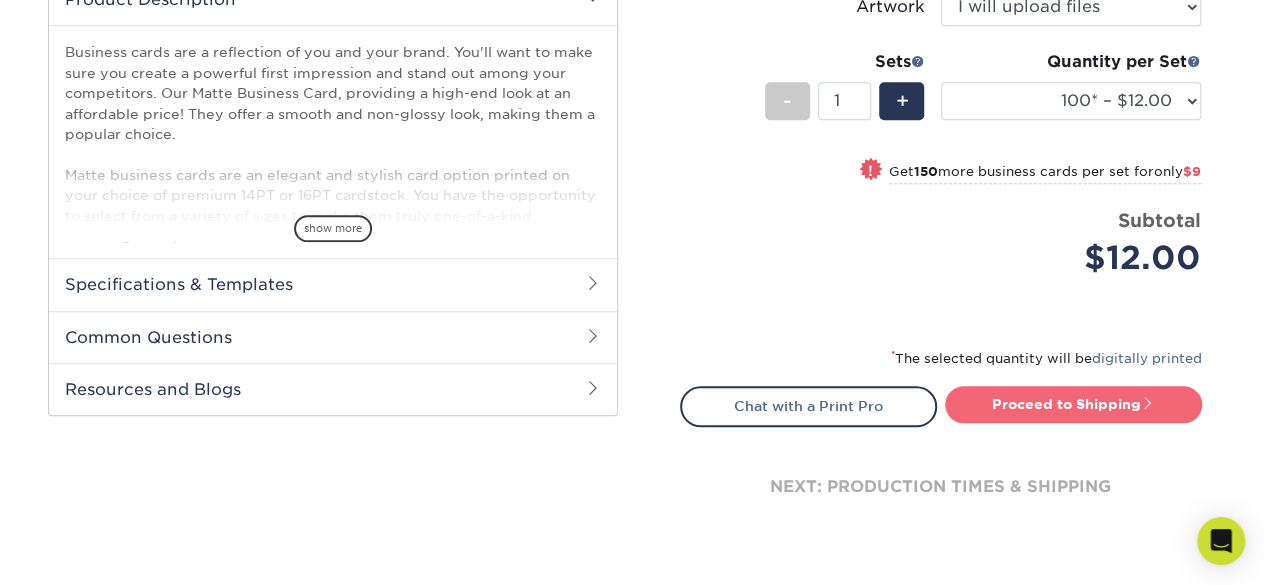 click on "Proceed to Shipping" at bounding box center (1073, 404) 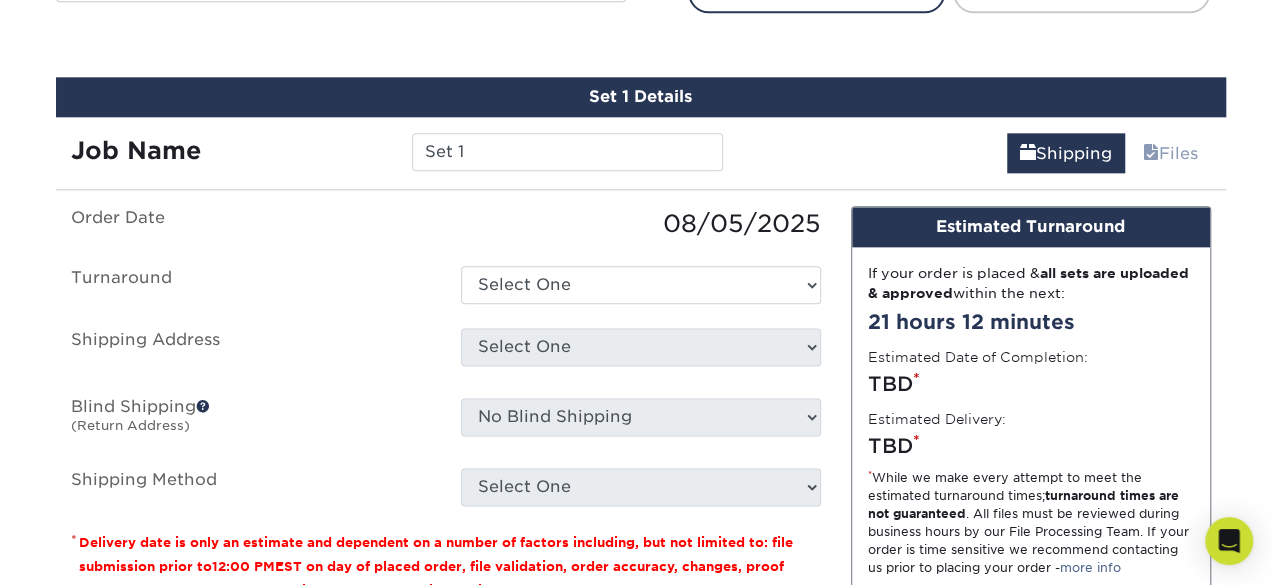 scroll, scrollTop: 1140, scrollLeft: 0, axis: vertical 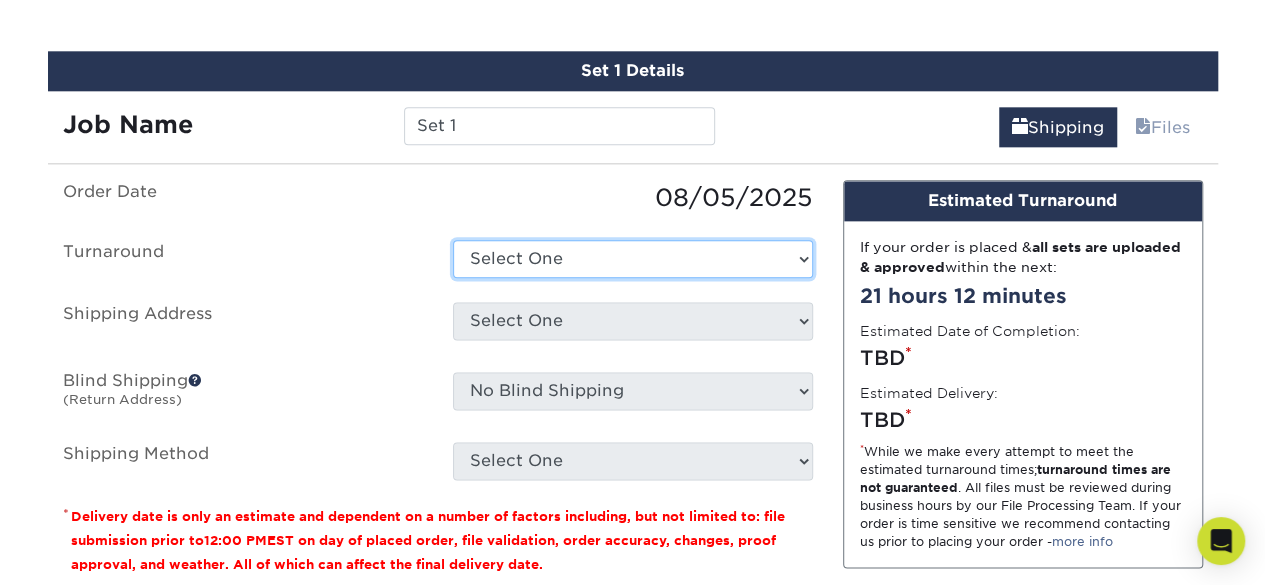 click on "Select One 2-4 Business Days 2 Day Next Business Day" at bounding box center (633, 259) 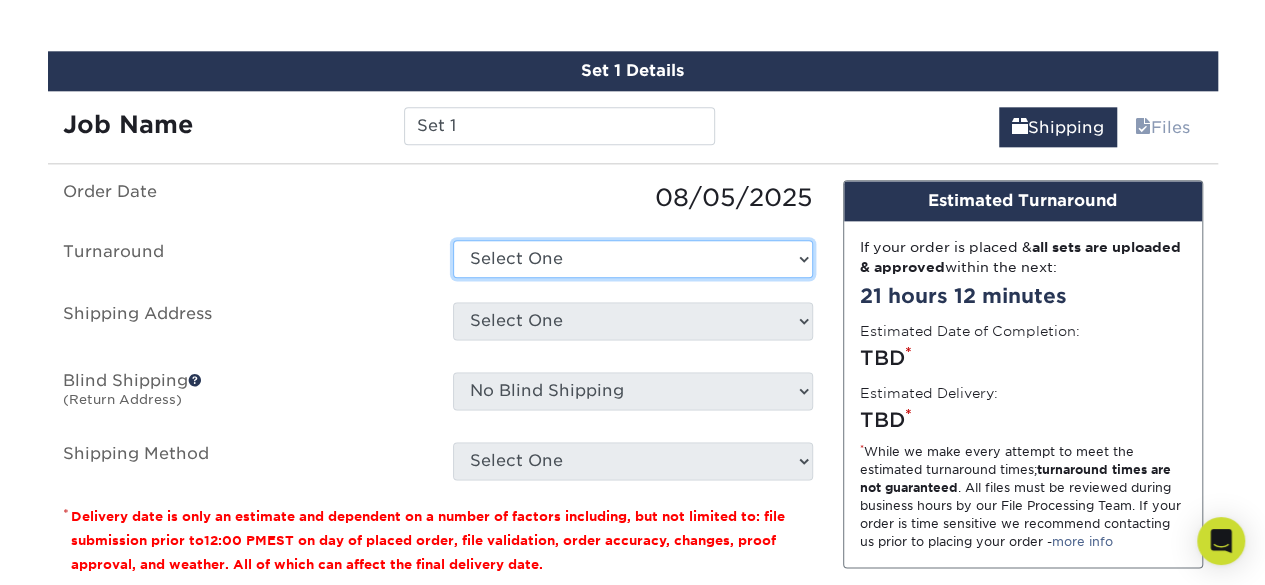 select on "47dbf4b1-3bfd-4687-b793-fcd3ee179f06" 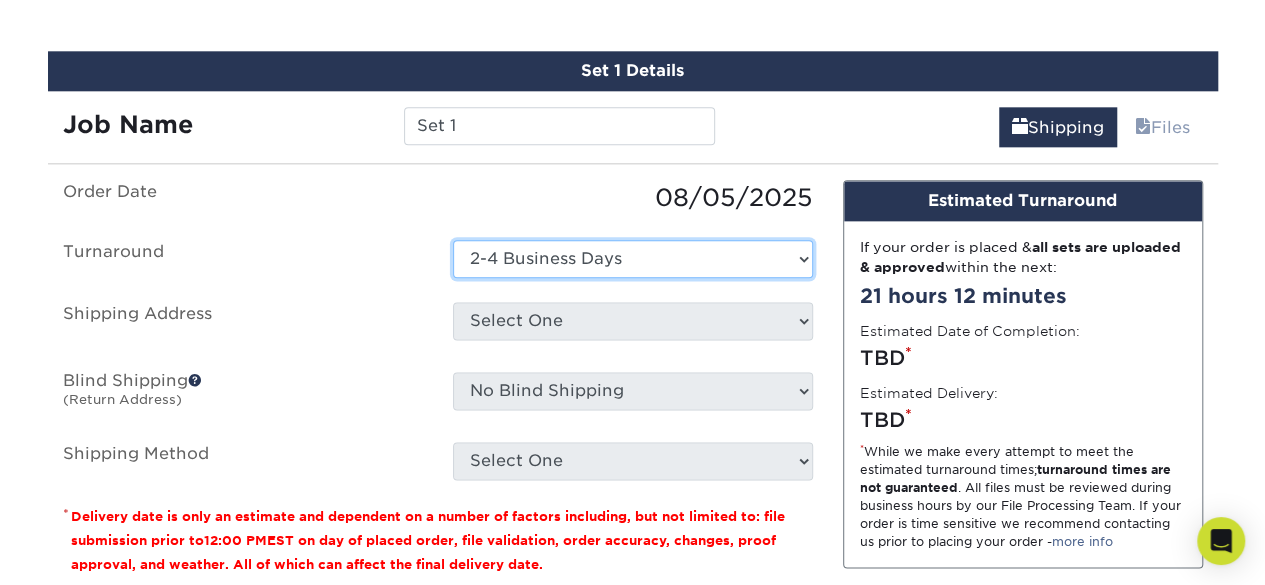 click on "Select One 2-4 Business Days 2 Day Next Business Day" at bounding box center [633, 259] 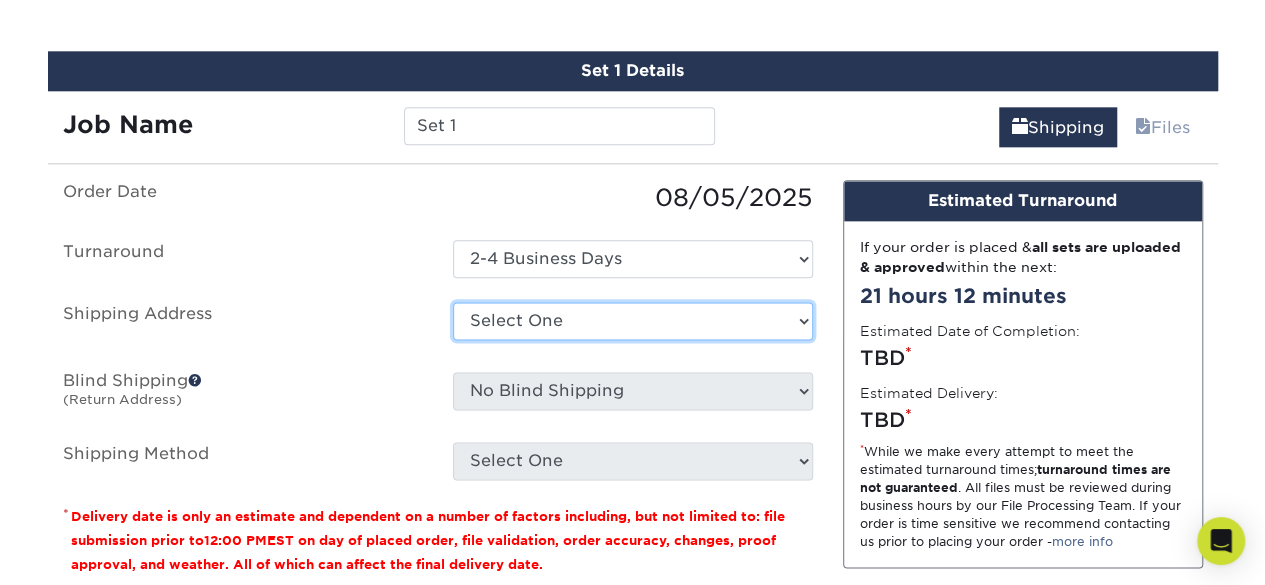 click on "Select One
+ Add New Address" at bounding box center (633, 321) 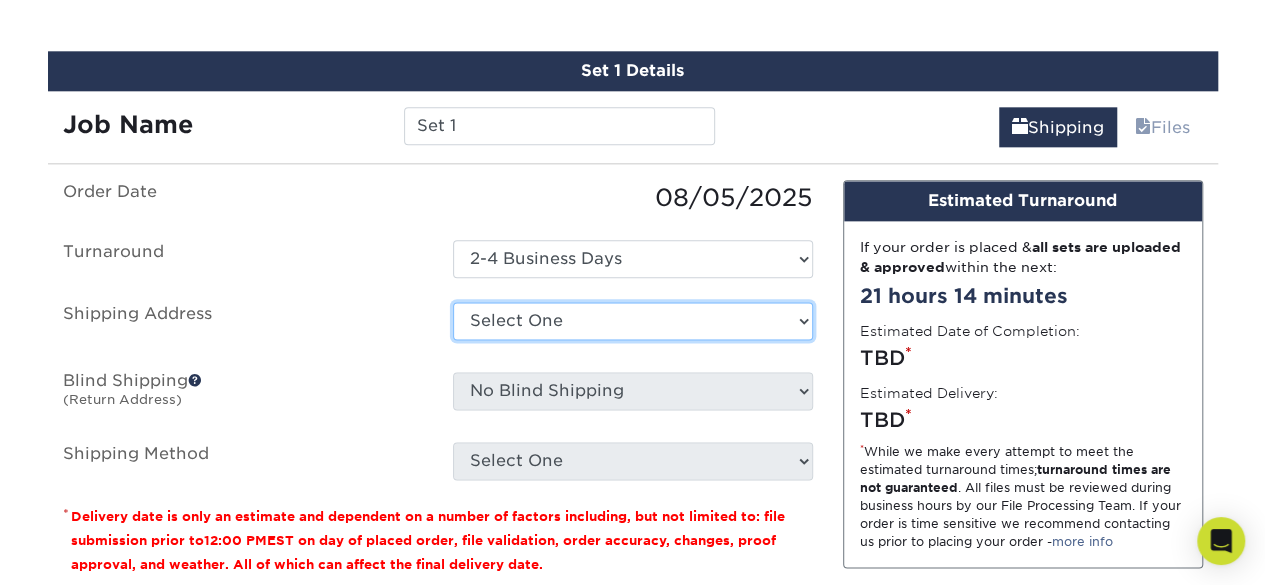 select on "newaddress" 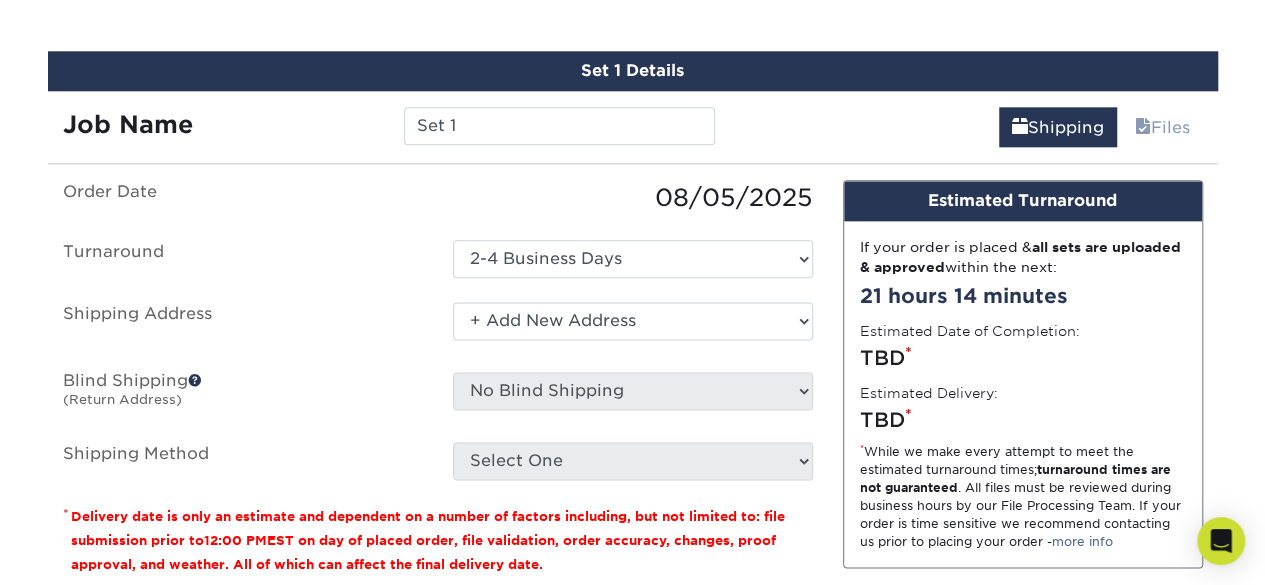 click on "Select One
+ Add New Address" at bounding box center (633, 321) 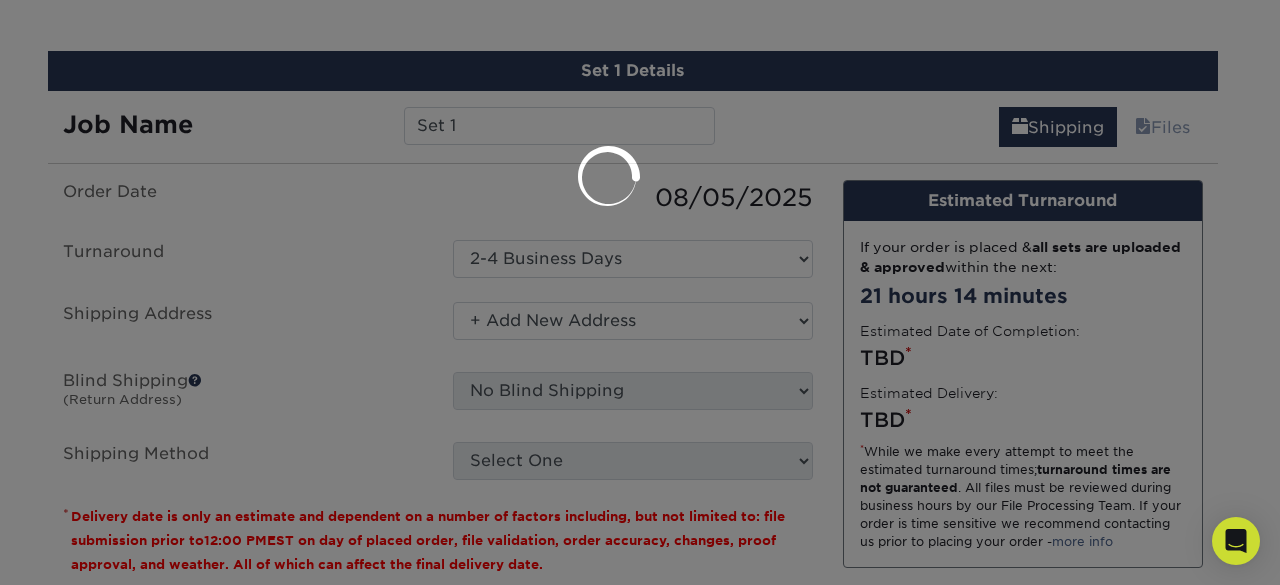 scroll, scrollTop: 0, scrollLeft: 0, axis: both 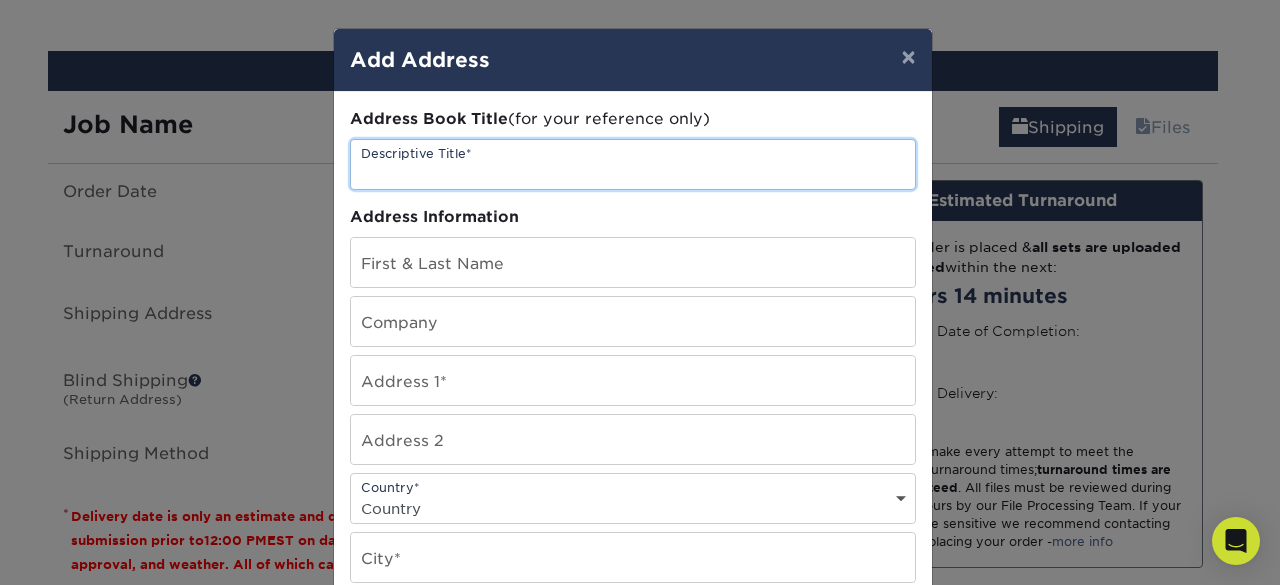 click at bounding box center [633, 164] 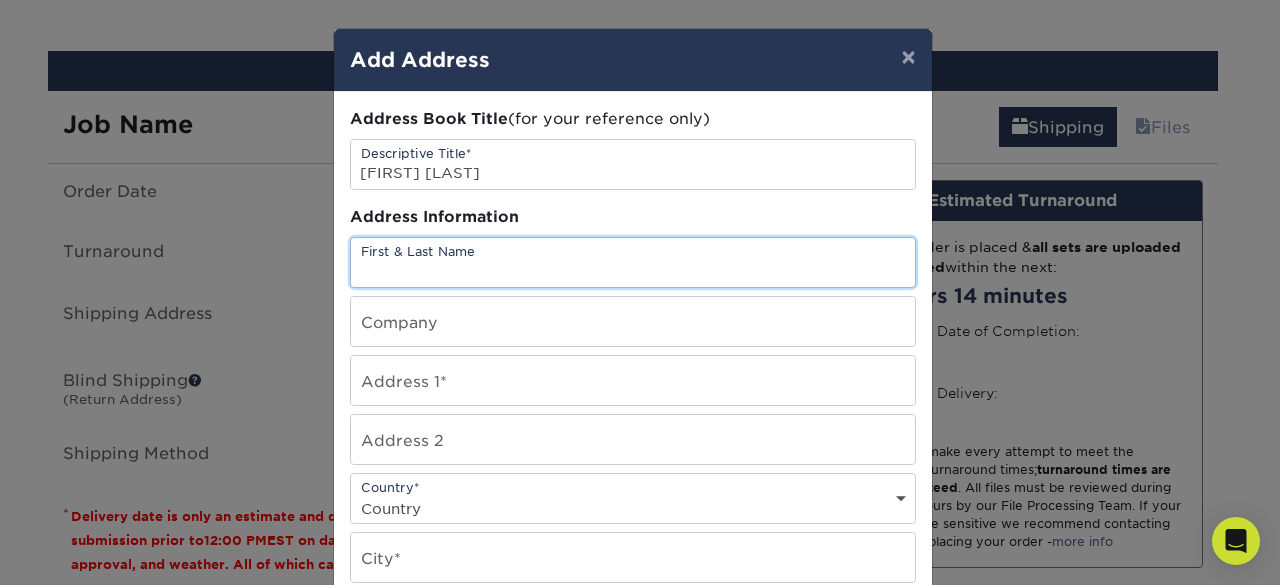 click at bounding box center (633, 262) 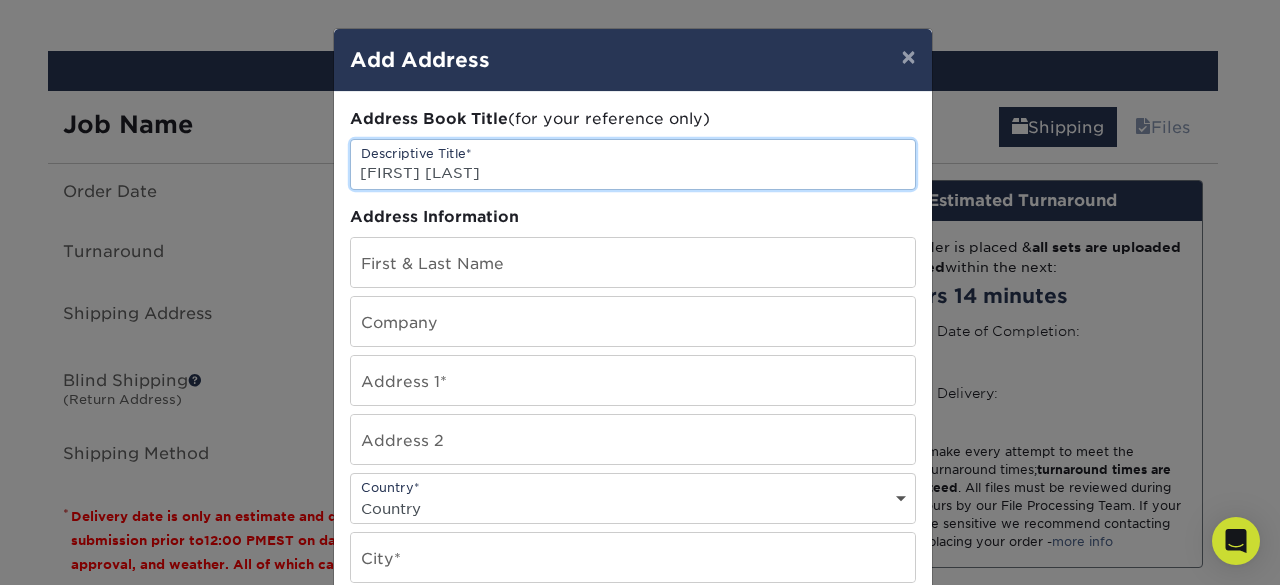 click on "[FIRST] [LAST]" at bounding box center (633, 164) 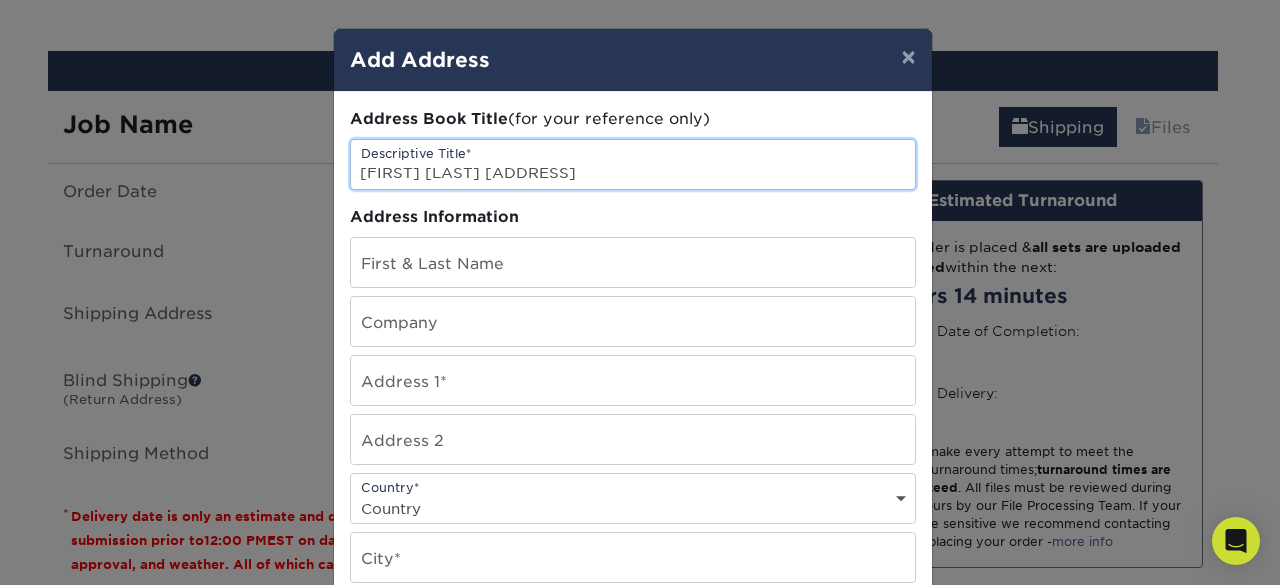 type on "[FIRST] [LAST] [ADDRESS]" 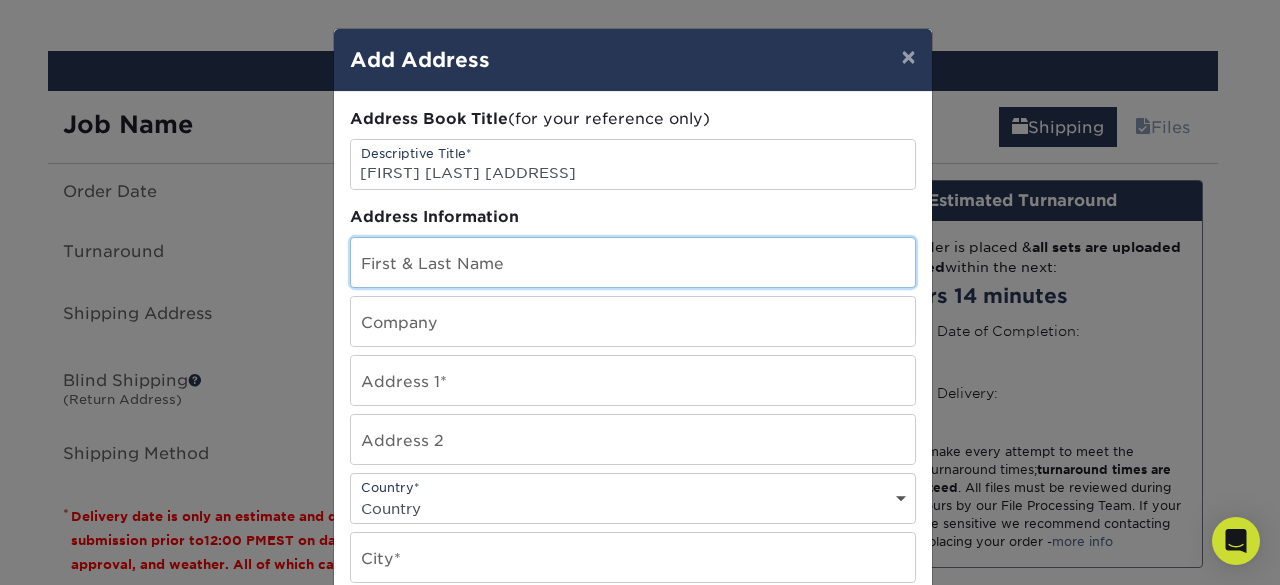 click at bounding box center (633, 262) 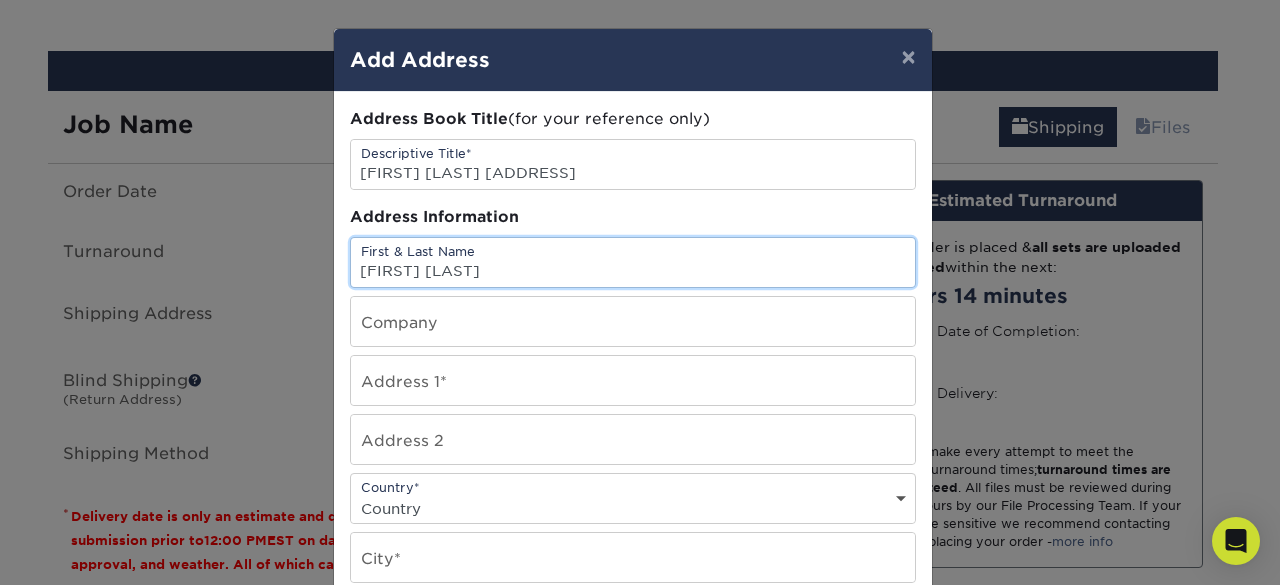 type on "[FIRST] [LAST]" 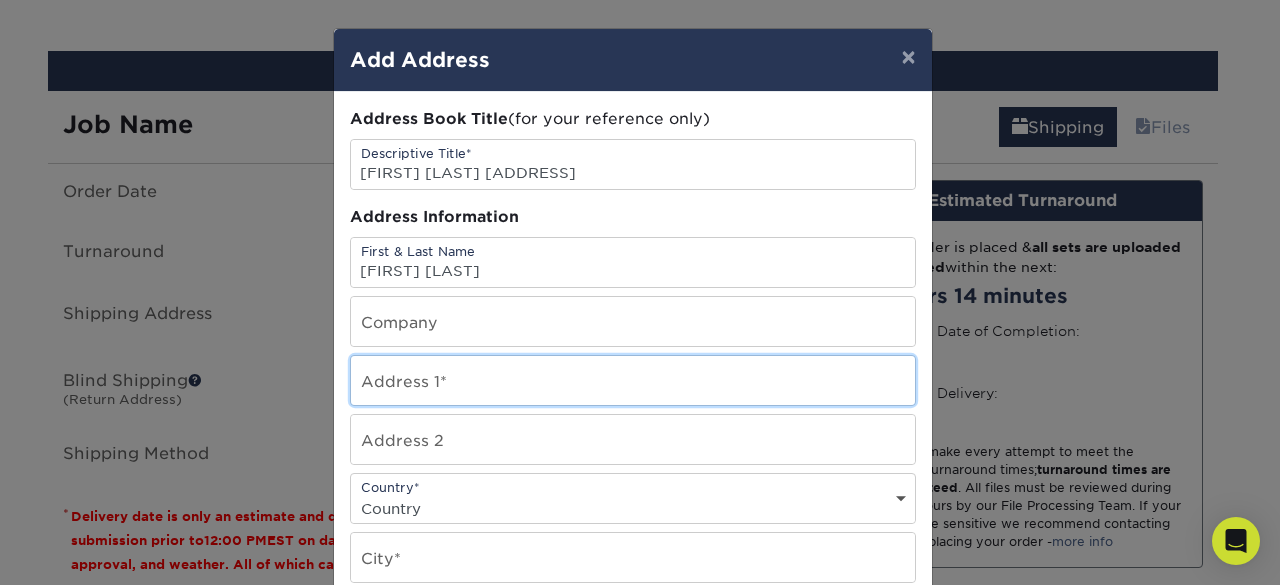 click at bounding box center (633, 380) 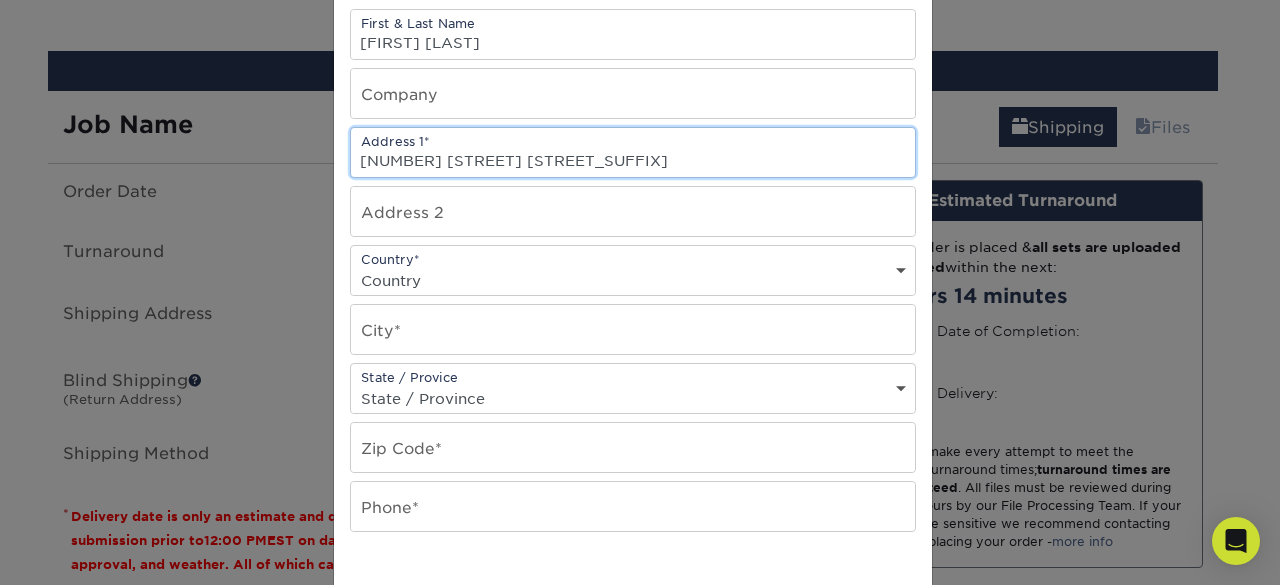 scroll, scrollTop: 233, scrollLeft: 0, axis: vertical 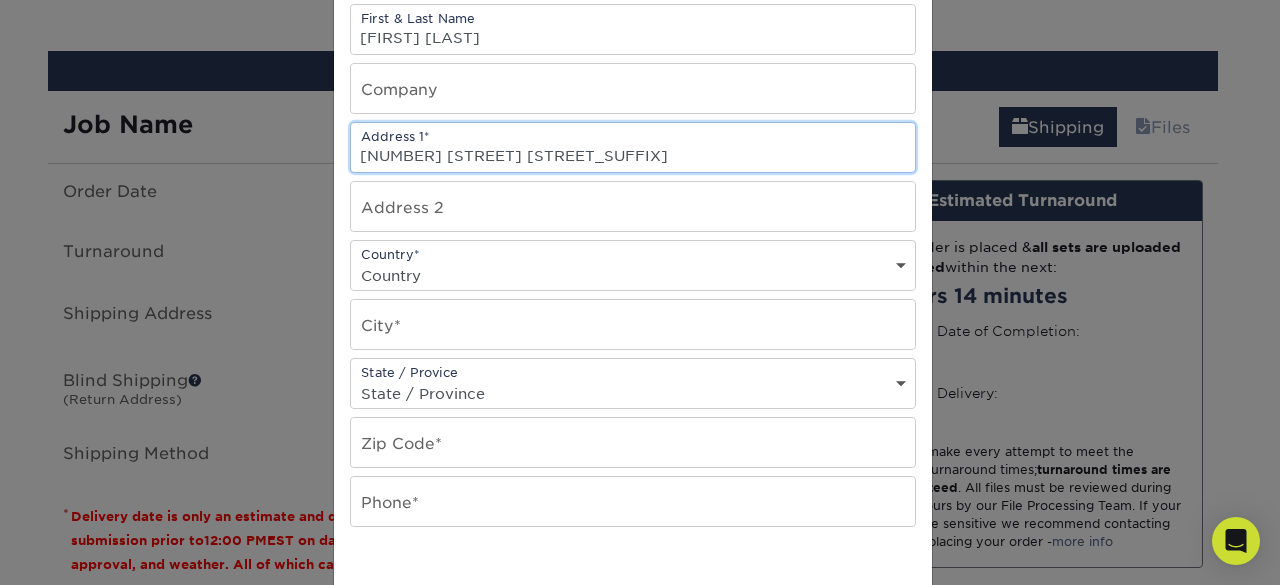 type on "[NUMBER] [STREET] [STREET_SUFFIX]" 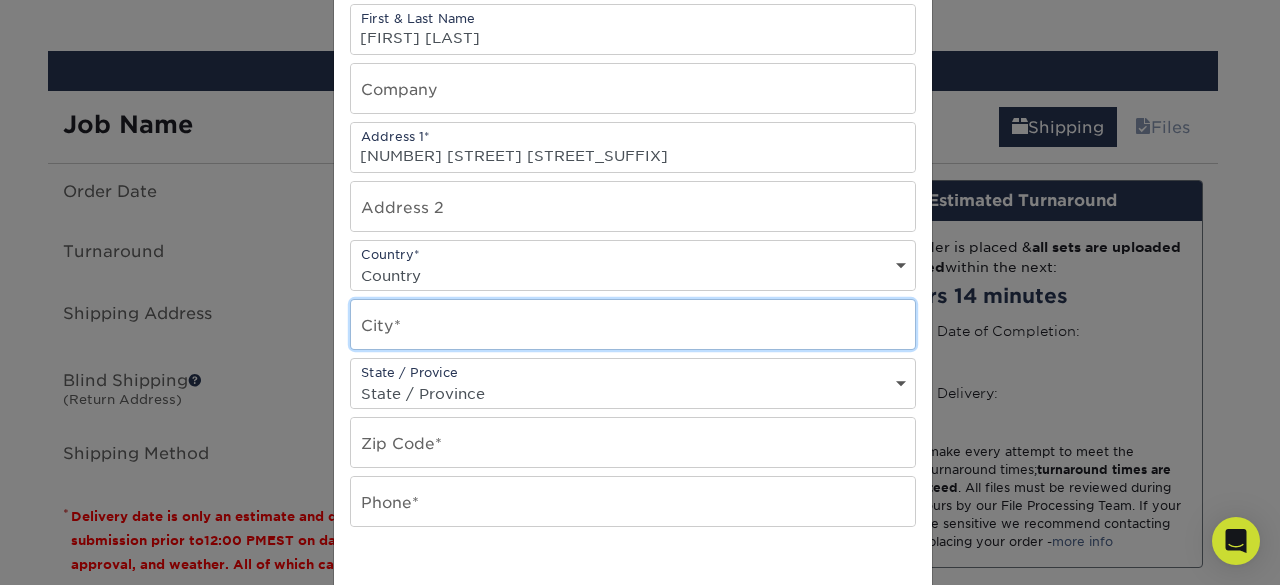 click at bounding box center (633, 324) 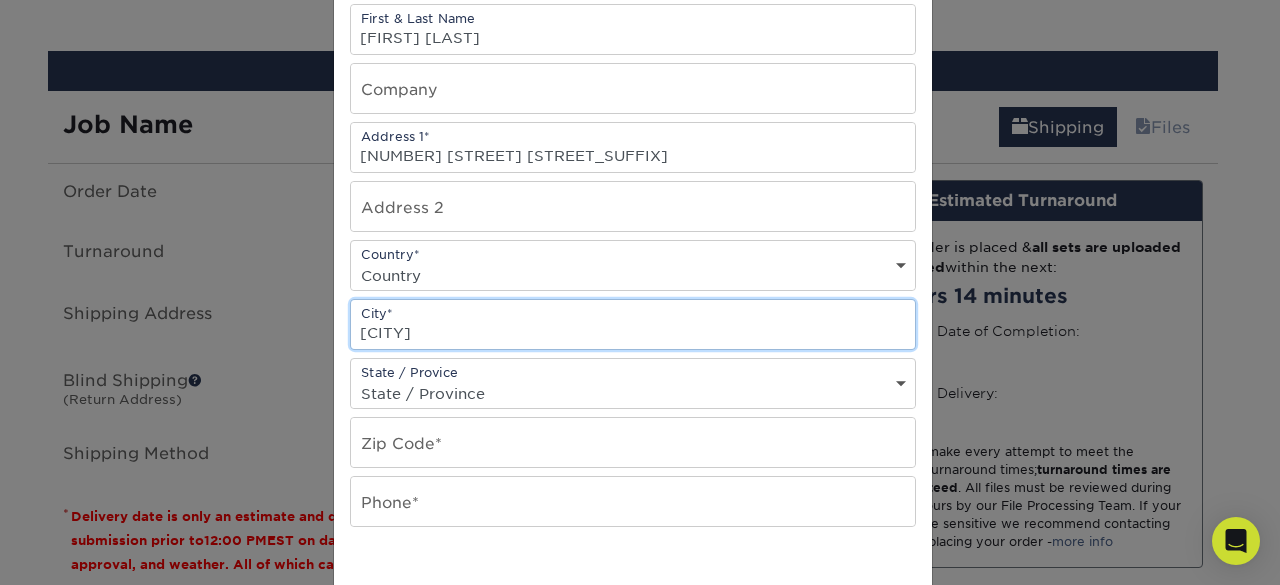 type on "[CITY]" 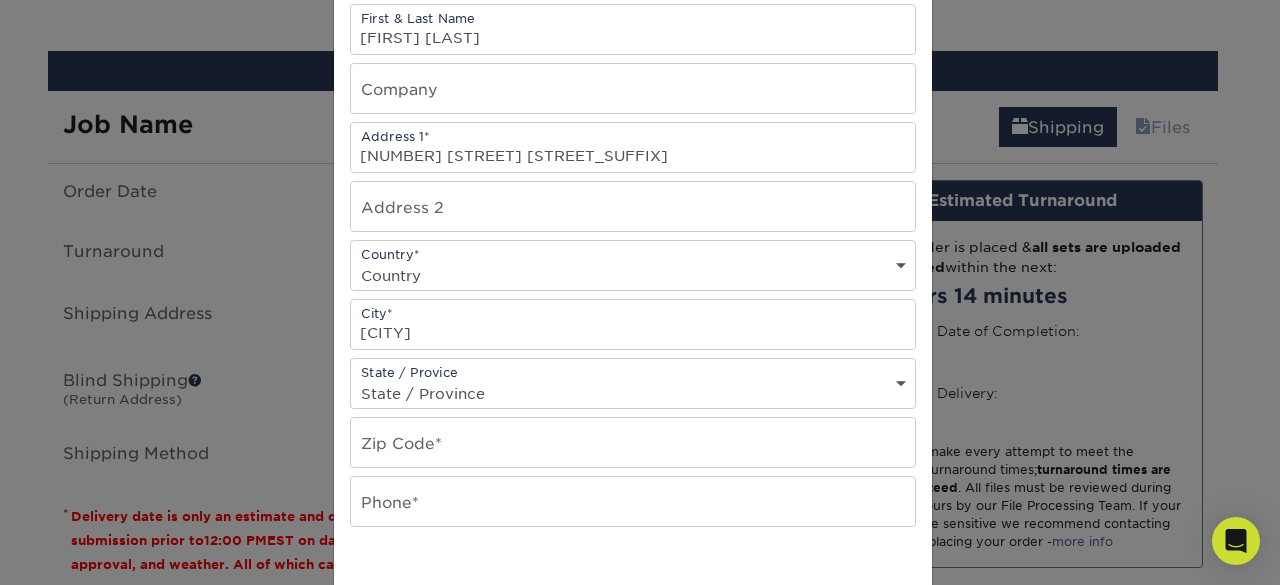 click on "State / Provice
State / Province Alabama Alaska Arizona Arkansas California Colorado Connecticut Delaware District of Columbia Florida Georgia Hawaii Idaho Illinois Indiana Iowa Kansas Kentucky Louisiana Maine Maryland Massachusetts Michigan Minnesota Mississippi Missouri Montana Nebraska Nevada New Hampshire New Jersey New Mexico New York North Carolina North Dakota Ohio Oklahoma Oregon Pennsylvania Rhode Island South Carolina South Dakota Tennessee Texas Utah Vermont Virginia Washington West Virginia Wisconsin Wyoming ACT NSW NT QLD SA TAS VIC WA NZ Alberta British Columbia Manitoba New Brunswick Newfoundland Northwest Territories Nova Scotia Nunavut Ontario Prince Edward Island Quebec Saskatchewan Yukon Puerto Rico Aguascalientes Baja California Baja California Sur Campeche Chiapas Chihuahua Coahuila Colima Distrito Federal Durango Guanajuato Guerrero Hidalgo Jalisco Mexico Michoacan Morelos Nayarit Nuevo Leon Oaxaca Puebla Queretaro Quintana Roo" at bounding box center [633, 383] 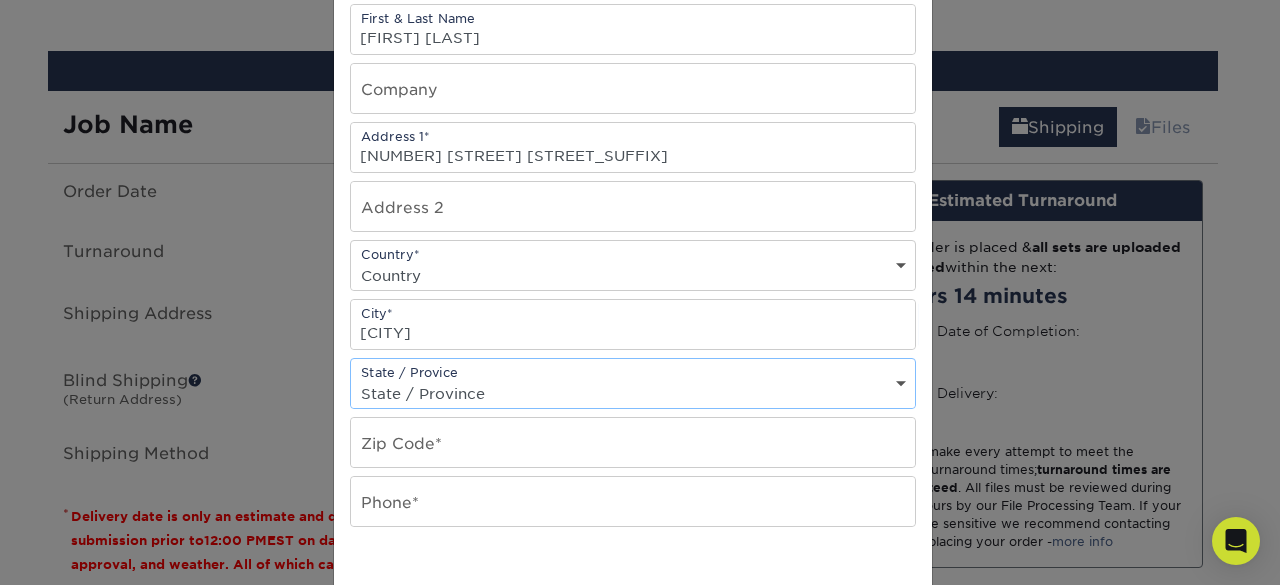 click on "State / Province Alabama Alaska Arizona Arkansas California Colorado Connecticut Delaware District of Columbia Florida Georgia Hawaii Idaho Illinois Indiana Iowa Kansas Kentucky Louisiana Maine Maryland Massachusetts Michigan Minnesota Mississippi Missouri Montana Nebraska Nevada New Hampshire New Jersey New Mexico New York North Carolina North Dakota Ohio Oklahoma Oregon Pennsylvania Rhode Island South Carolina South Dakota Tennessee Texas Utah Vermont Virginia Washington West Virginia Wisconsin Wyoming ACT NSW NT QLD SA TAS VIC WA NZ Alberta British Columbia Manitoba New Brunswick Newfoundland Northwest Territories Nova Scotia Nunavut Ontario Prince Edward Island Quebec Saskatchewan Yukon Puerto Rico Aguascalientes Baja California Baja California Sur Campeche Chiapas Chihuahua Coahuila Colima Distrito Federal Durango Guanajuato Guerrero Hidalgo Jalisco Mexico Michoacan Morelos Nayarit Nuevo Leon Oaxaca Puebla Queretaro Quintana Roo San Luis Patosi Sinaloa Sonora Tabasco Tamaulipas Tlaxcala Veracruz Yucatan" at bounding box center [633, 393] 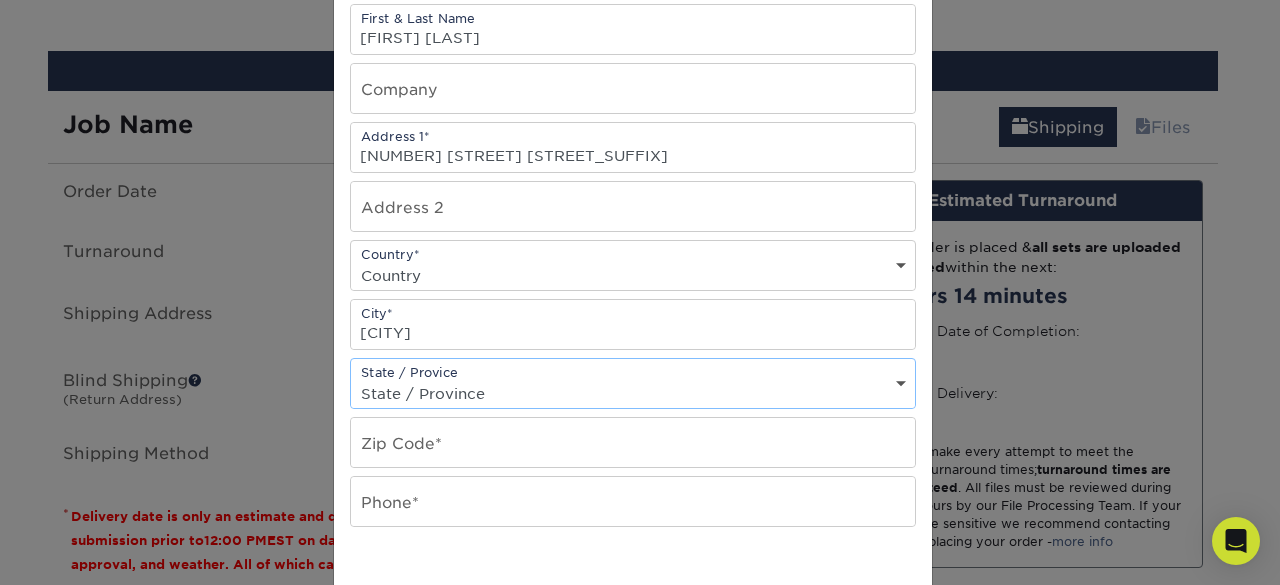 select on "[STATE]" 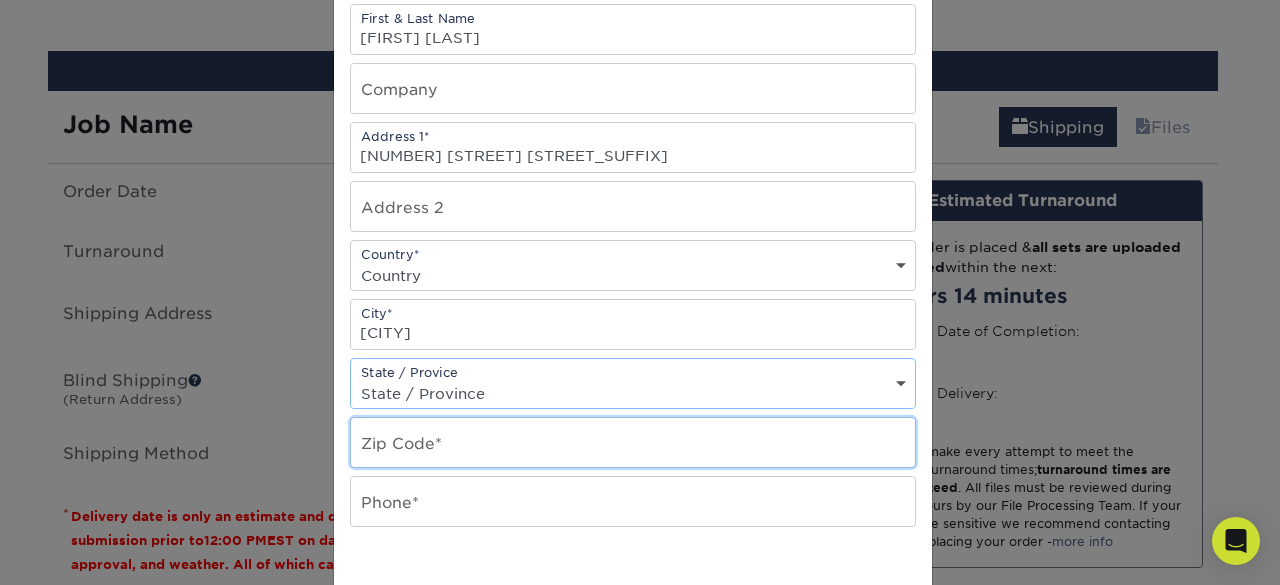 click at bounding box center [633, 442] 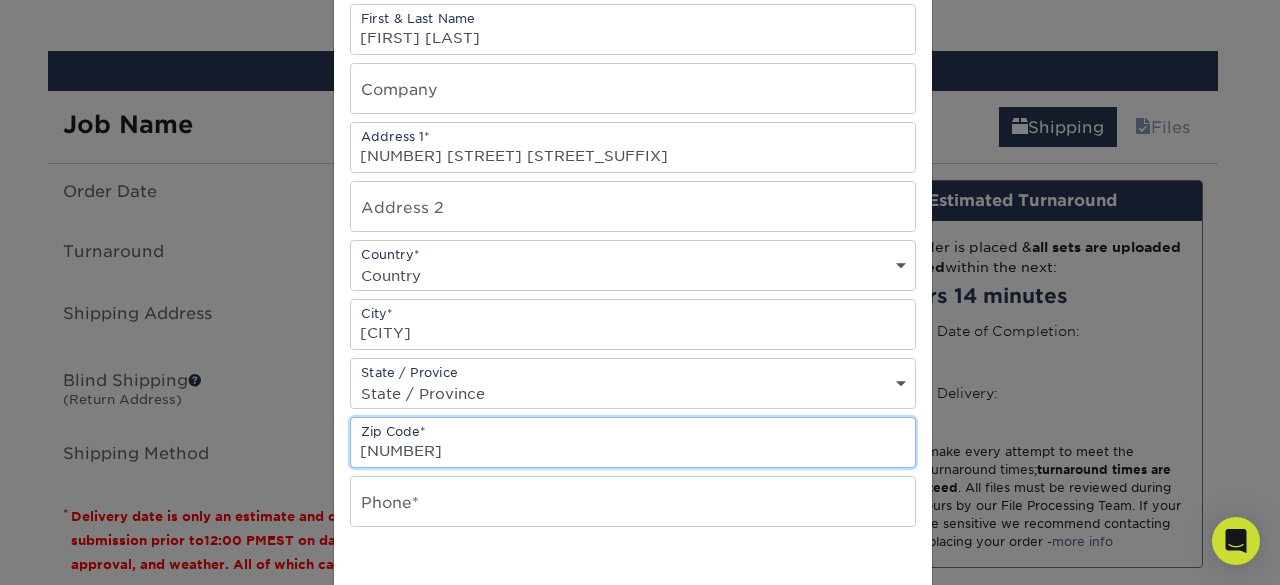 type on "[NUMBER]" 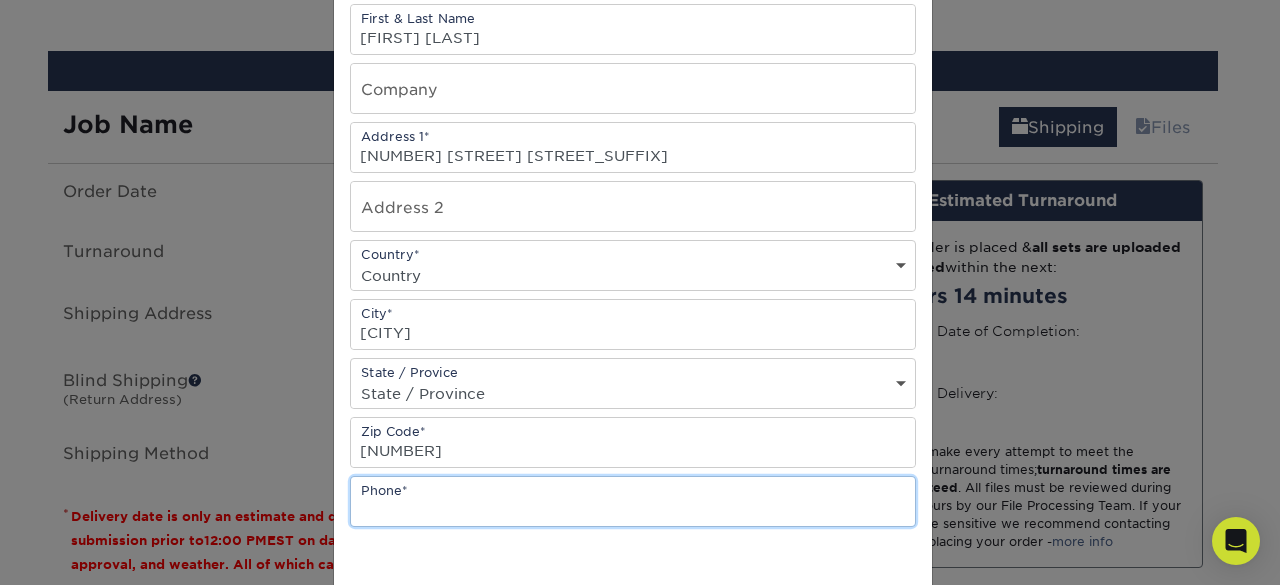 click at bounding box center (633, 501) 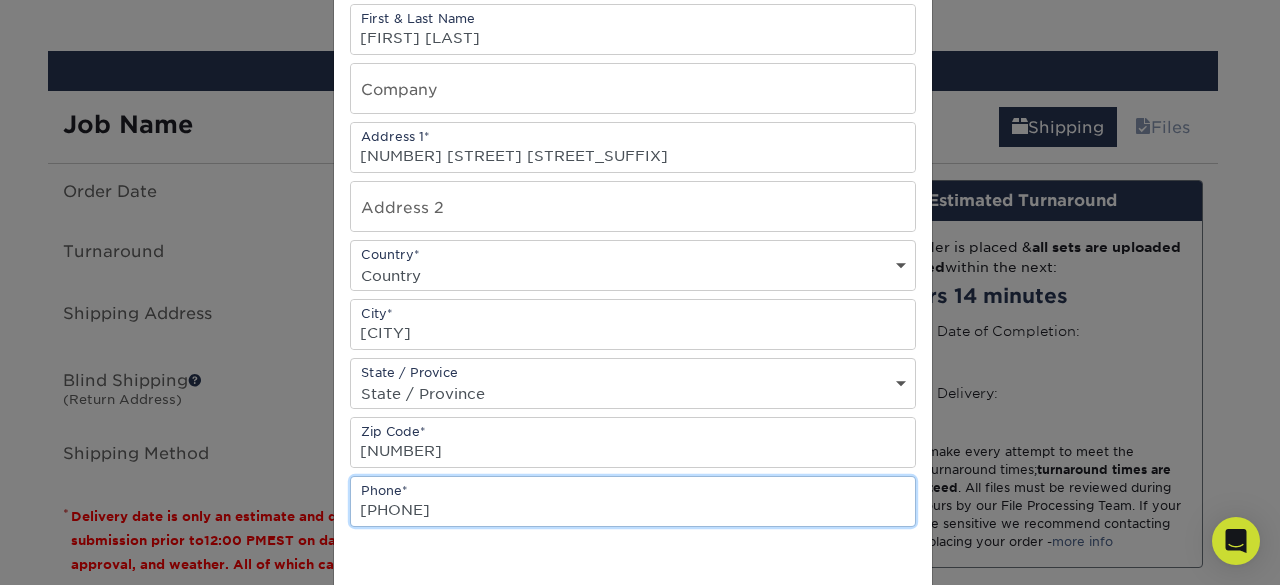 type on "[PHONE]" 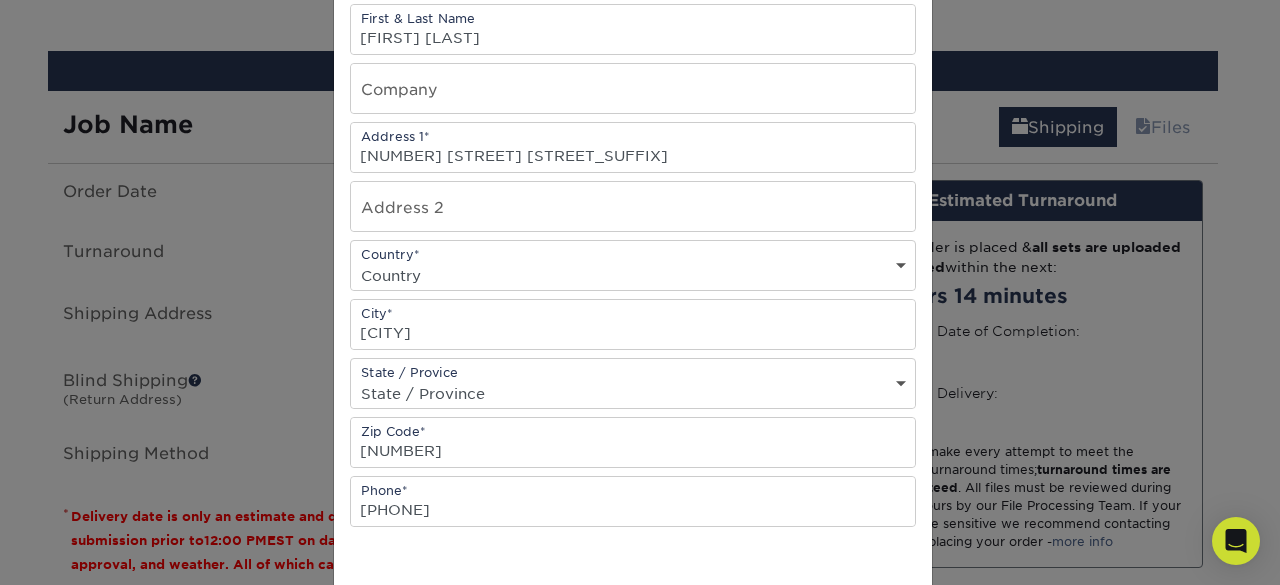 click on "Address Book Title  (for your reference only)
Descriptive Title*
[FIRST] [LAST] [ADDRESS]
Address Information
First & Last Name
[FIRST] [LAST]
Company
Address 1*
[NUMBER] [STREET] [STREET_SUFFIX]
Address 2
Country" at bounding box center (633, 306) 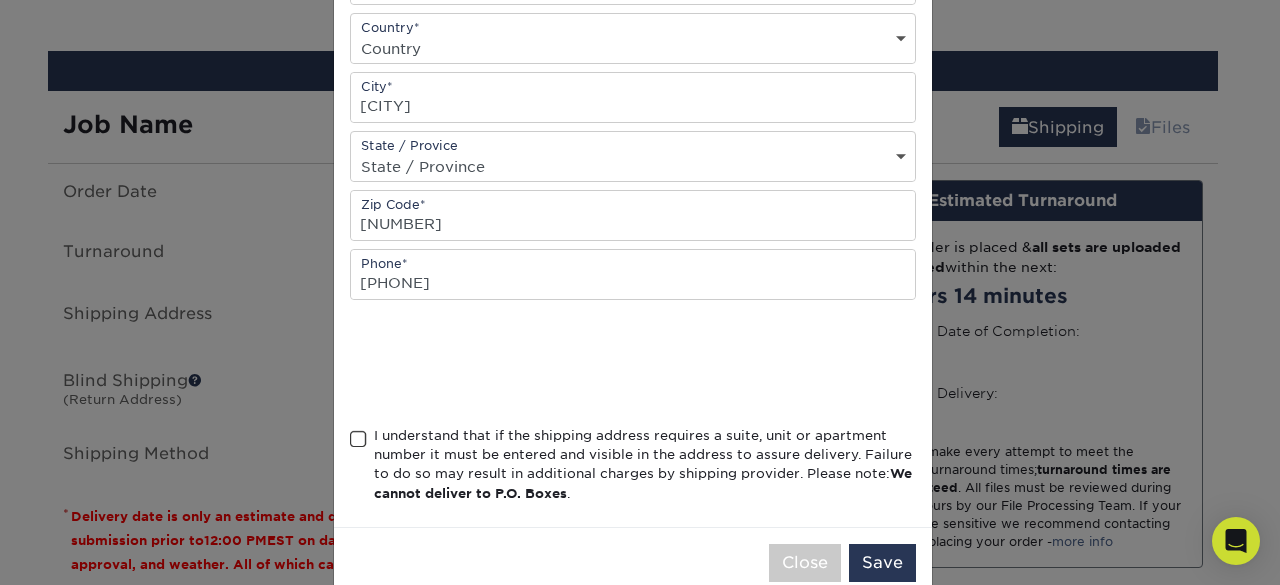 scroll, scrollTop: 466, scrollLeft: 0, axis: vertical 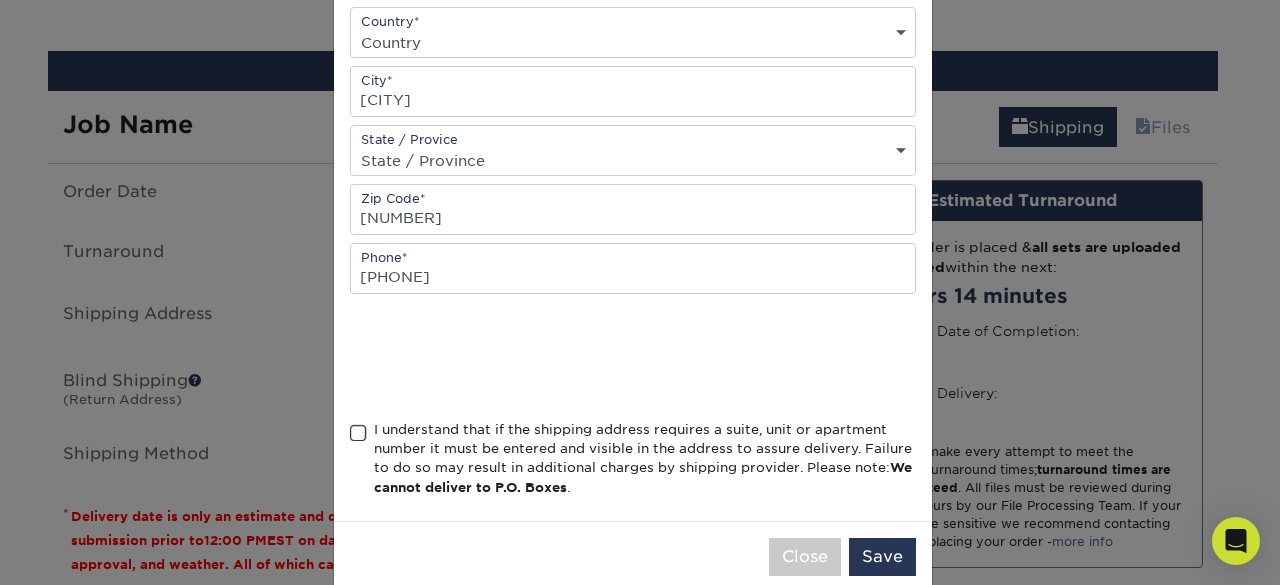 click at bounding box center [358, 433] 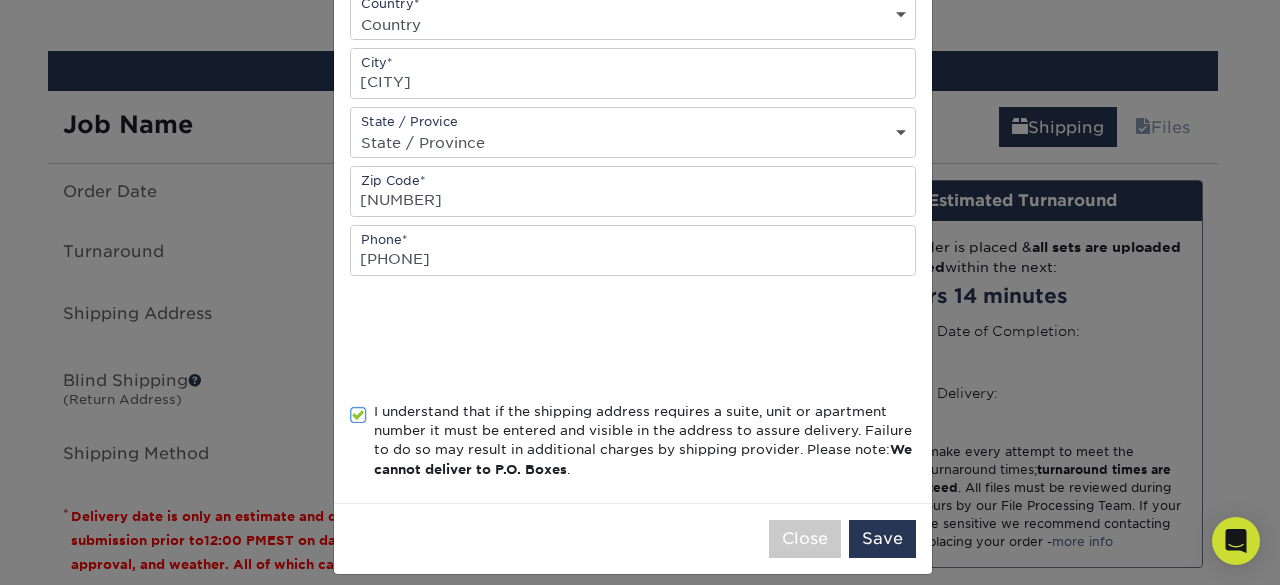 scroll, scrollTop: 493, scrollLeft: 0, axis: vertical 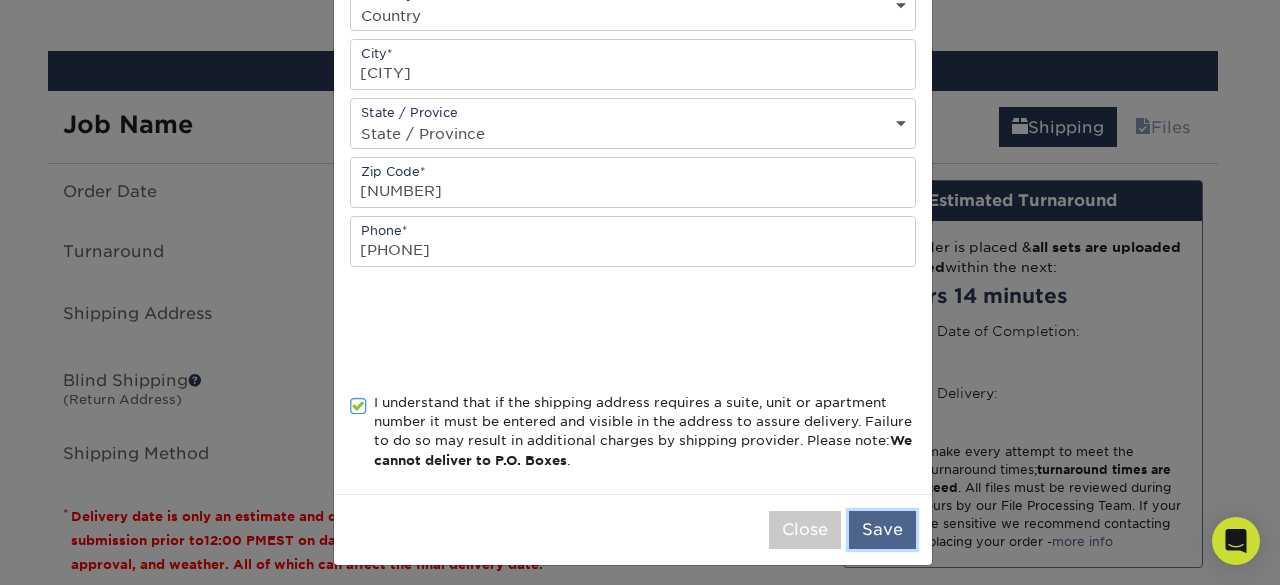 click on "Save" at bounding box center [882, 530] 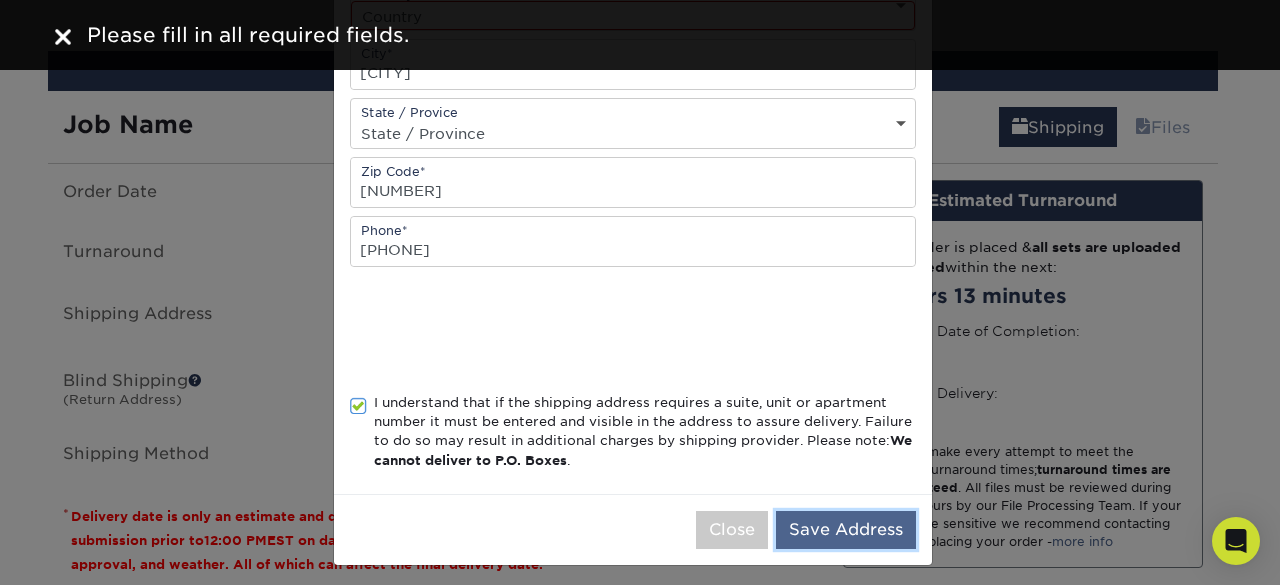 click on "Save Address" at bounding box center (846, 530) 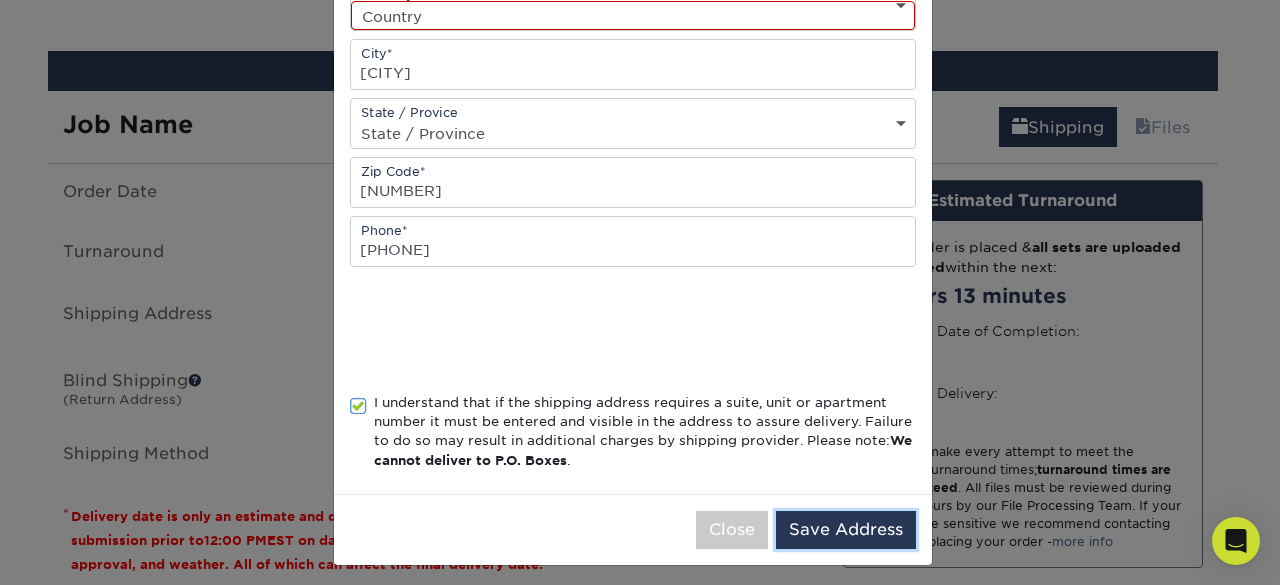 scroll, scrollTop: 260, scrollLeft: 0, axis: vertical 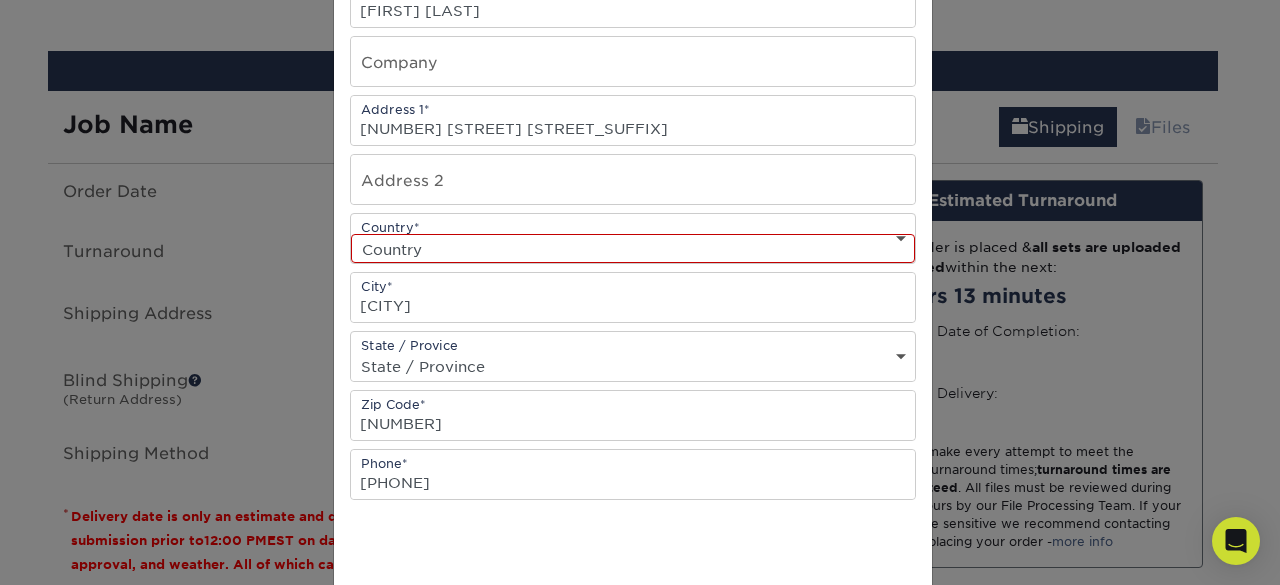 click on "Country United States Canada ----------------------------- Afghanistan Albania Algeria American Samoa Andorra Angola Anguilla Antarctica Antigua and Barbuda Argentina Armenia Aruba Australia Austria Azerbaijan Bahamas Bahrain Bangladesh Barbados Belarus Belgium Belize Benin Bermuda Bhutan Bolivia Bosnia and Herzegovina Botswana Bouvet Island Brazil British Indian Ocean Territory British Virgin Islands Brunei Darussalam Bulgaria Burkina Faso Burundi Cambodia Cameroon Cape Verde Cayman Islands Central African Republic Chad Chile China Christmas Island Cocos Colombia Comoros Congo Cook Islands Costa Rica Croatia Cuba Cyprus Czech Republic Denmark Djibouti Dominica Dominican Republic East Timor Ecuador Egypt El Salvador Equatorial Guinea Eritrea Estonia Ethiopia Falkland Islands Faroe Islands Fiji Finland France French Guiana French Polynesia French Southern Territories Gabon Gambia Georgia Germany Ghana Gibraltar Greece Greenland Grenada Guadeloupe Guam Guatemala Guinea Guinea-Bissau Guyana Haiti Honduras India" at bounding box center [633, 248] 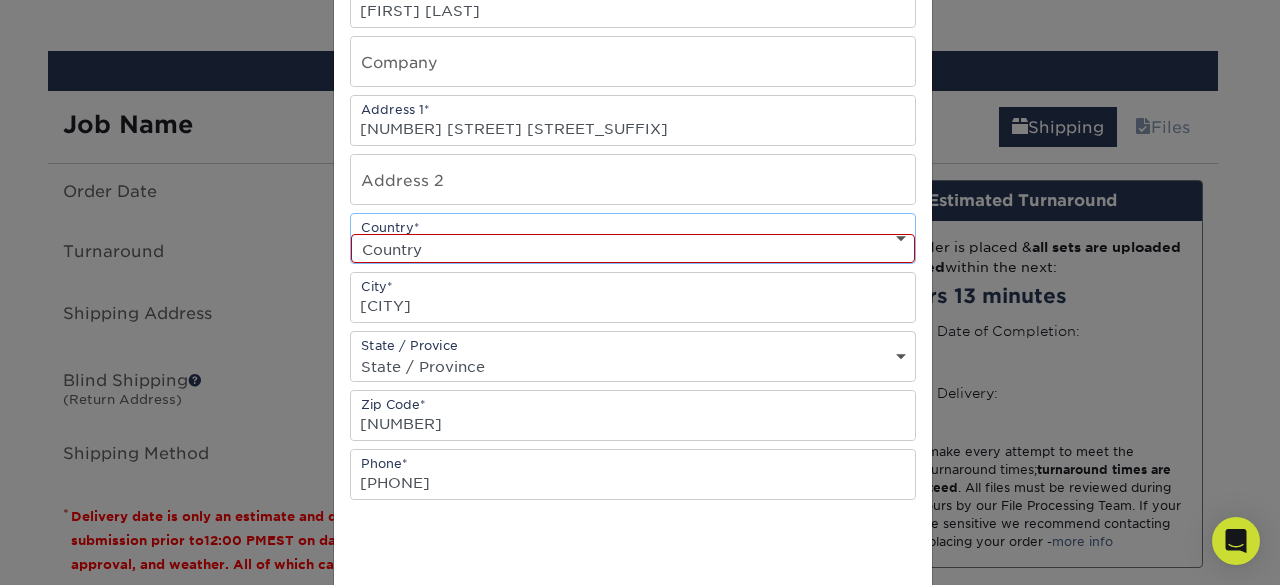 select on "US" 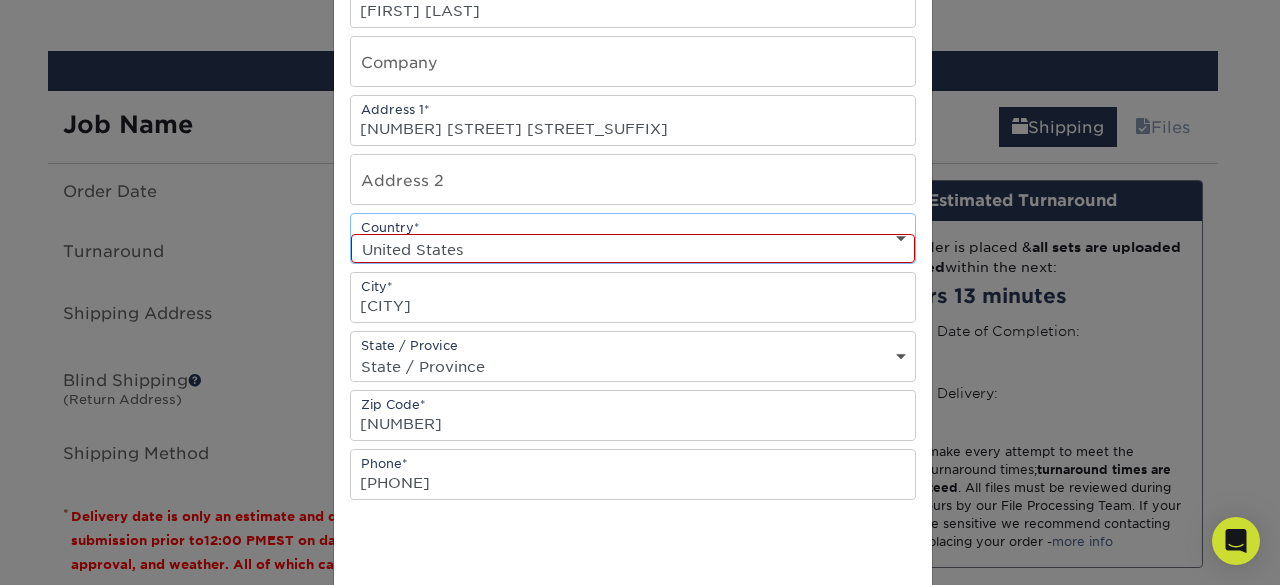 click on "Country United States Canada ----------------------------- Afghanistan Albania Algeria American Samoa Andorra Angola Anguilla Antarctica Antigua and Barbuda Argentina Armenia Aruba Australia Austria Azerbaijan Bahamas Bahrain Bangladesh Barbados Belarus Belgium Belize Benin Bermuda Bhutan Bolivia Bosnia and Herzegovina Botswana Bouvet Island Brazil British Indian Ocean Territory British Virgin Islands Brunei Darussalam Bulgaria Burkina Faso Burundi Cambodia Cameroon Cape Verde Cayman Islands Central African Republic Chad Chile China Christmas Island Cocos Colombia Comoros Congo Cook Islands Costa Rica Croatia Cuba Cyprus Czech Republic Denmark Djibouti Dominica Dominican Republic East Timor Ecuador Egypt El Salvador Equatorial Guinea Eritrea Estonia Ethiopia Falkland Islands Faroe Islands Fiji Finland France French Guiana French Polynesia French Southern Territories Gabon Gambia Georgia Germany Ghana Gibraltar Greece Greenland Grenada Guadeloupe Guam Guatemala Guinea Guinea-Bissau Guyana Haiti Honduras India" at bounding box center (633, 248) 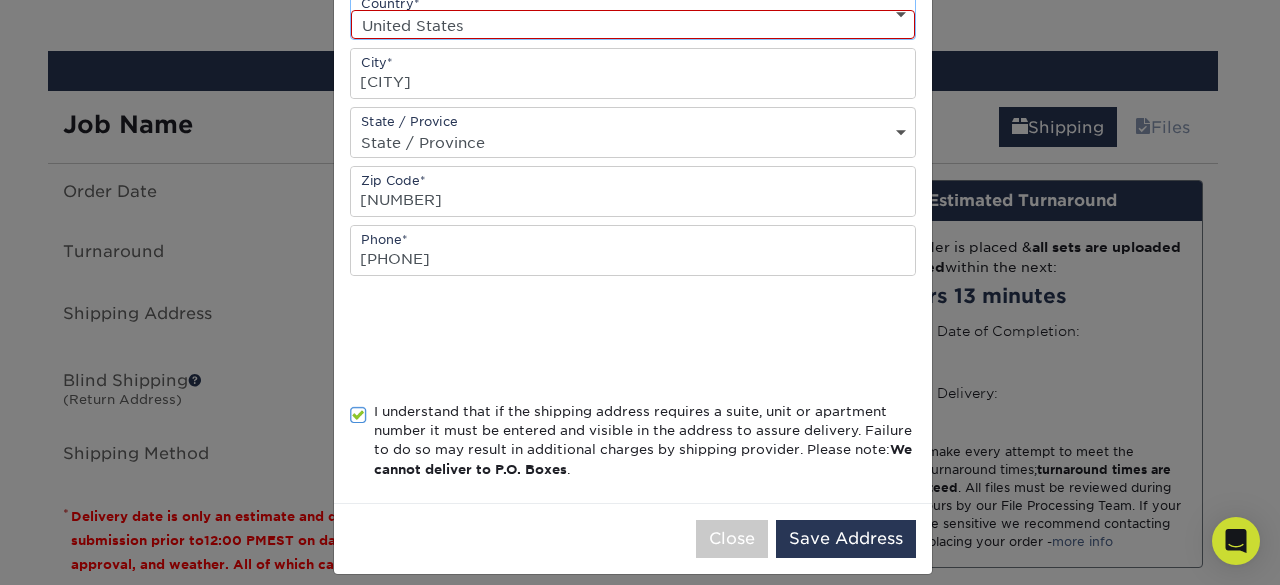 scroll, scrollTop: 493, scrollLeft: 0, axis: vertical 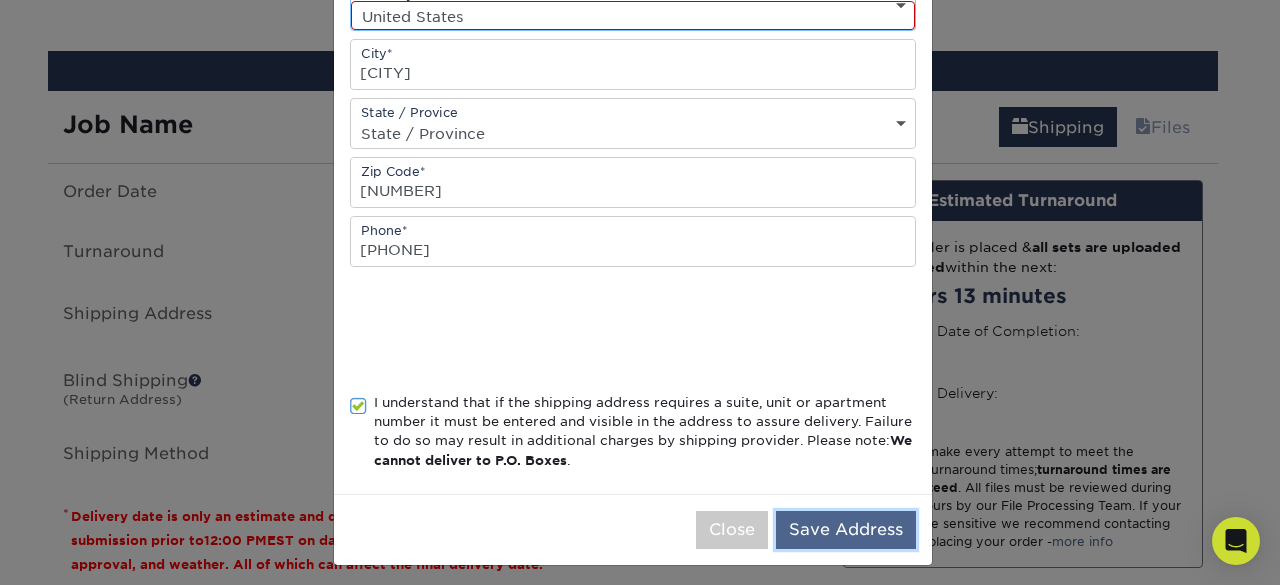 click on "Save Address" at bounding box center (846, 530) 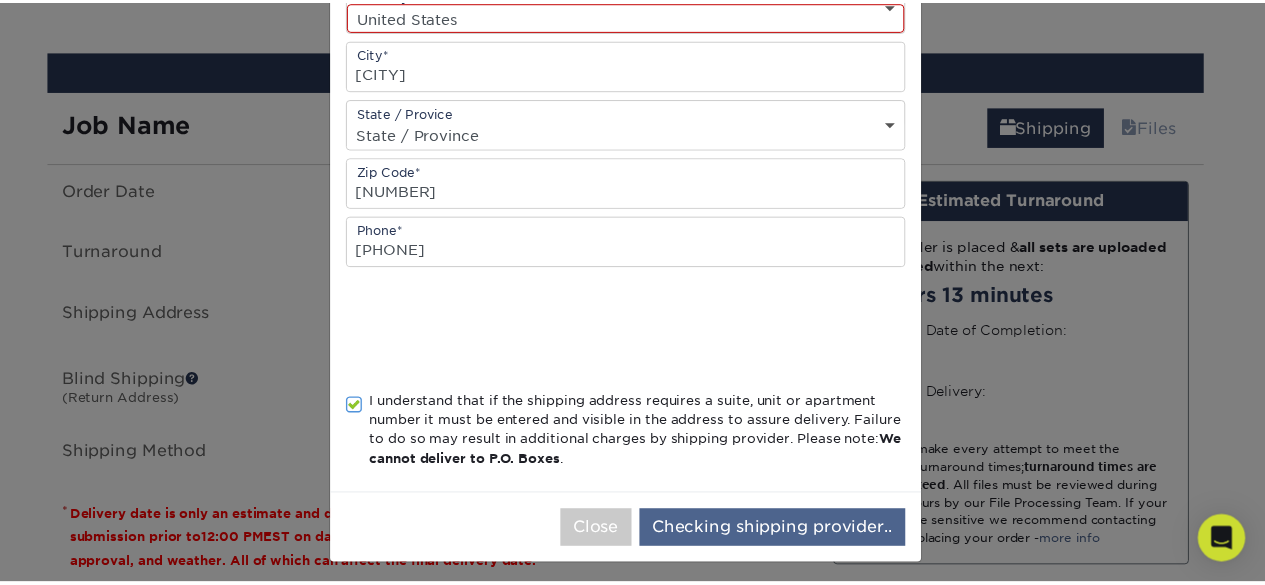 scroll, scrollTop: 0, scrollLeft: 0, axis: both 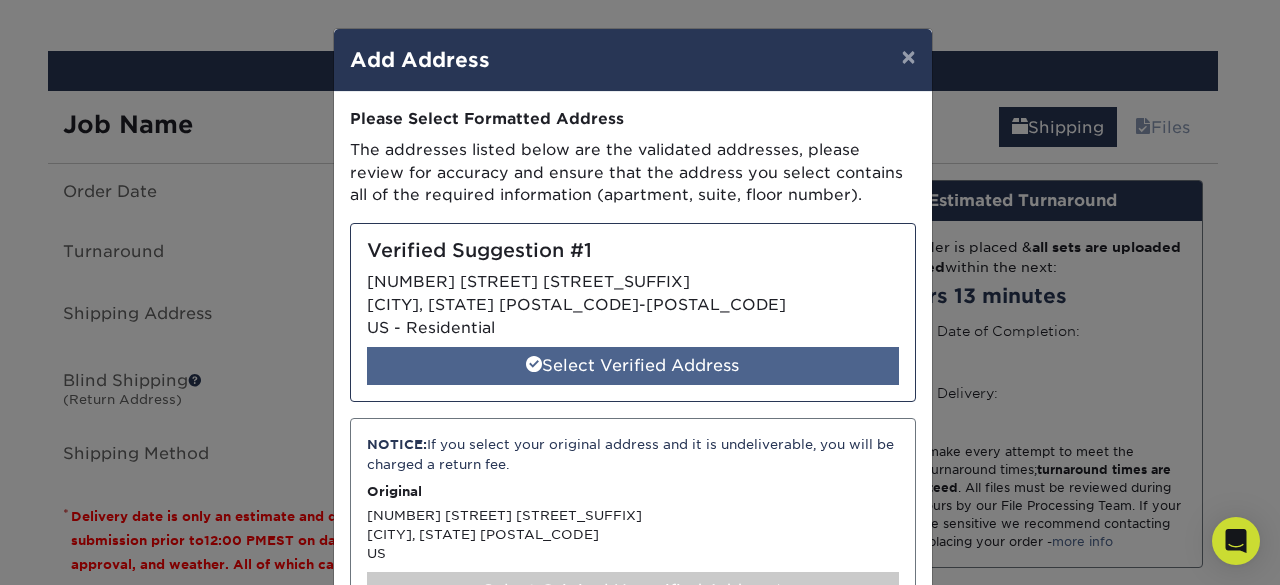 click on "Select Verified Address" at bounding box center [633, 366] 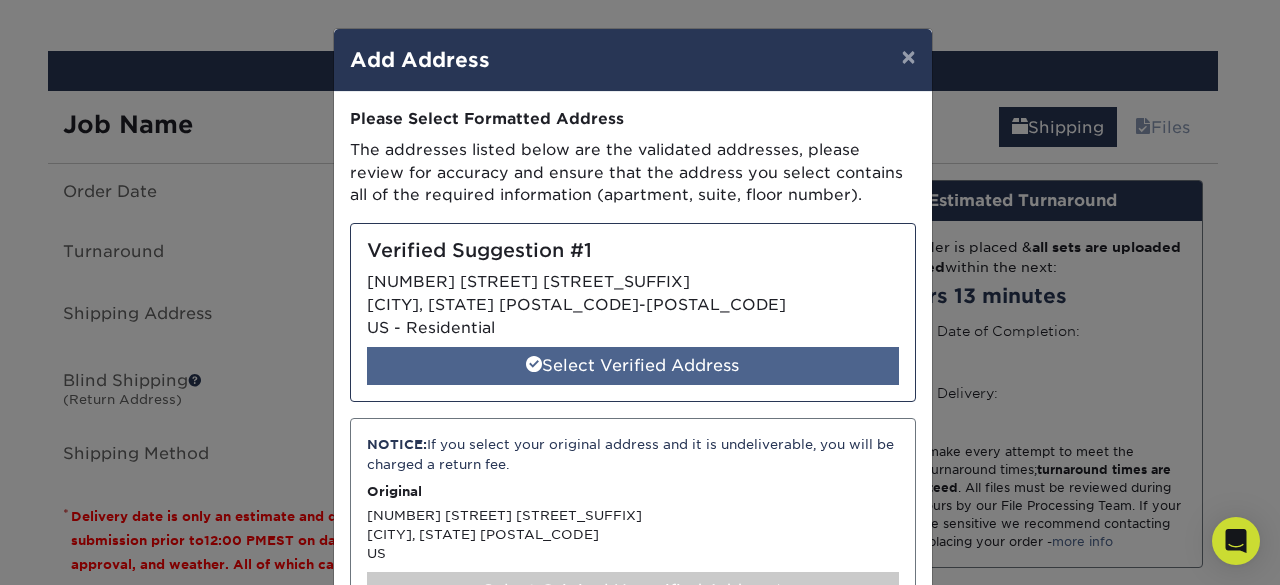select on "[NUMBER]" 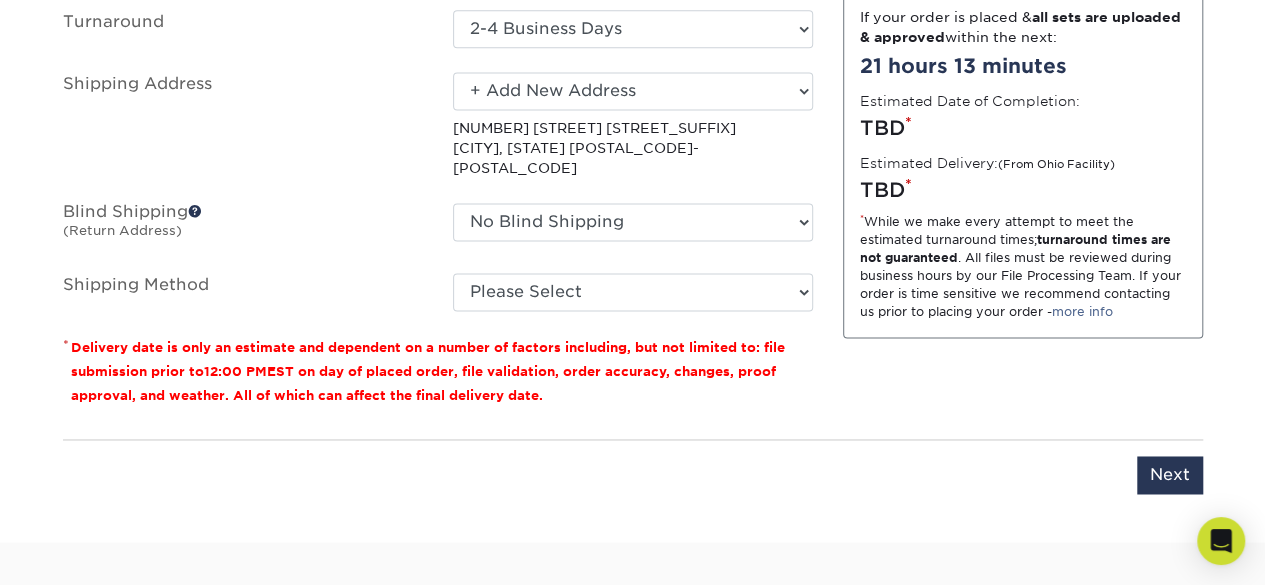 scroll, scrollTop: 1373, scrollLeft: 0, axis: vertical 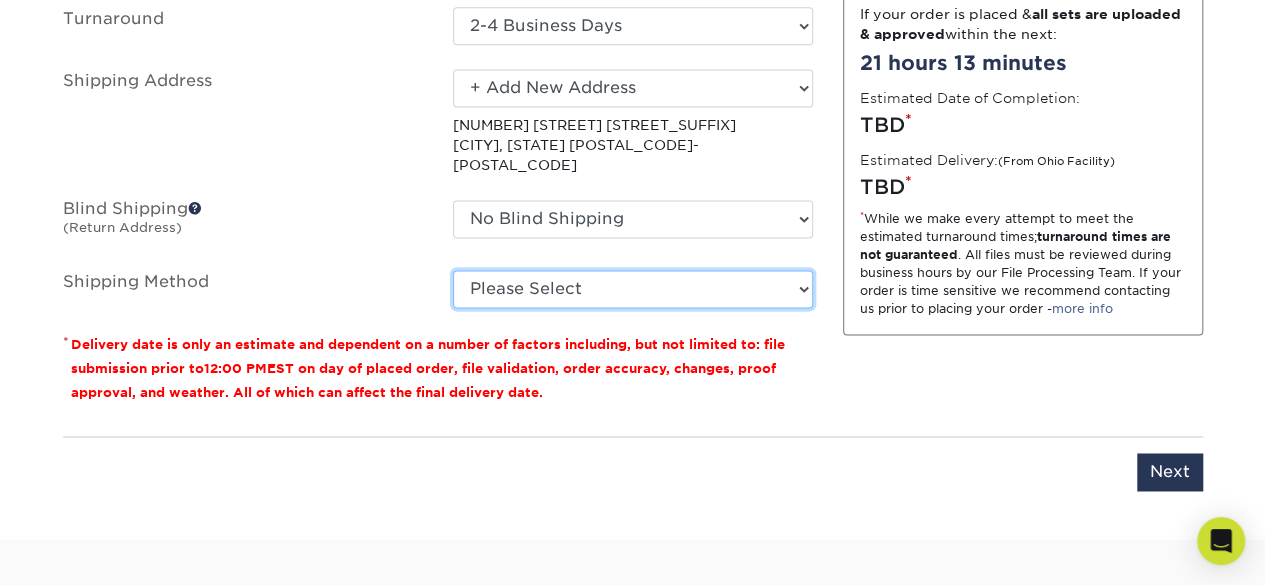 click on "Please Select Ground Shipping (+$7.84) 3 Day Shipping Service (+$20.12) 2 Day Air Shipping (+$20.59) Next Day Shipping by 5pm (+$26.48) Next Day Shipping by 12 noon (+$28.76) Next Day Air Early A.M. (+$145.97)" at bounding box center (633, 289) 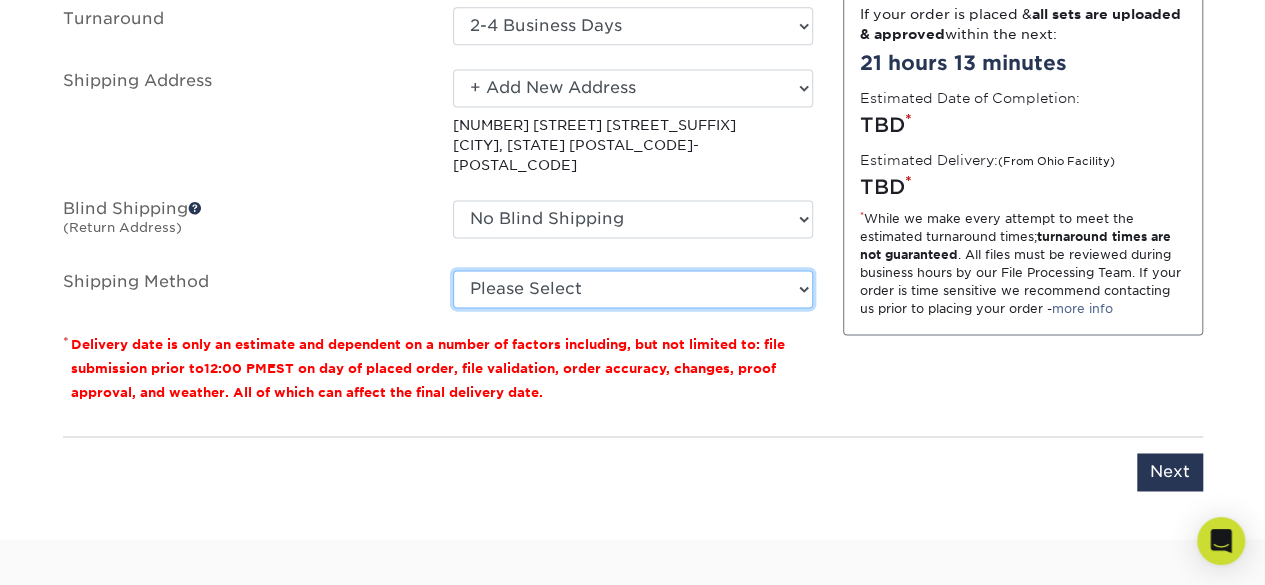 select on "03" 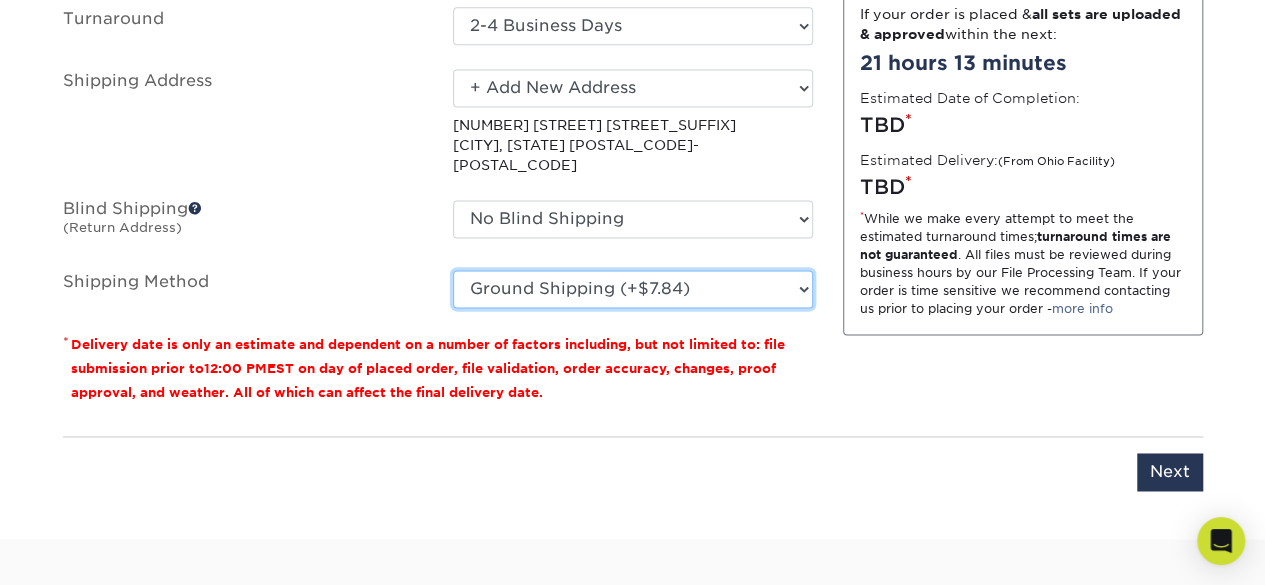 click on "Please Select Ground Shipping (+$7.84) 3 Day Shipping Service (+$20.12) 2 Day Air Shipping (+$20.59) Next Day Shipping by 5pm (+$26.48) Next Day Shipping by 12 noon (+$28.76) Next Day Air Early A.M. (+$145.97)" at bounding box center (633, 289) 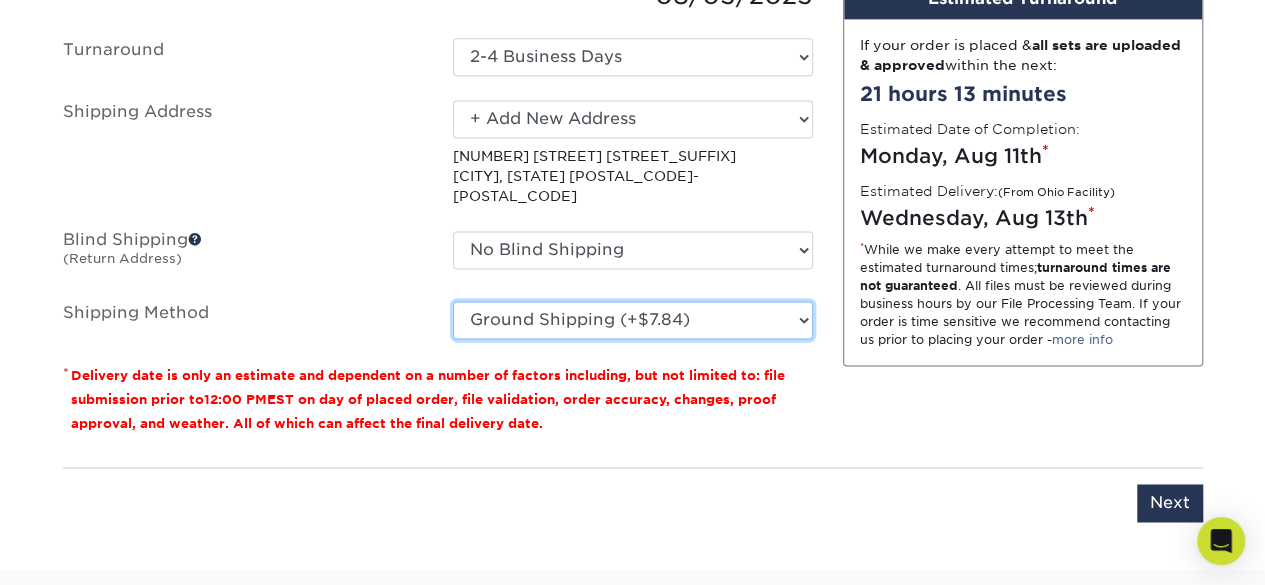 scroll, scrollTop: 1373, scrollLeft: 0, axis: vertical 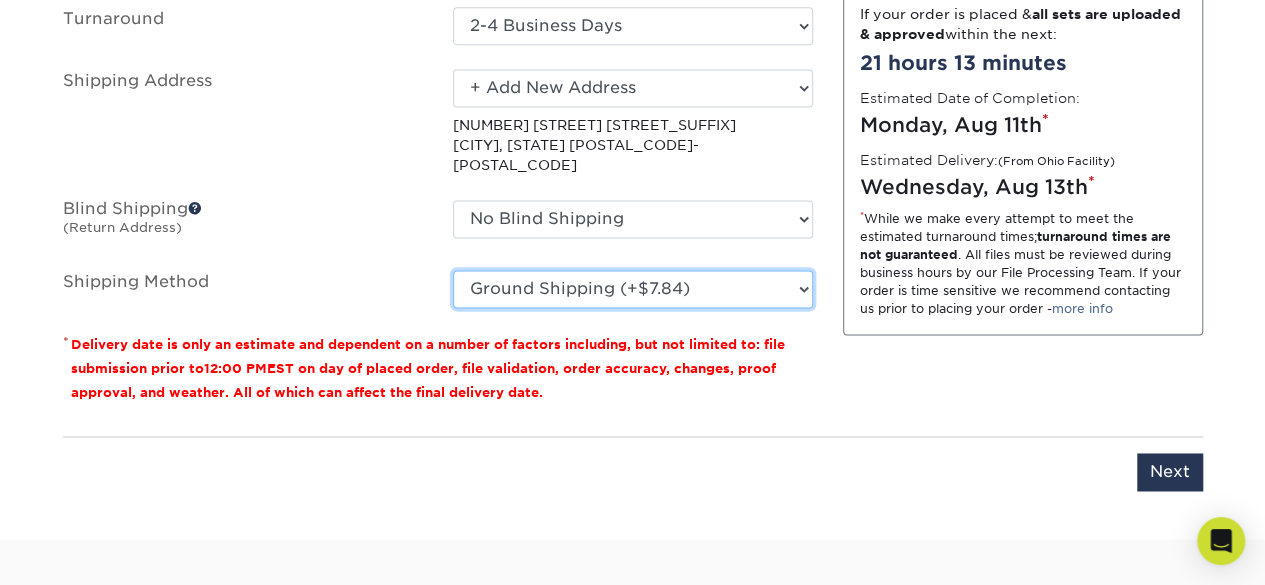 click on "Please Select Ground Shipping (+$7.84) 3 Day Shipping Service (+$20.12) 2 Day Air Shipping (+$20.59) Next Day Shipping by 5pm (+$26.48) Next Day Shipping by 12 noon (+$28.76) Next Day Air Early A.M. (+$145.97)" at bounding box center [633, 289] 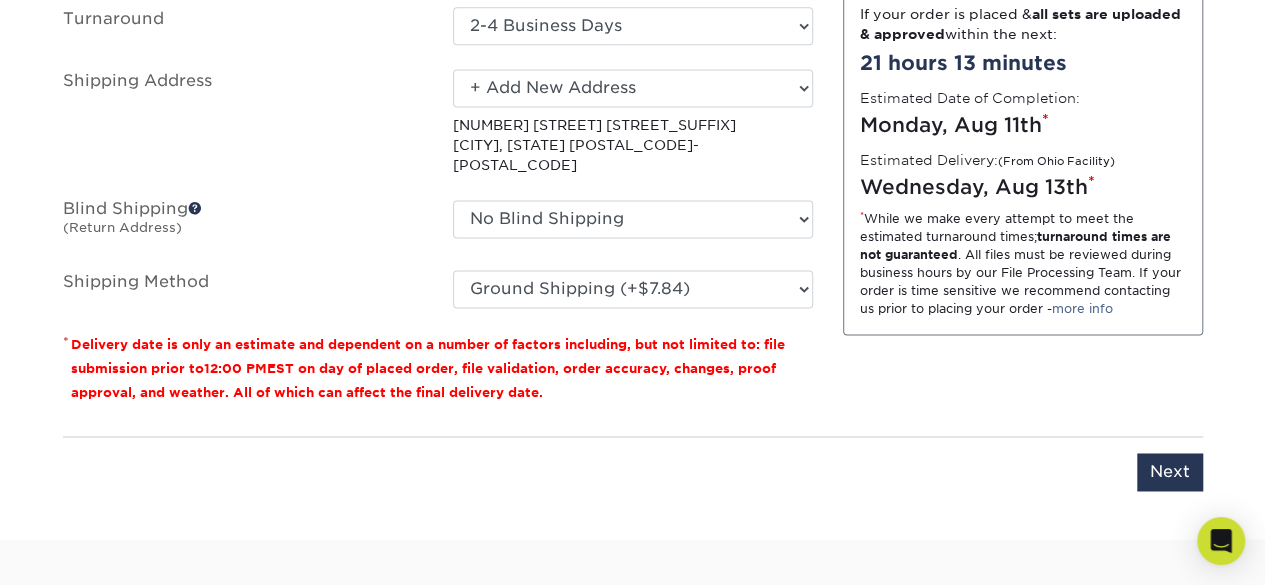 click on "Please enter job name and select desired turnaround time, shipping address and method.
Next" at bounding box center (633, 463) 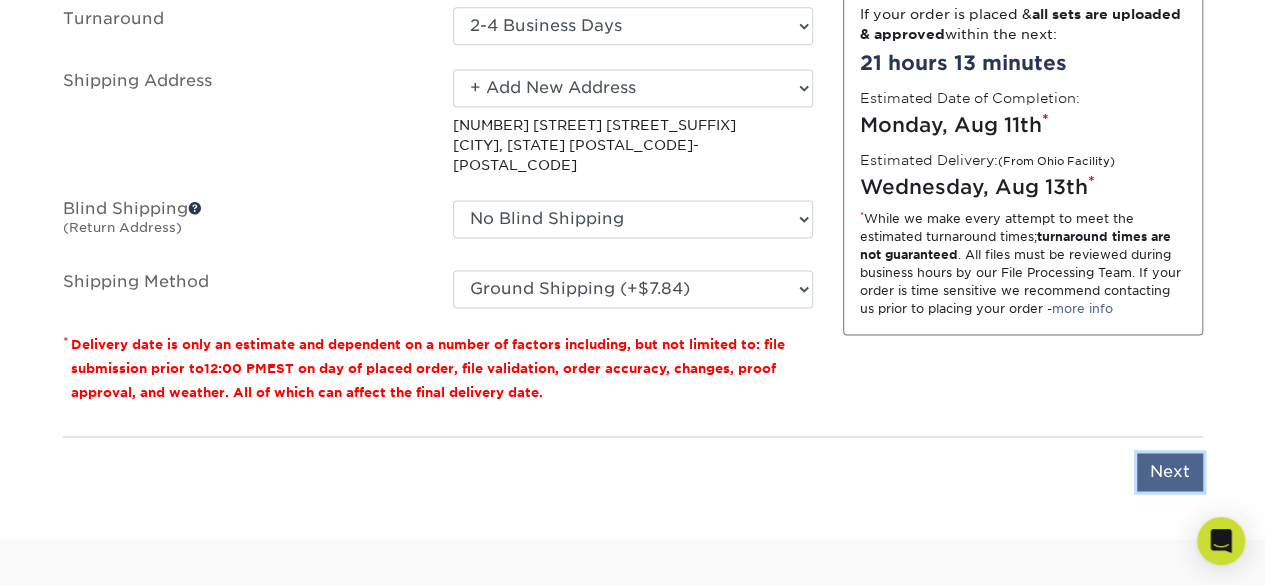 click on "Next" at bounding box center [1170, 472] 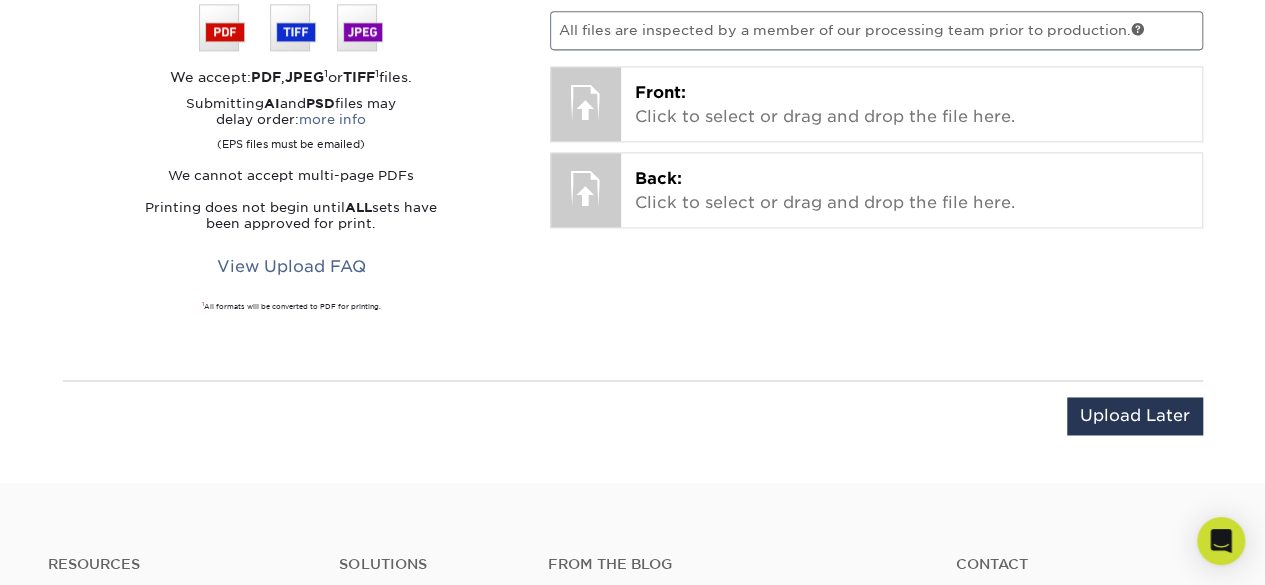 scroll, scrollTop: 1140, scrollLeft: 0, axis: vertical 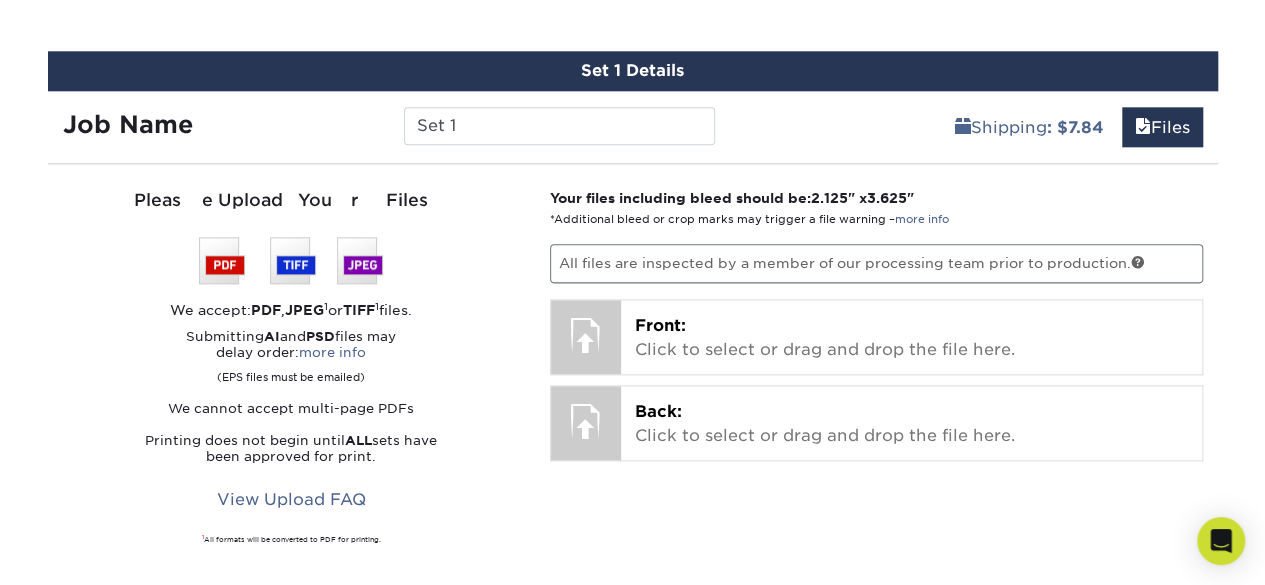 click on "All files are inspected by a member of our processing team prior to production." at bounding box center [876, 263] 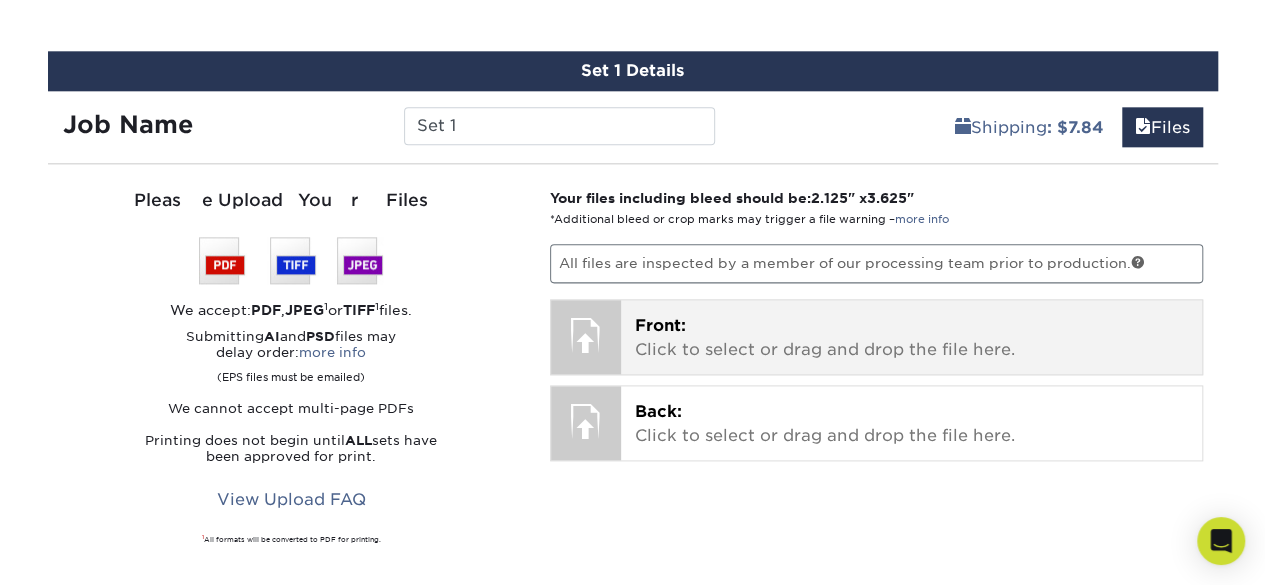 click on "Front: Click to select or drag and drop the file here." at bounding box center (911, 338) 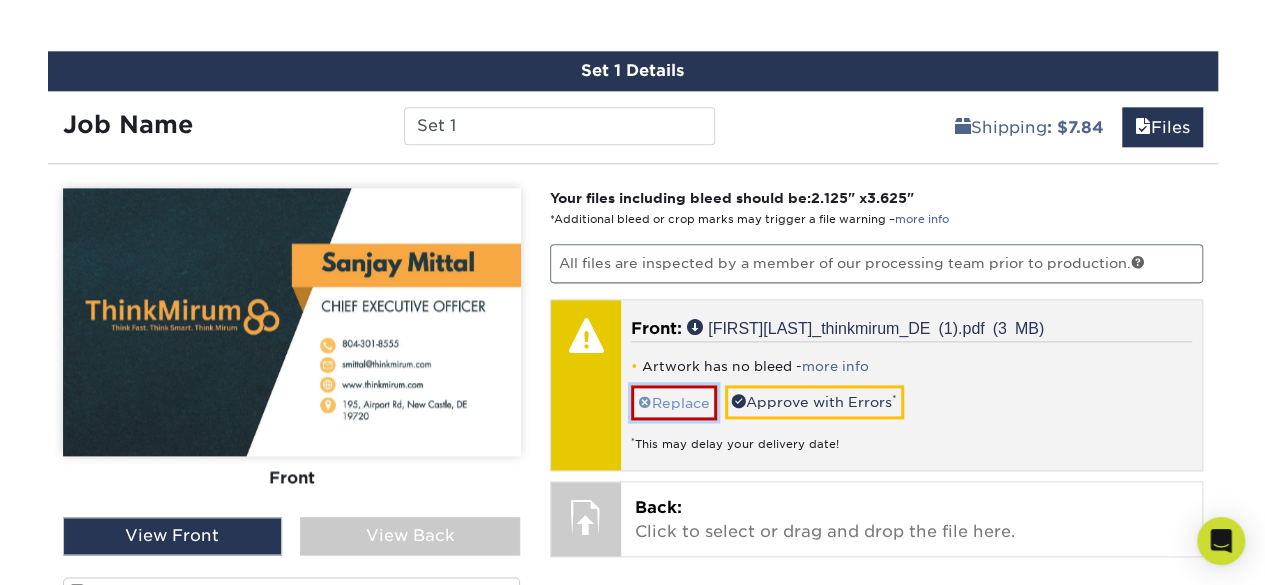 click on "Replace" at bounding box center (674, 402) 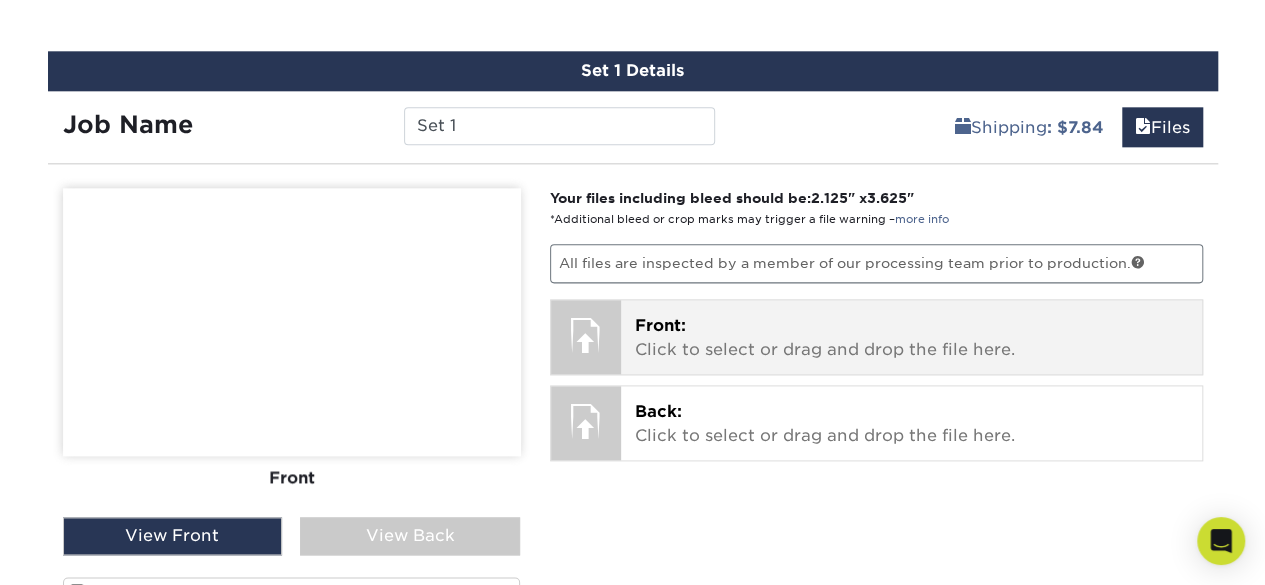 click on "Front: Click to select or drag and drop the file here." at bounding box center [911, 338] 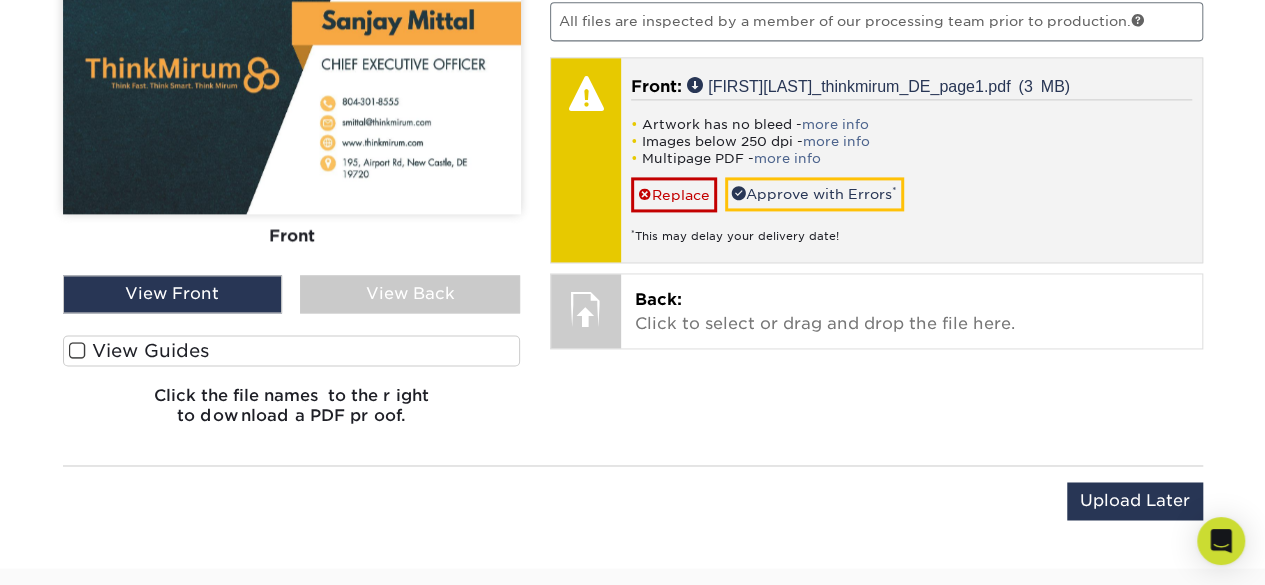 scroll, scrollTop: 1373, scrollLeft: 0, axis: vertical 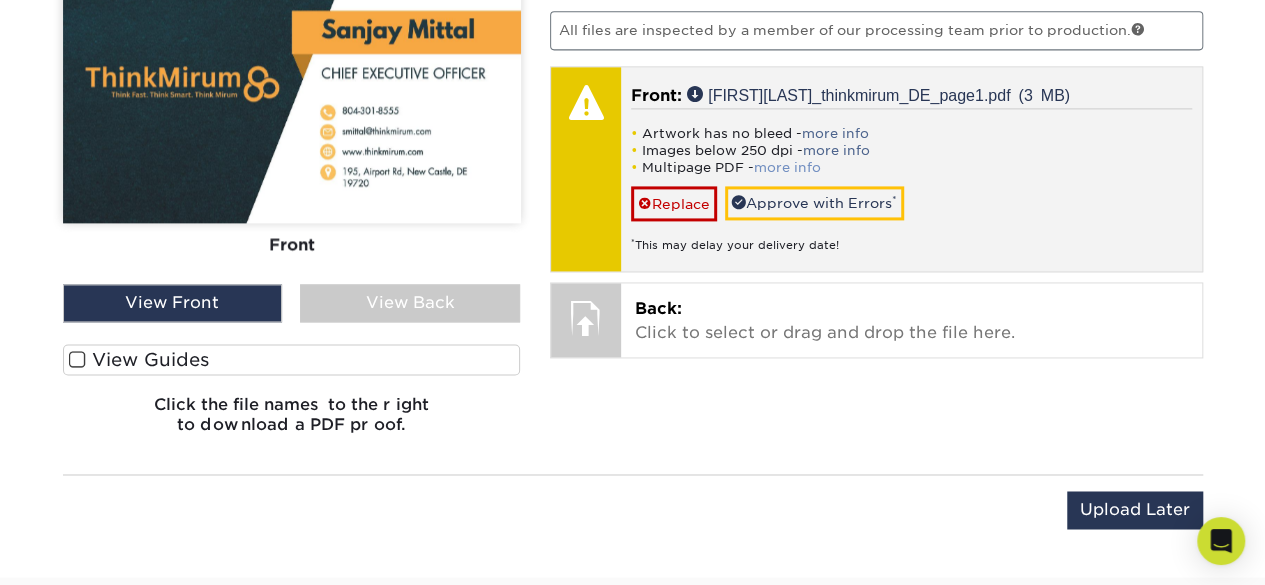 click on "more info" at bounding box center [787, 167] 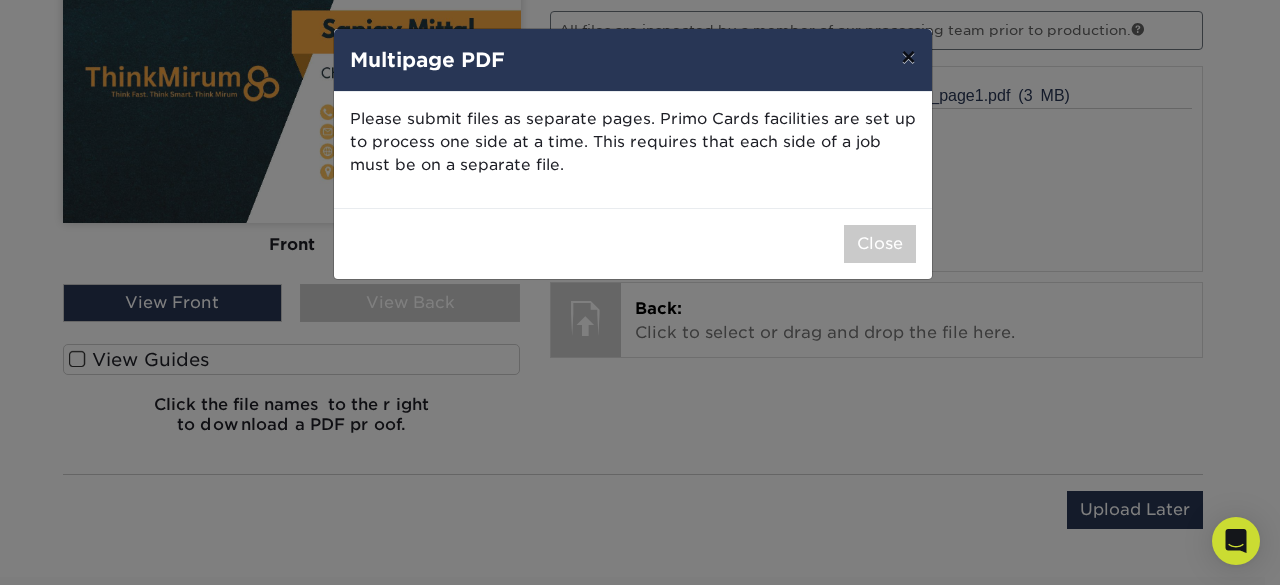 click on "×" at bounding box center [908, 57] 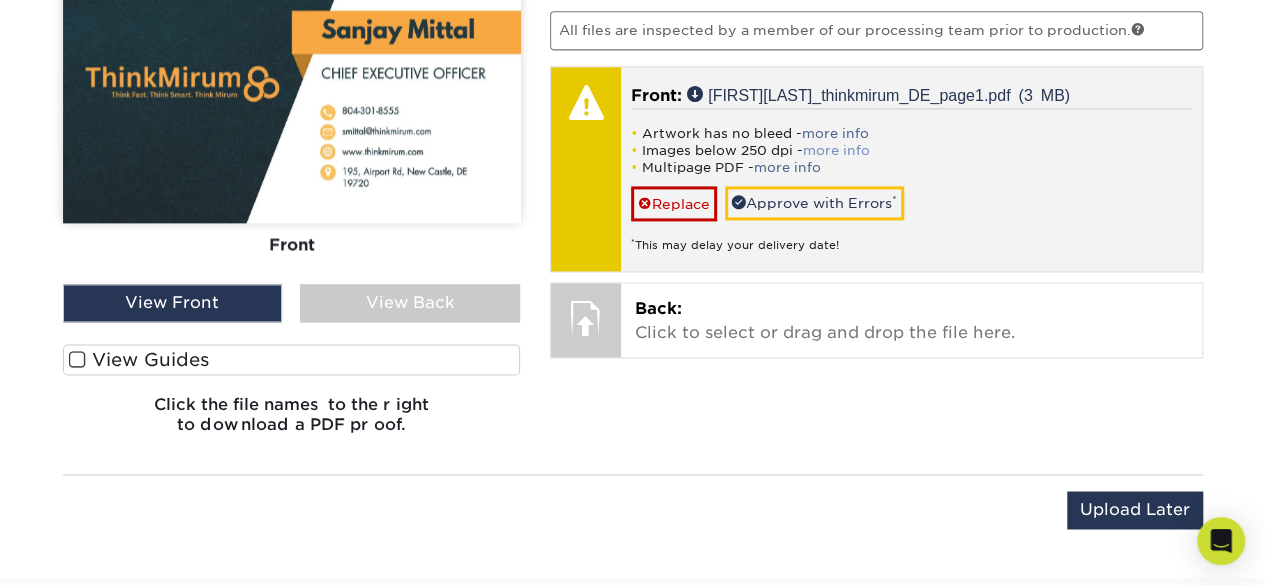 click on "more info" at bounding box center [836, 150] 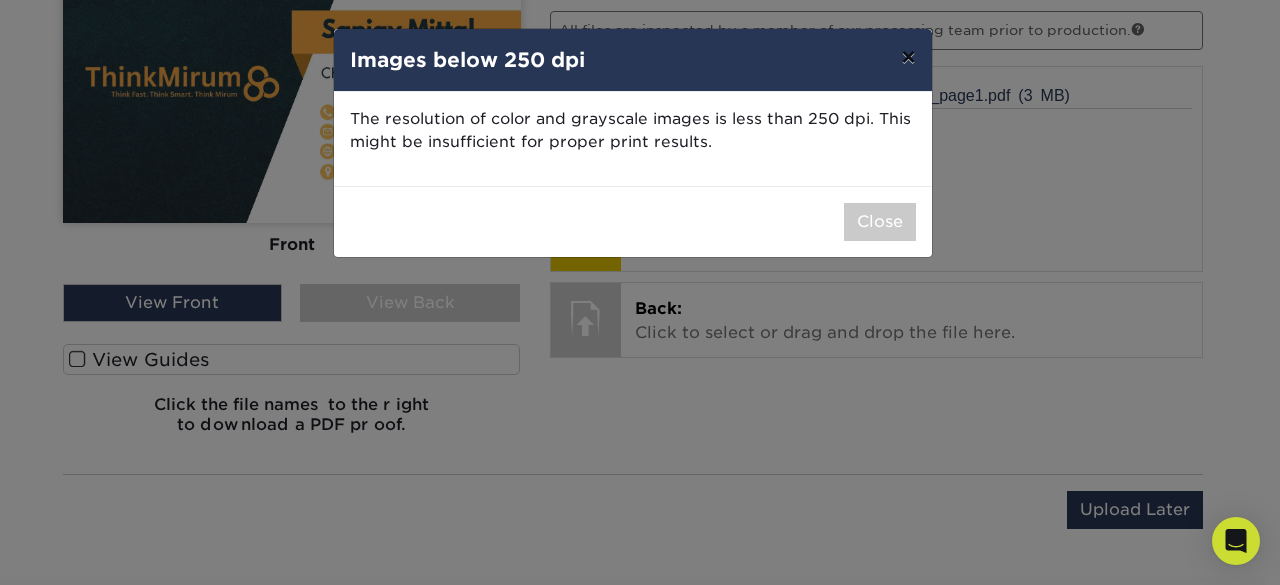 click on "×" at bounding box center [908, 57] 